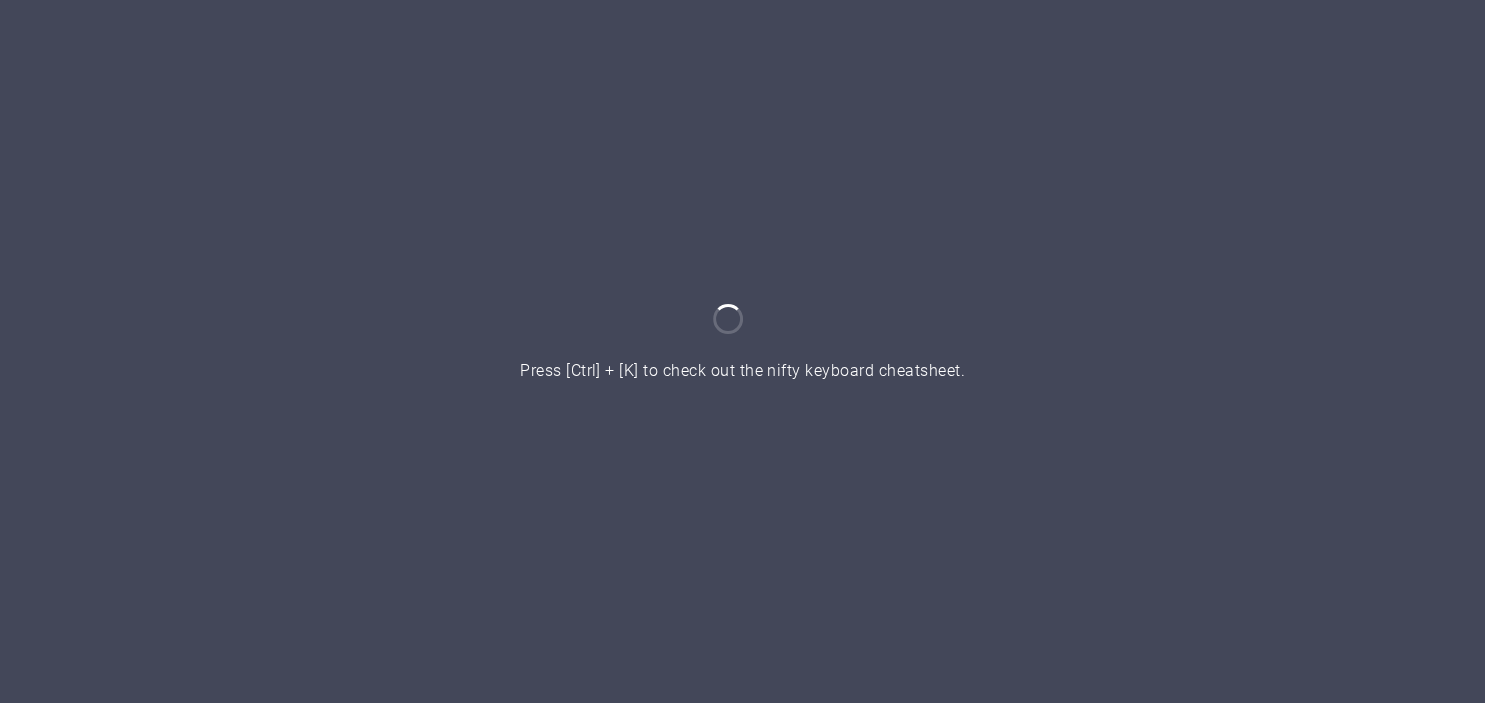 scroll, scrollTop: 0, scrollLeft: 0, axis: both 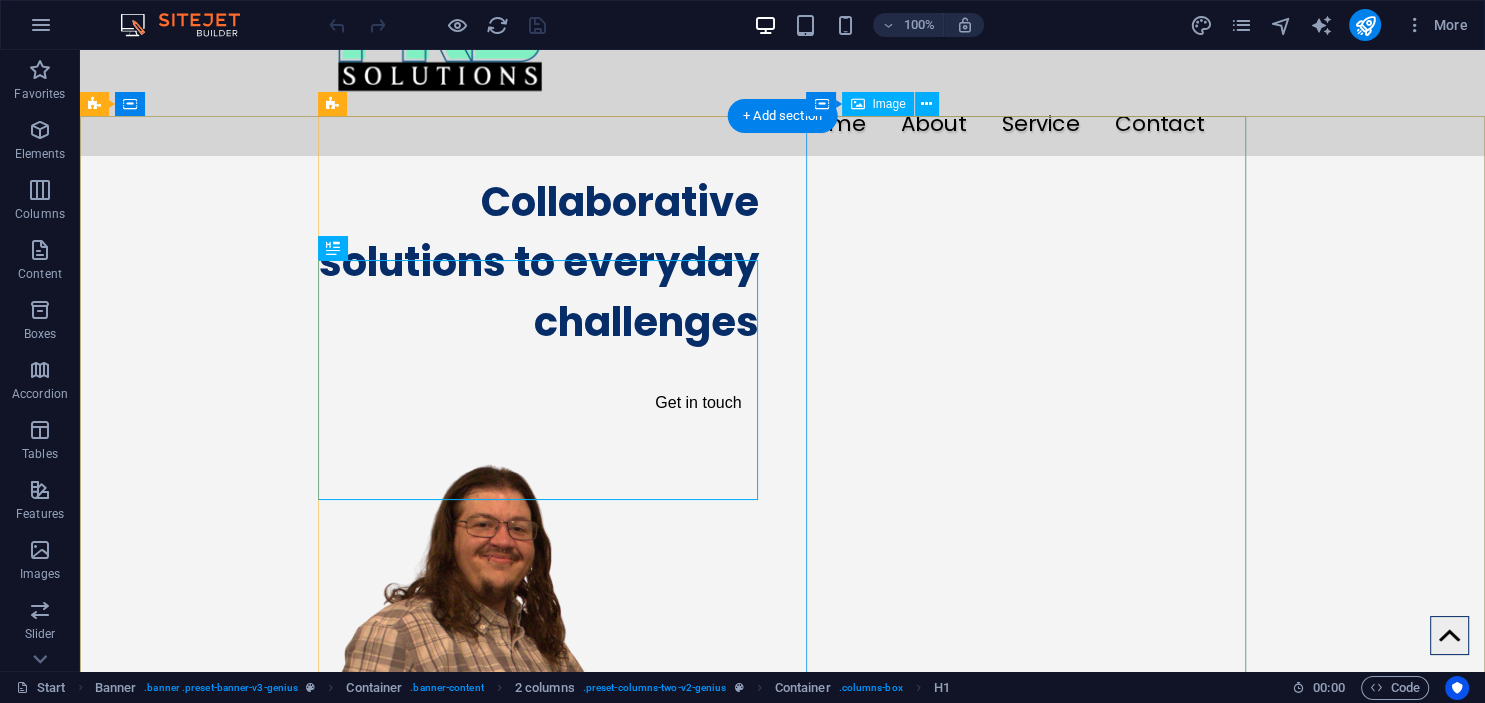 click at bounding box center (539, 764) 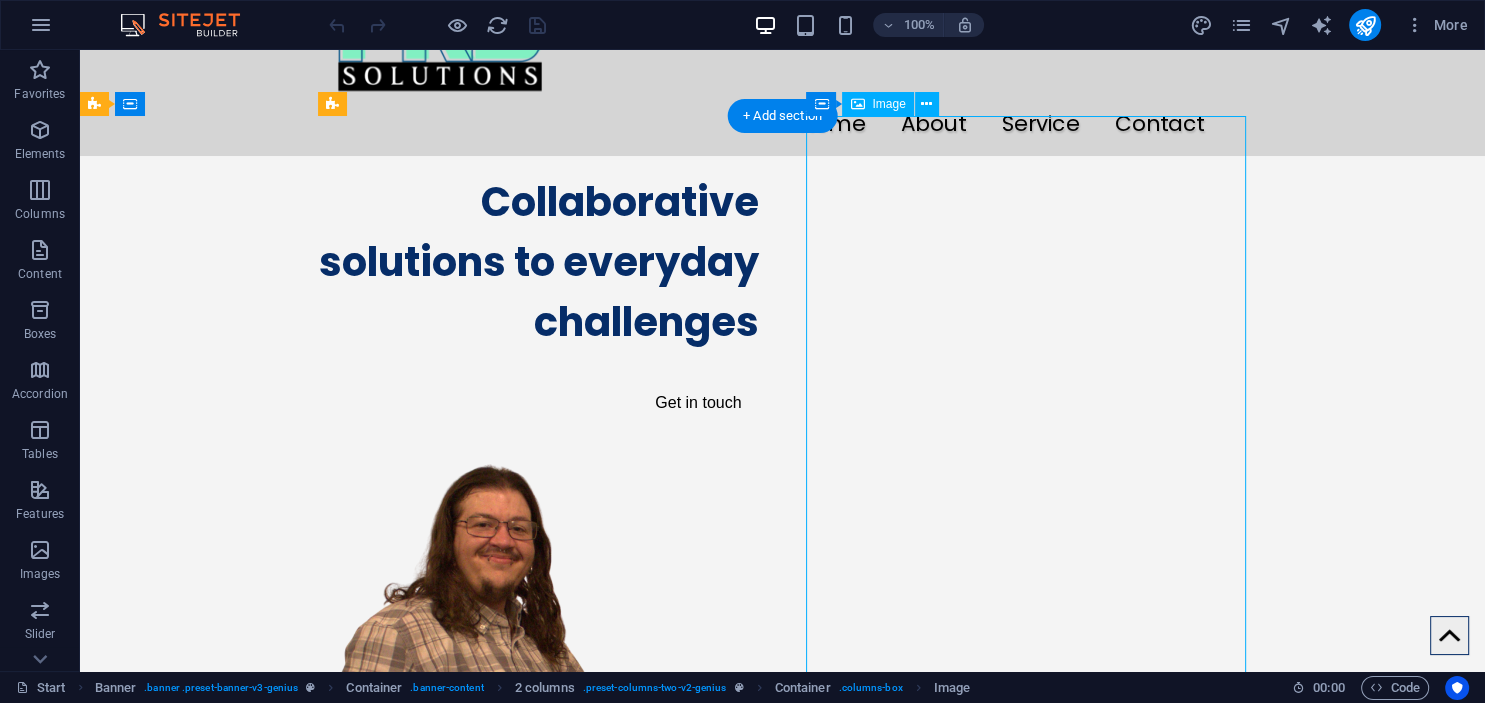 click at bounding box center (539, 764) 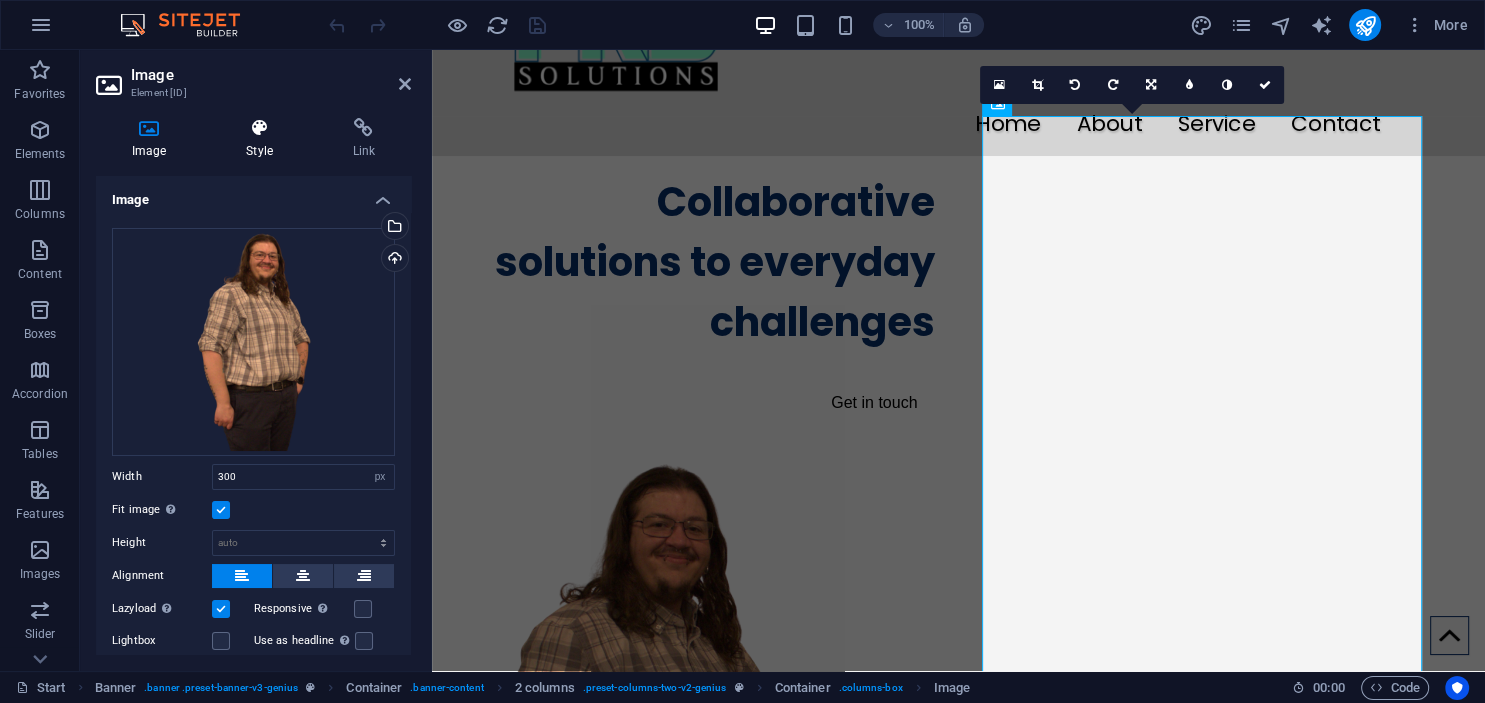 click on "Style" at bounding box center [263, 139] 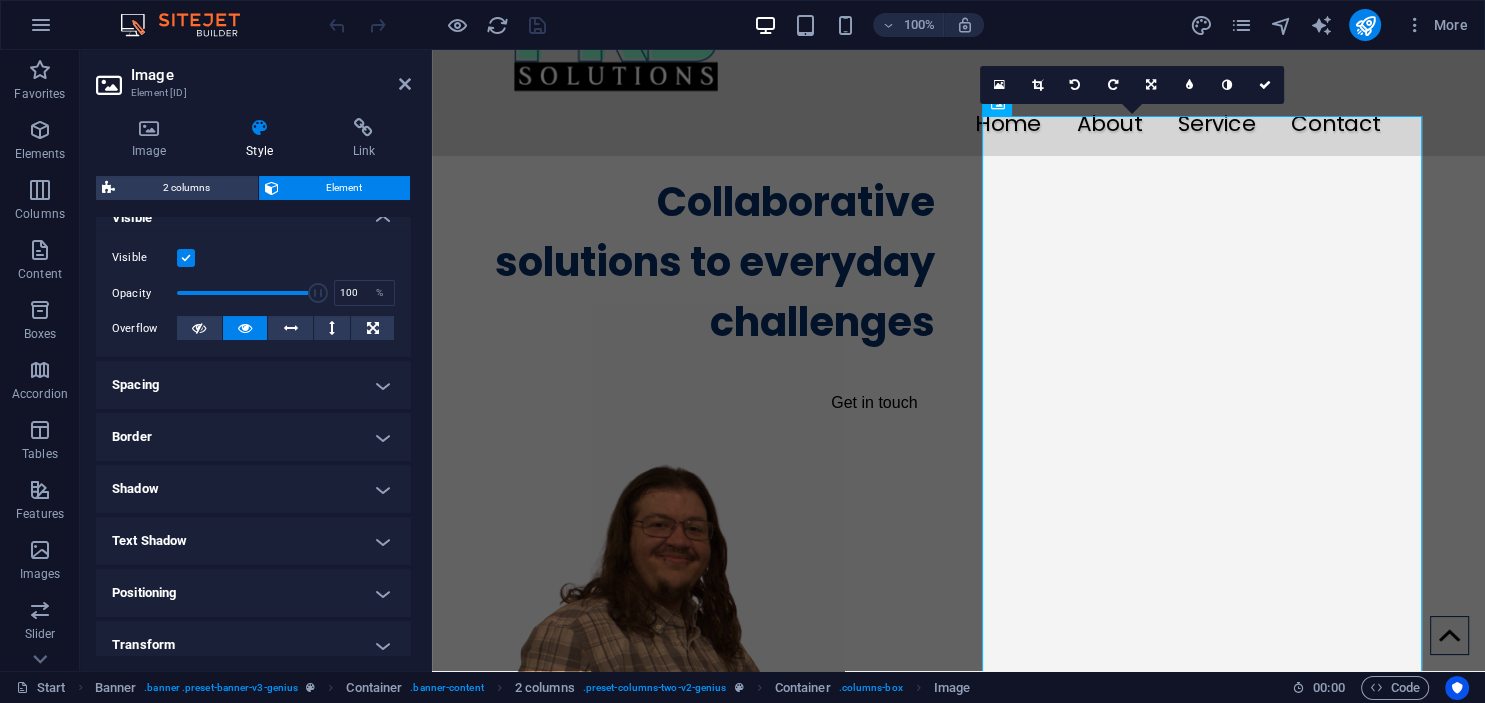 scroll, scrollTop: 0, scrollLeft: 0, axis: both 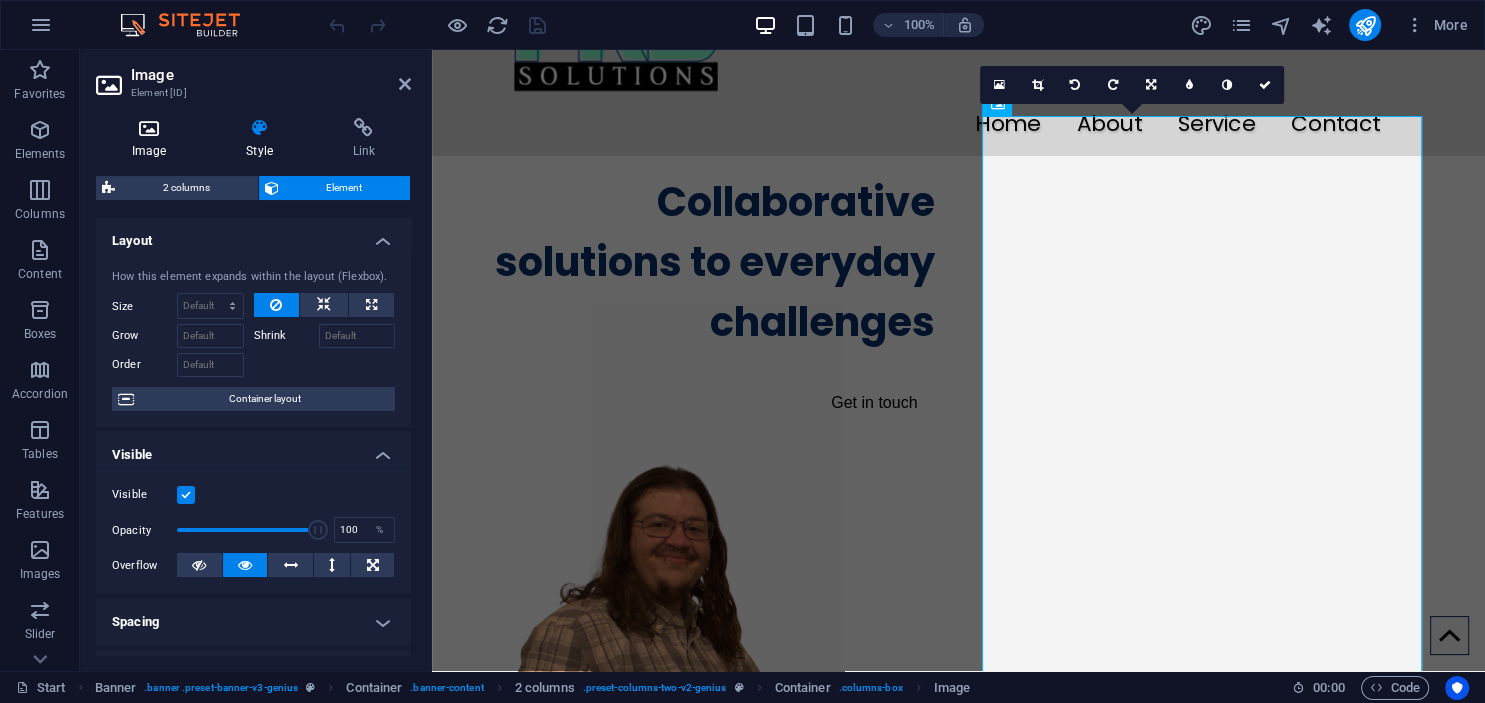 click at bounding box center (149, 128) 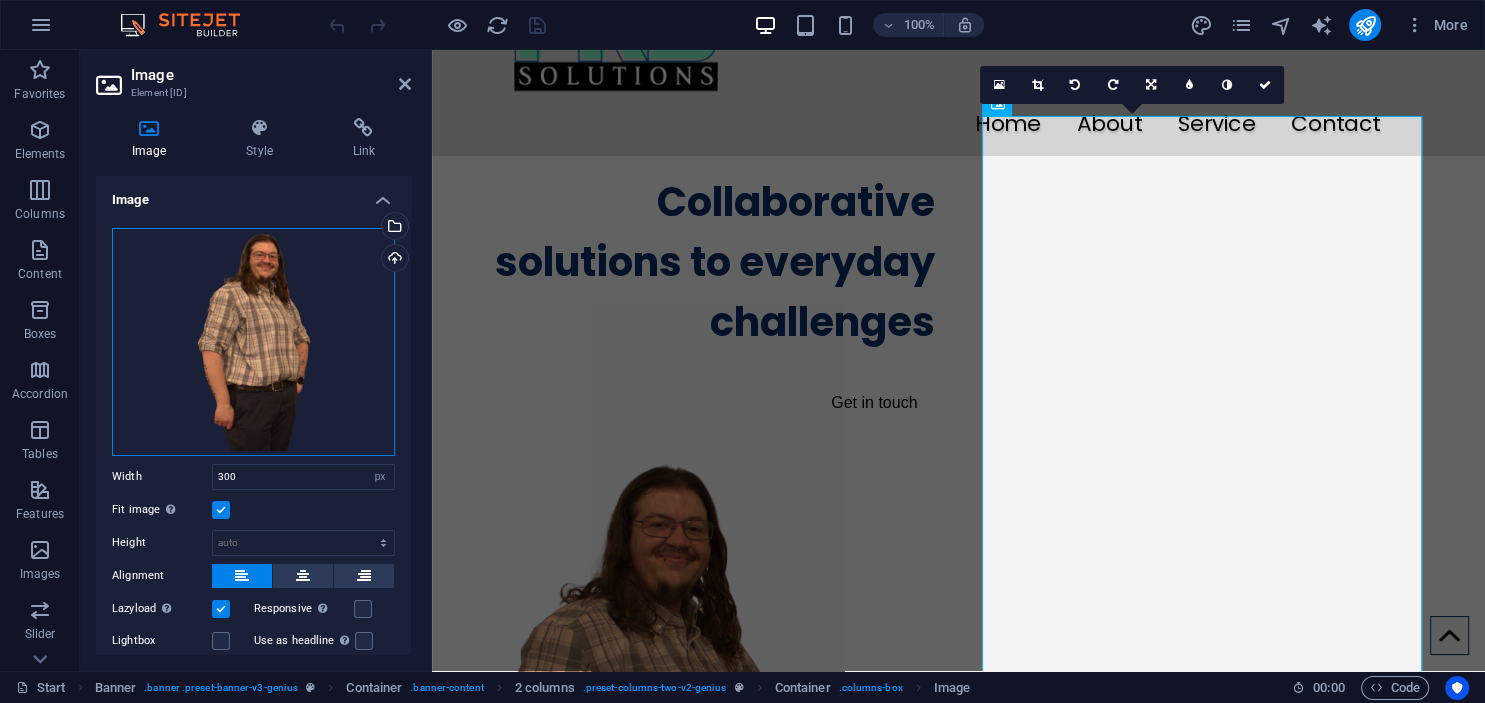 click on "Drag files here, click to choose files or select files from Files or our free stock photos & videos" at bounding box center [253, 342] 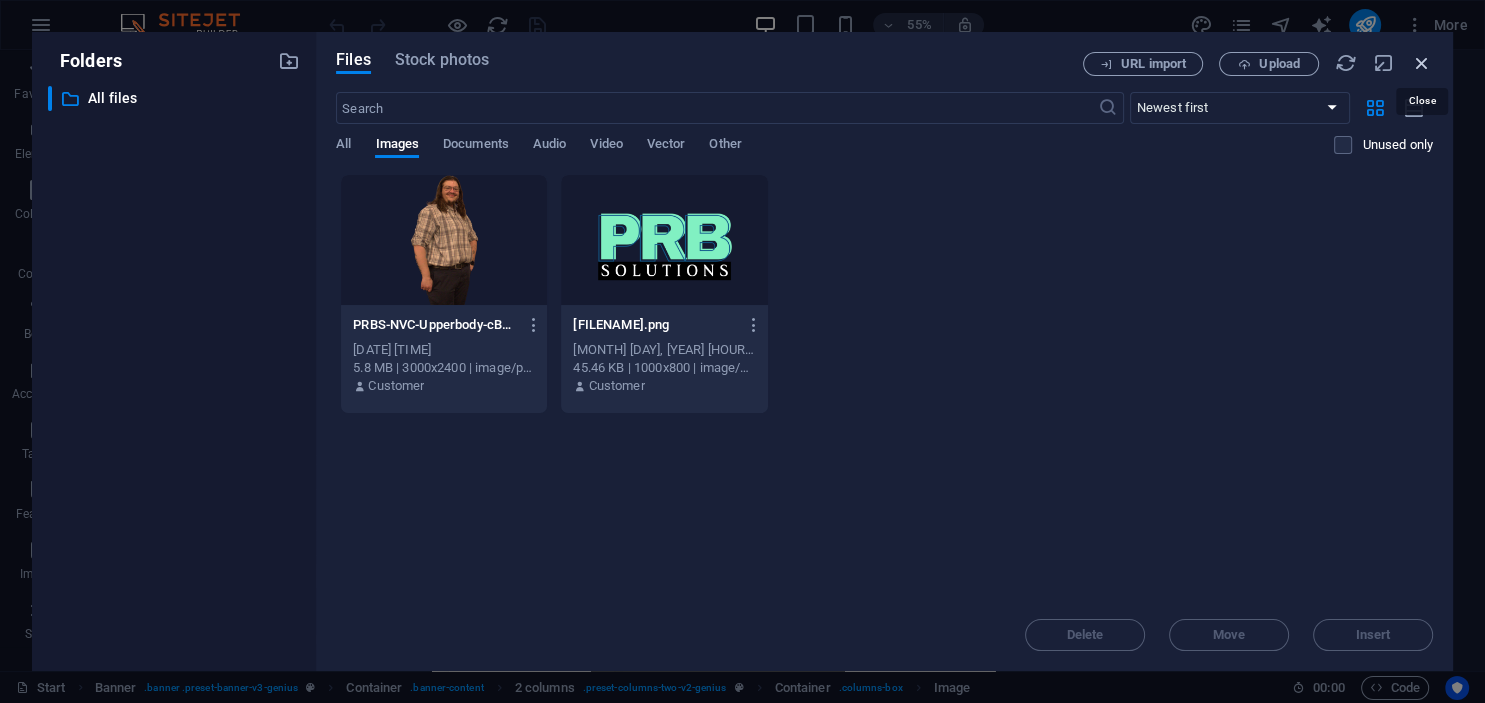 click at bounding box center (1422, 63) 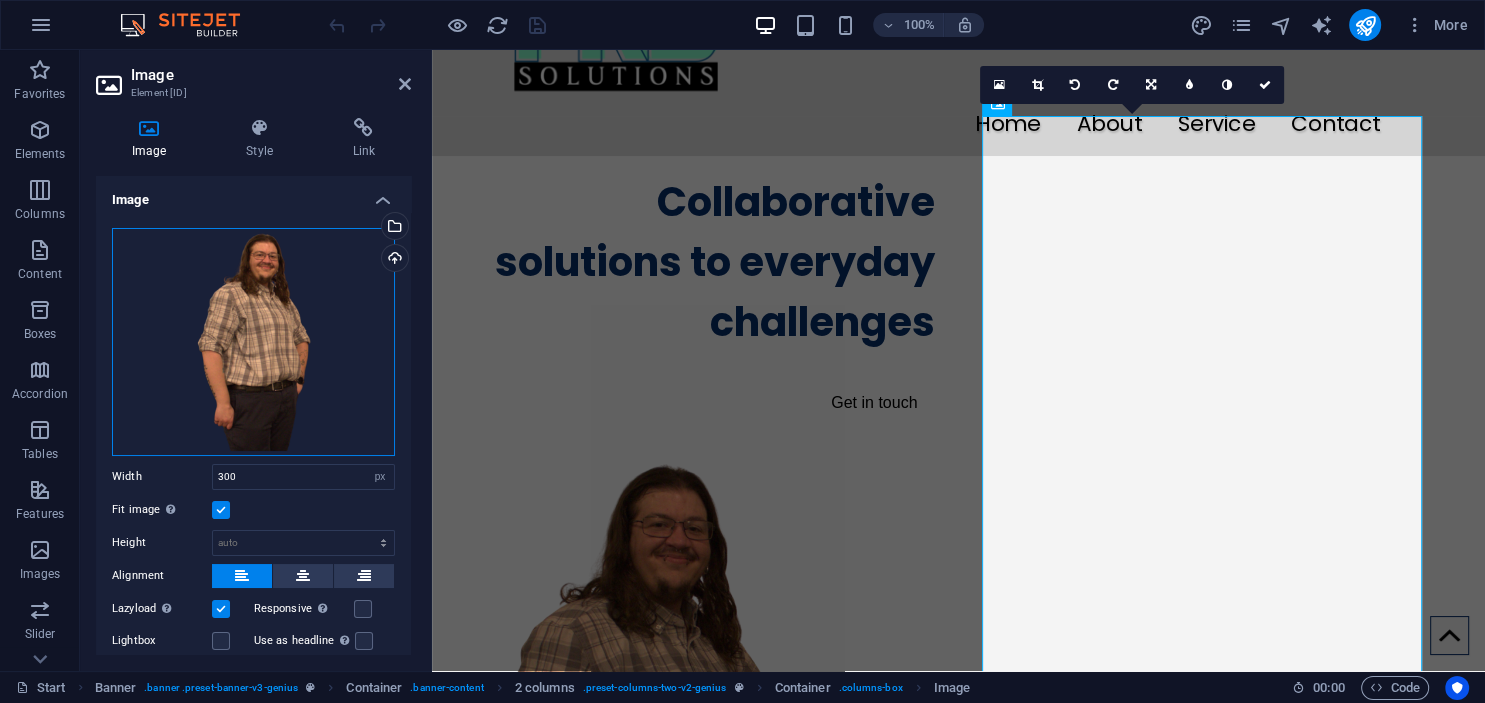 click on "Drag files here, click to choose files or select files from Files or our free stock photos & videos" at bounding box center [253, 342] 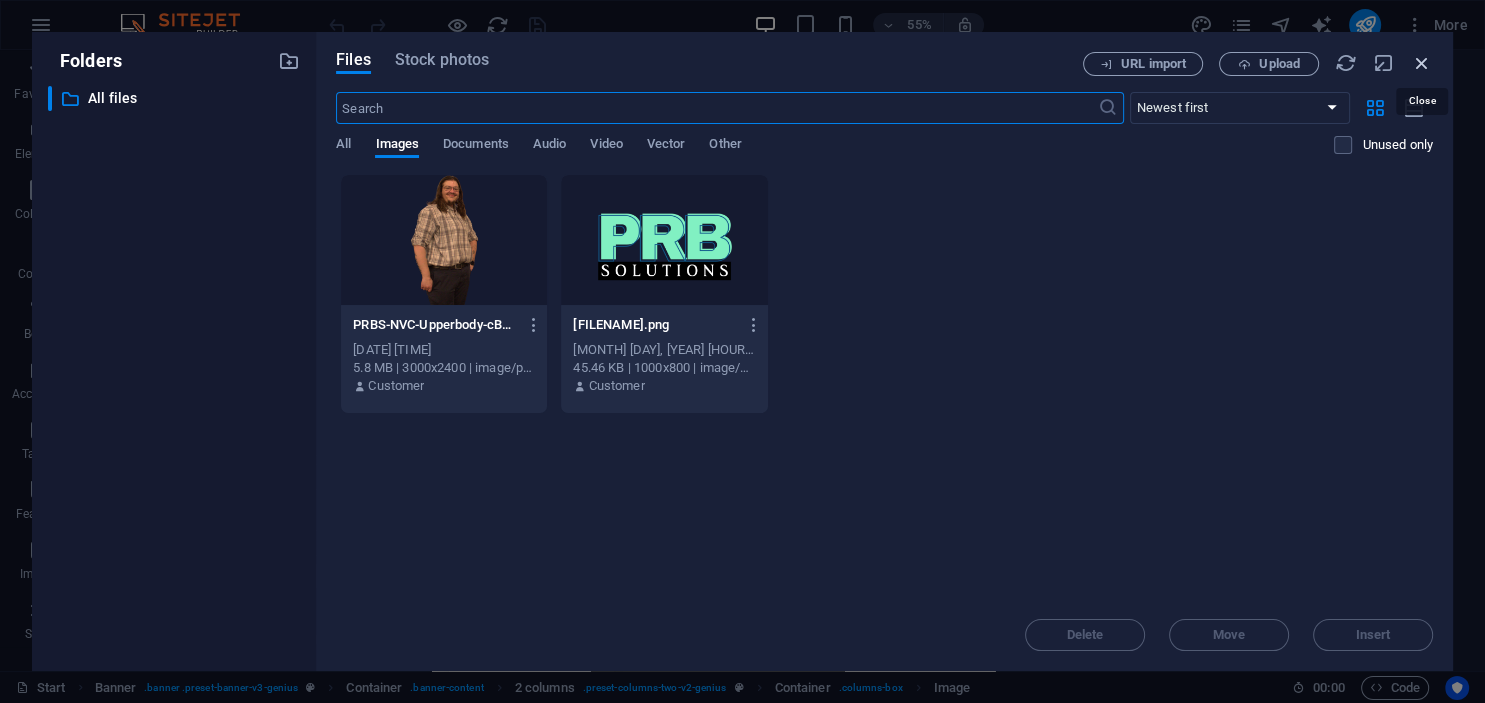 click at bounding box center [1422, 63] 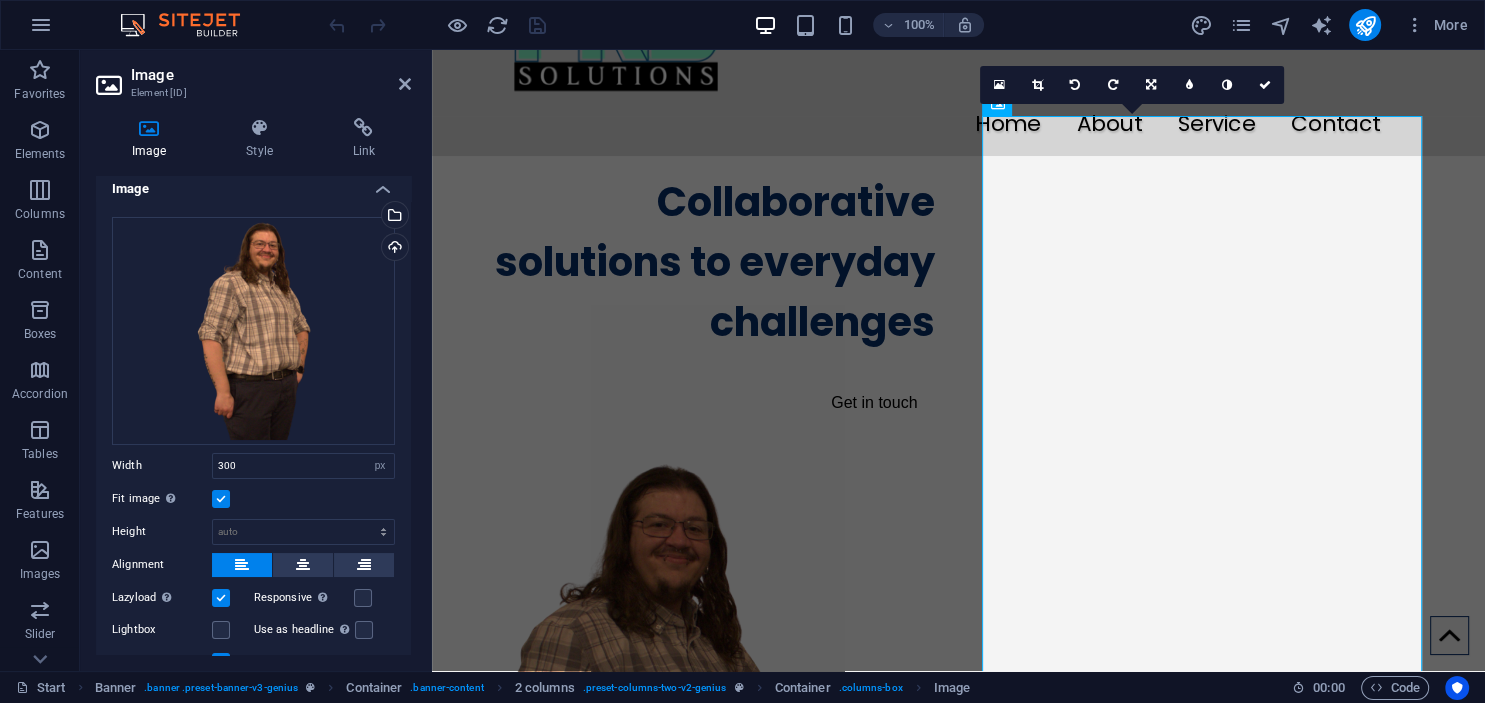 scroll, scrollTop: 0, scrollLeft: 0, axis: both 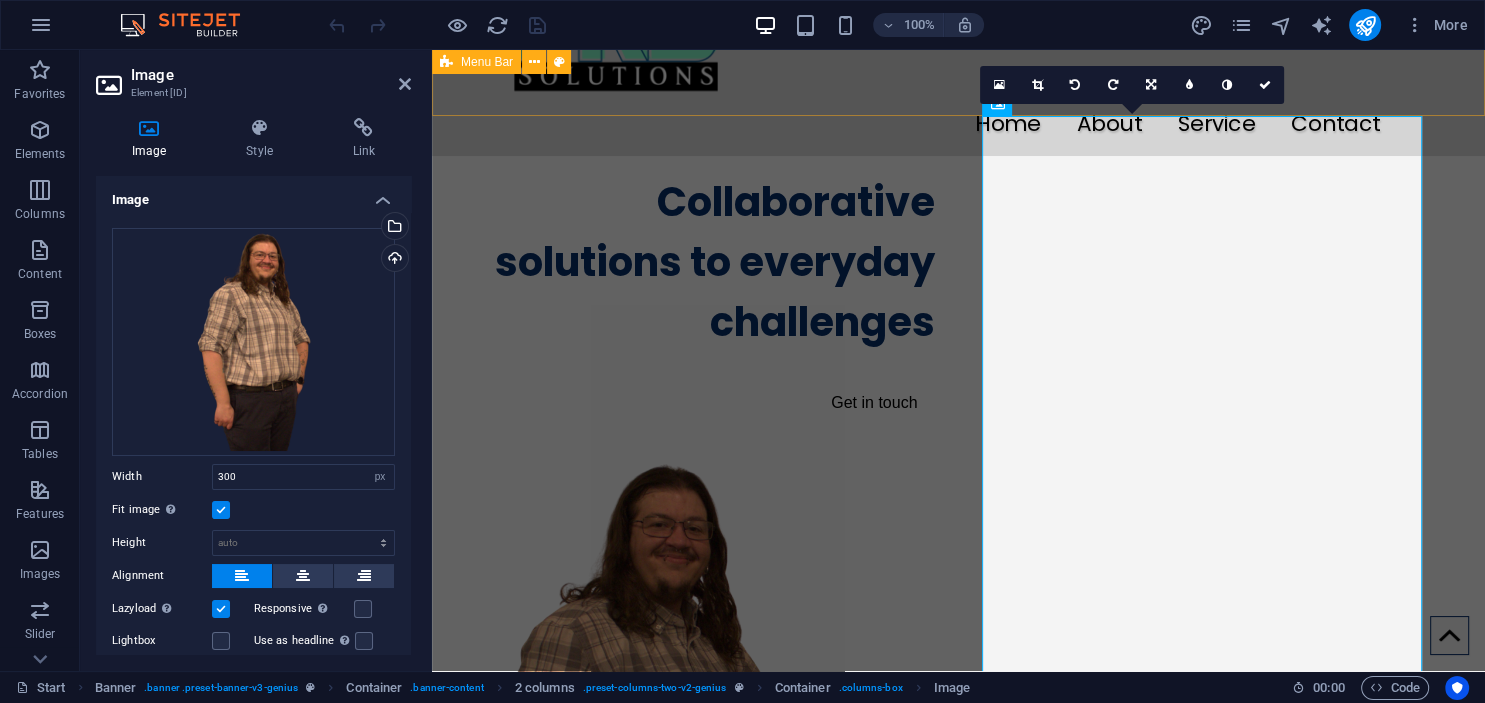 click on "Home About Service Contact" at bounding box center (958, 61) 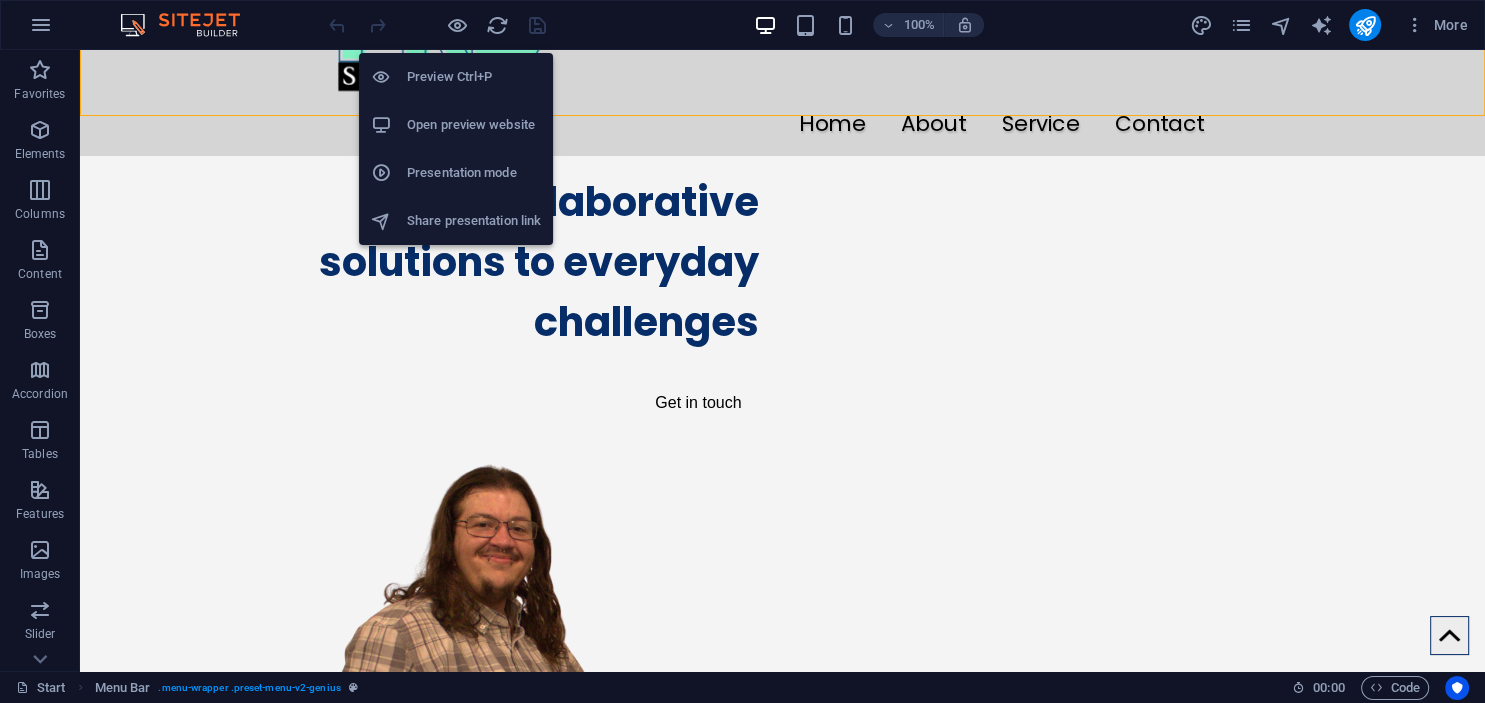 click on "Preview Ctrl+P" at bounding box center [474, 77] 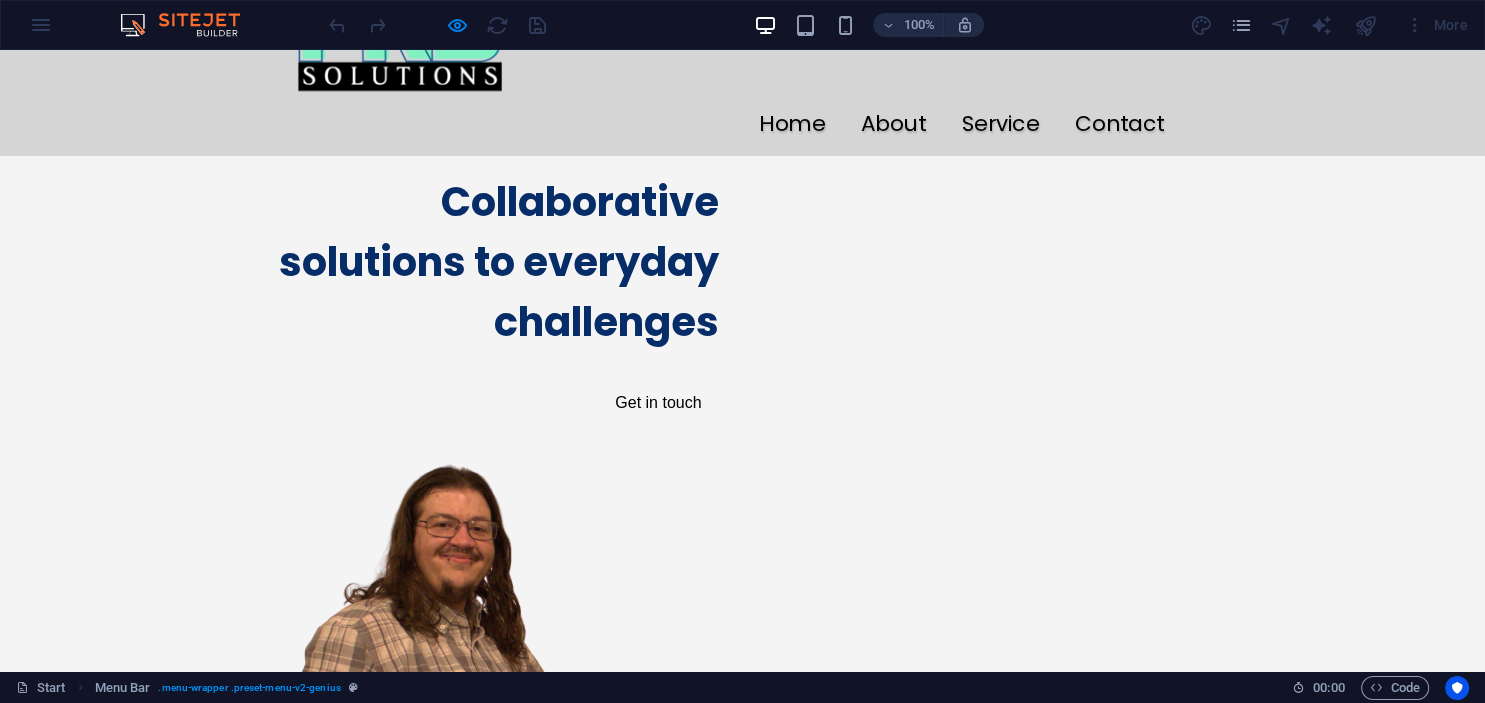 click on "Get in touch" at bounding box center (658, 403) 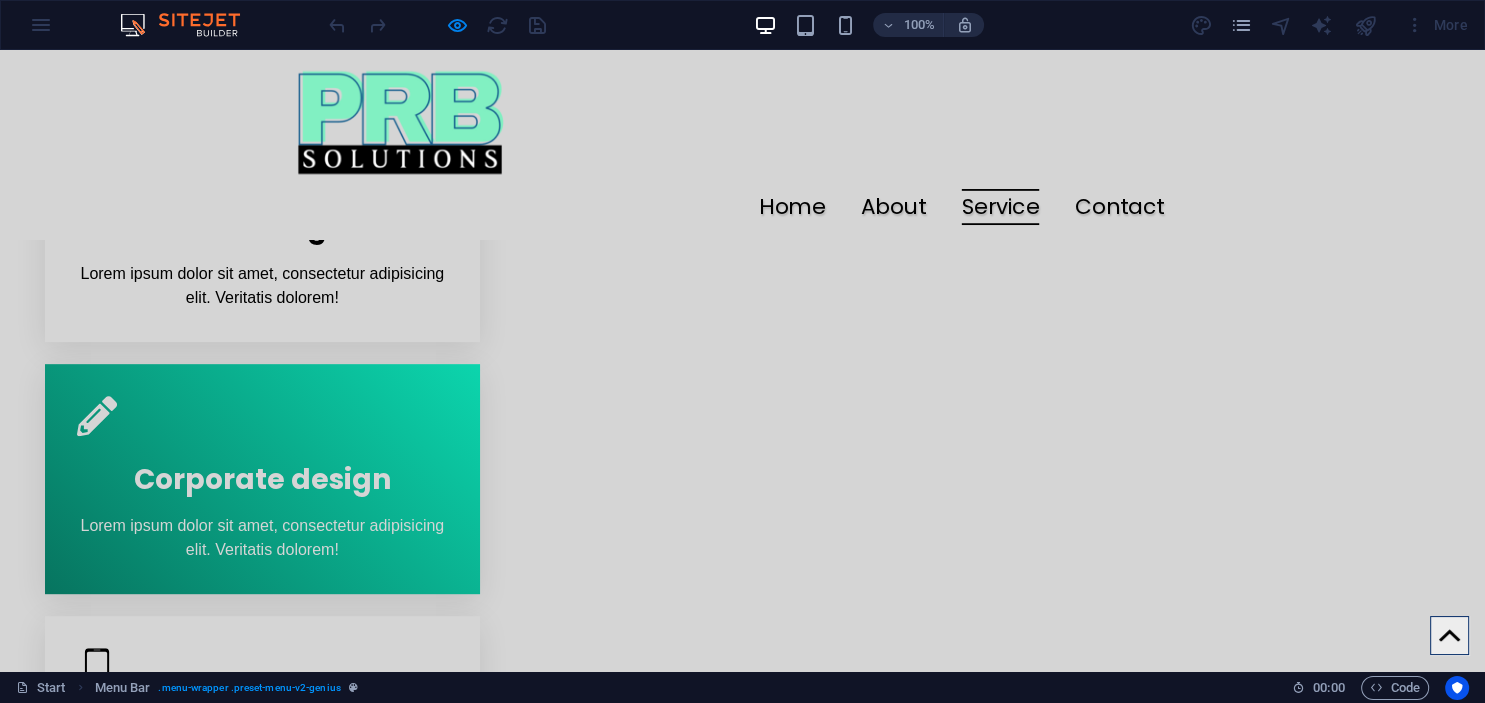 scroll, scrollTop: 744, scrollLeft: 0, axis: vertical 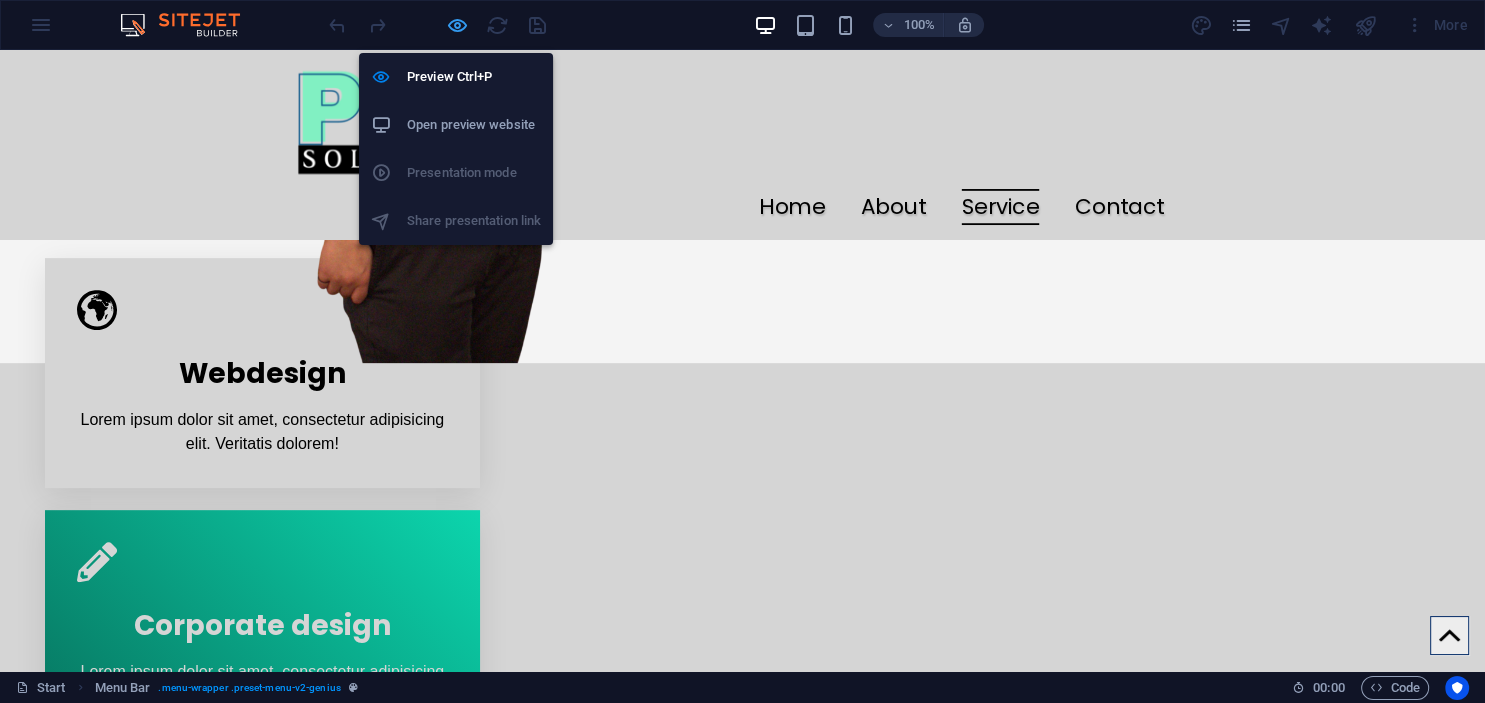 click at bounding box center (457, 25) 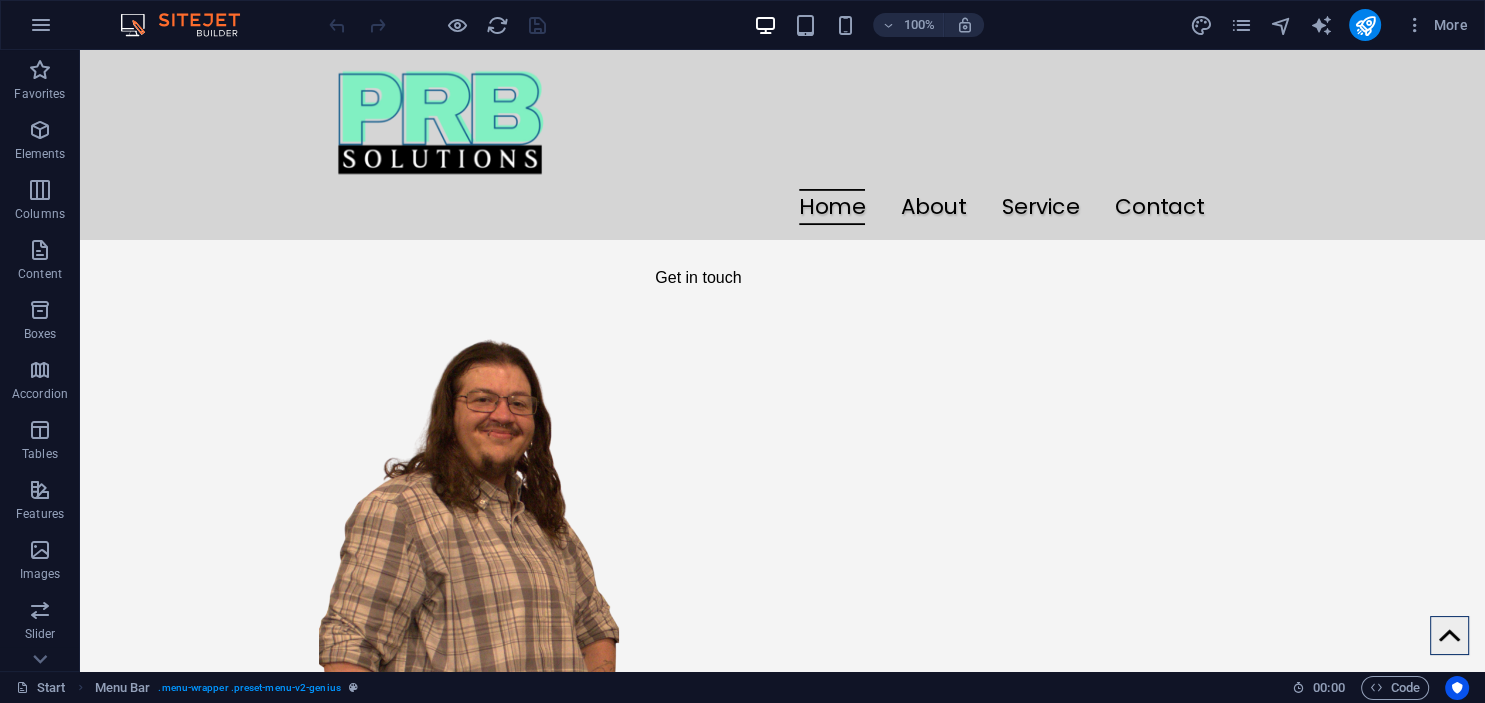 scroll, scrollTop: 172, scrollLeft: 0, axis: vertical 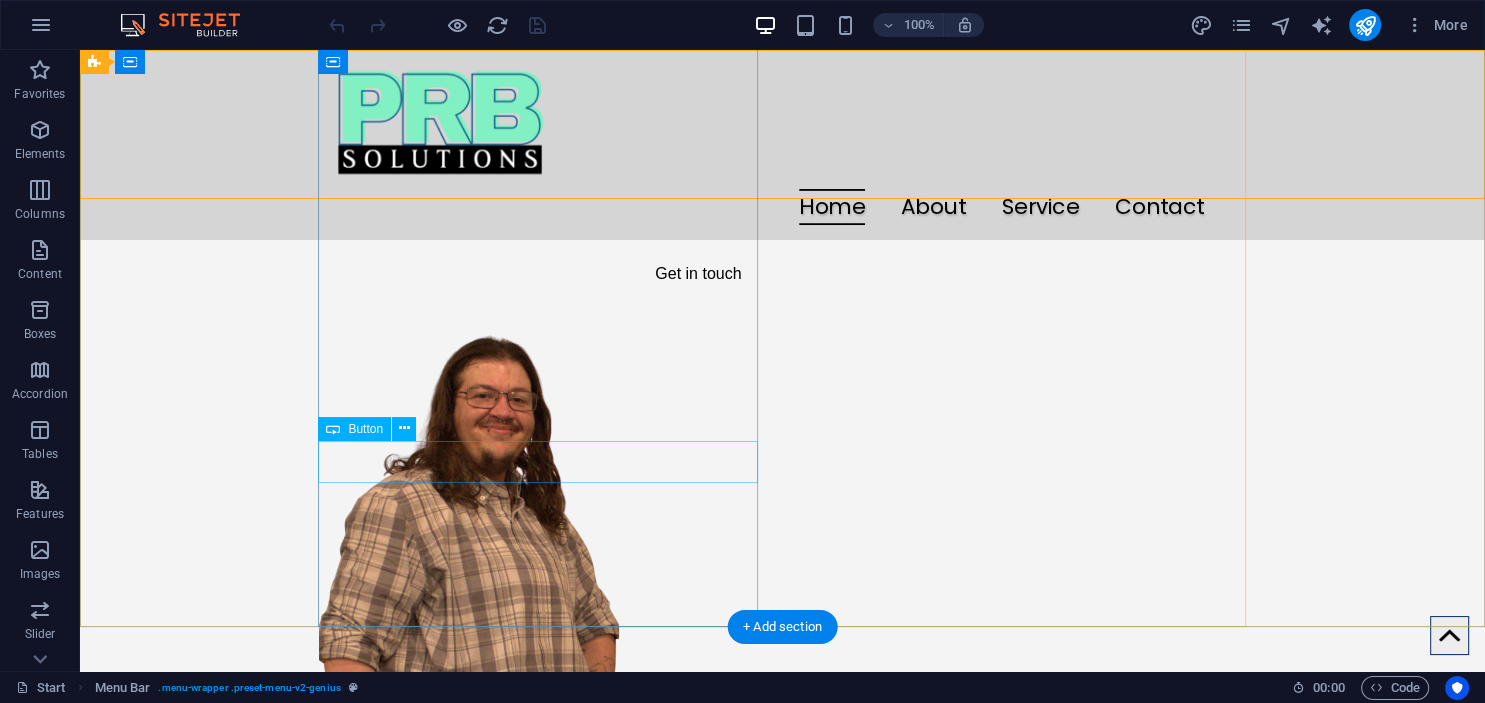 click on "Get in touch" at bounding box center [539, 274] 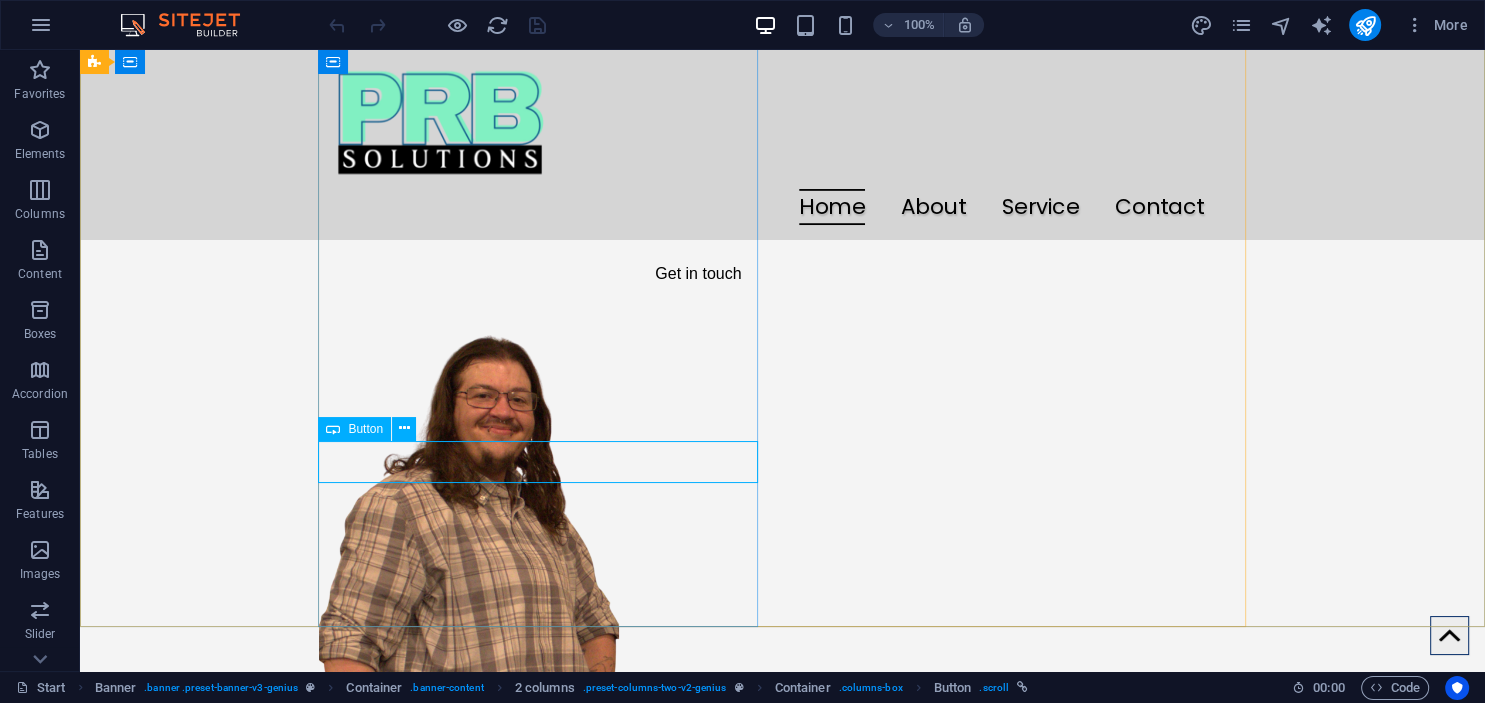 click on "Button" at bounding box center [365, 429] 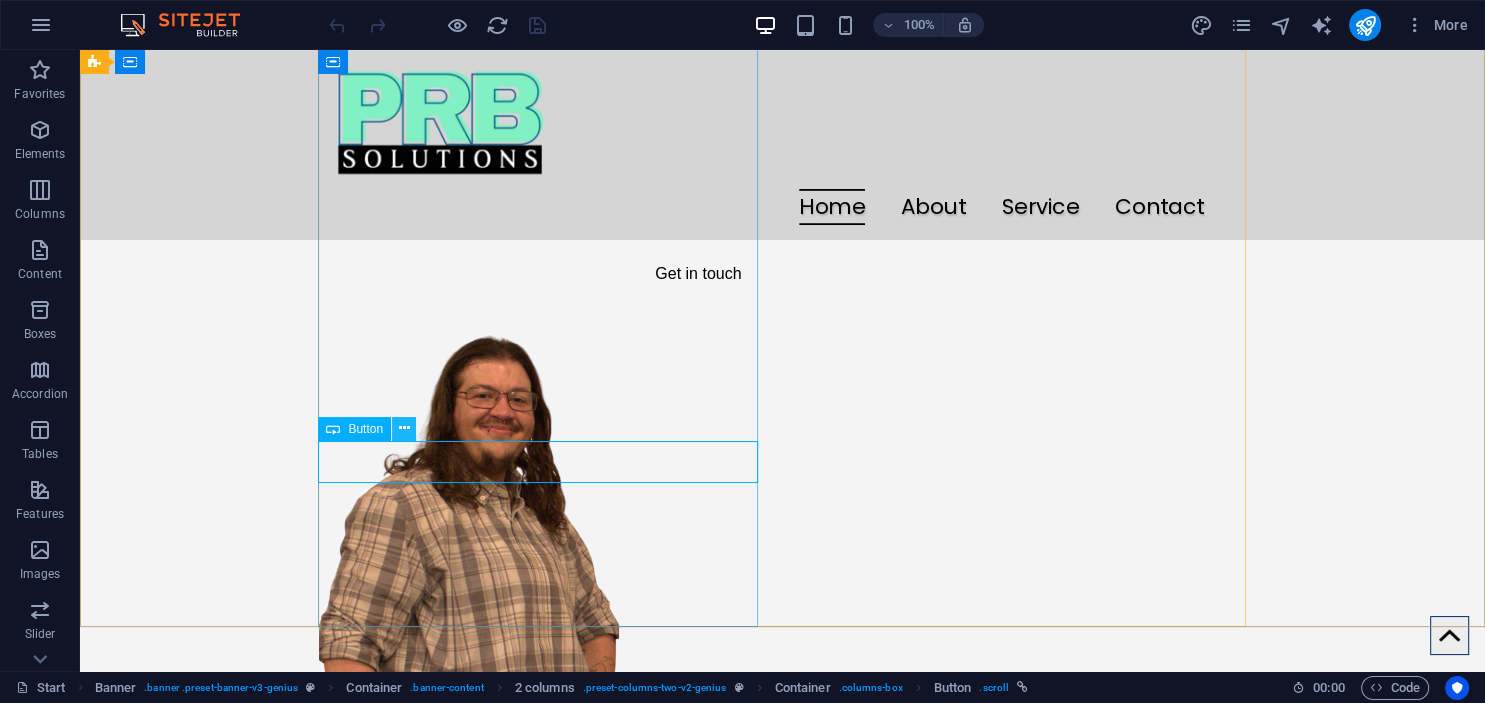 click at bounding box center (404, 428) 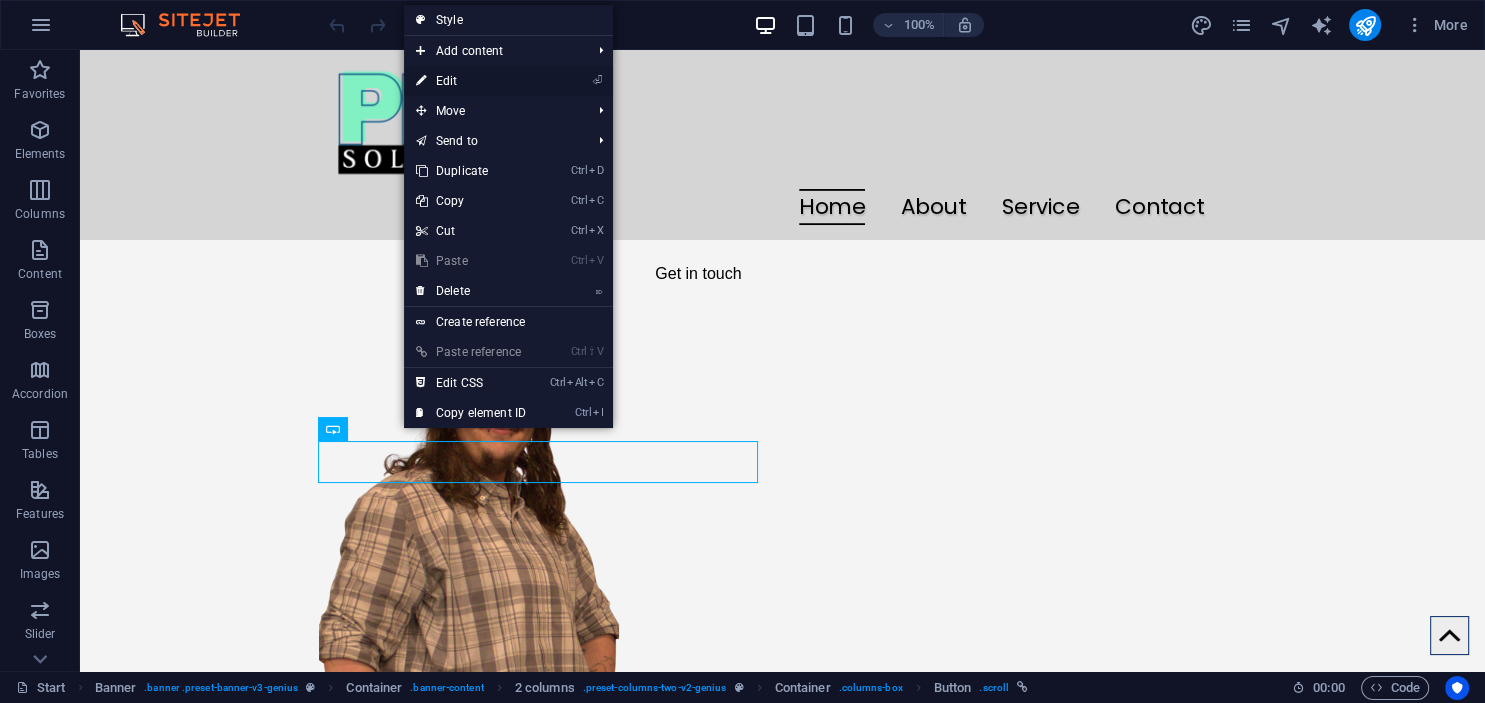 click on "⏎  Edit" at bounding box center (471, 81) 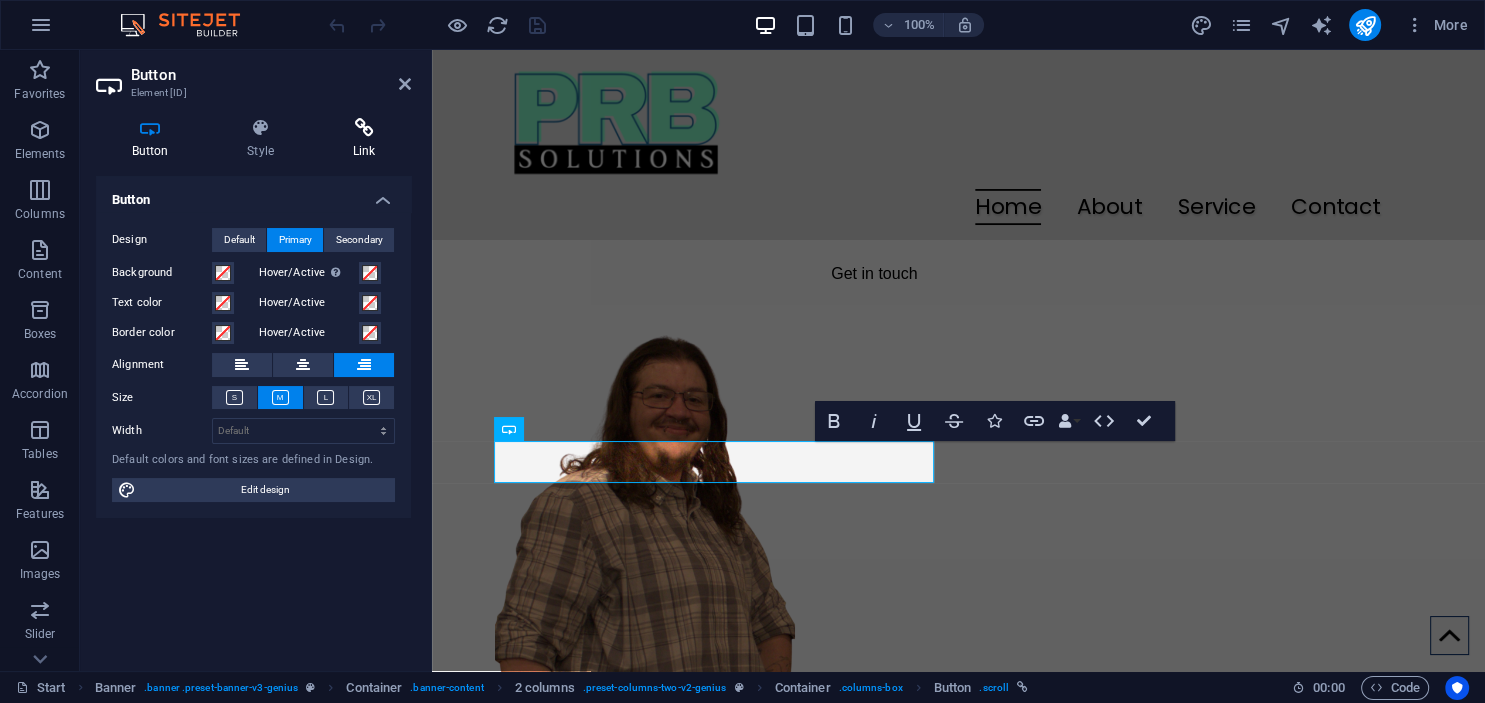 click at bounding box center (364, 128) 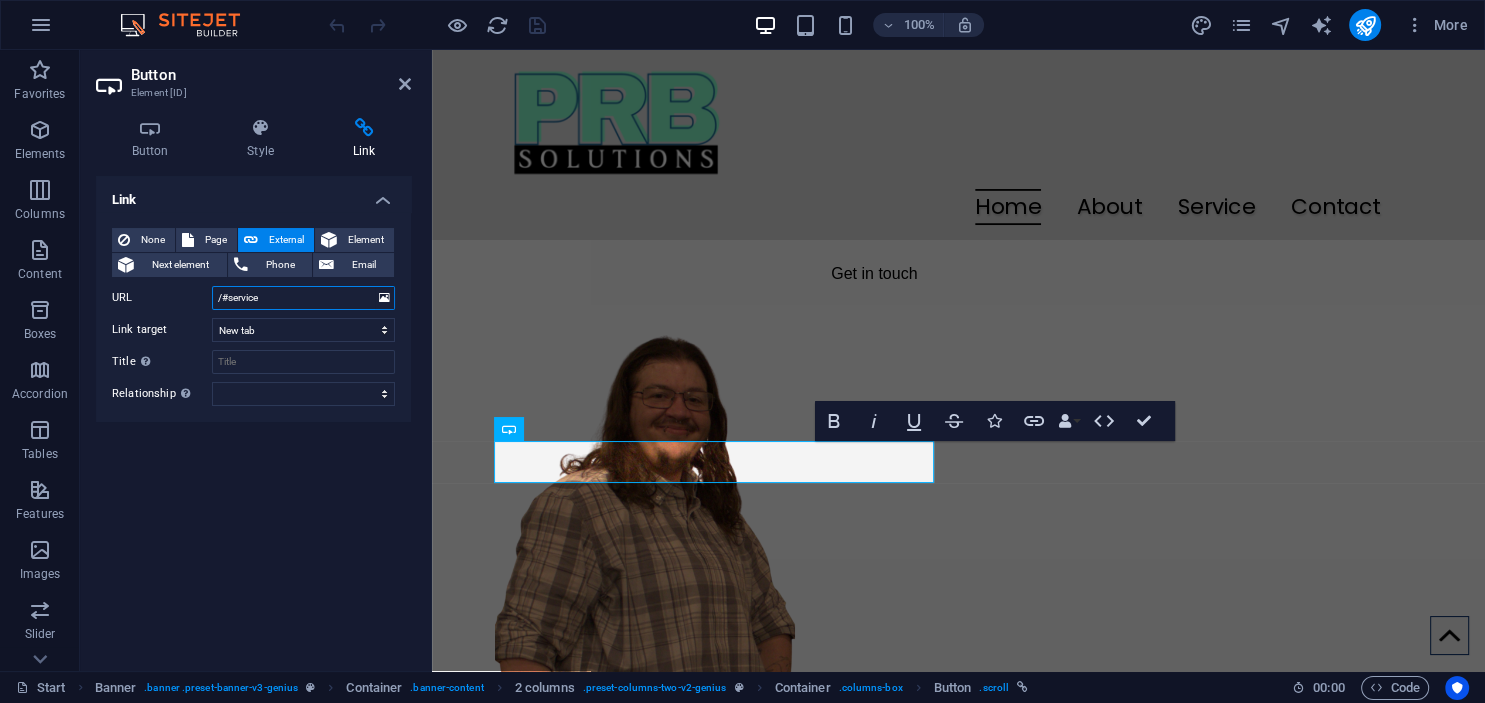 click on "/#service" at bounding box center (303, 298) 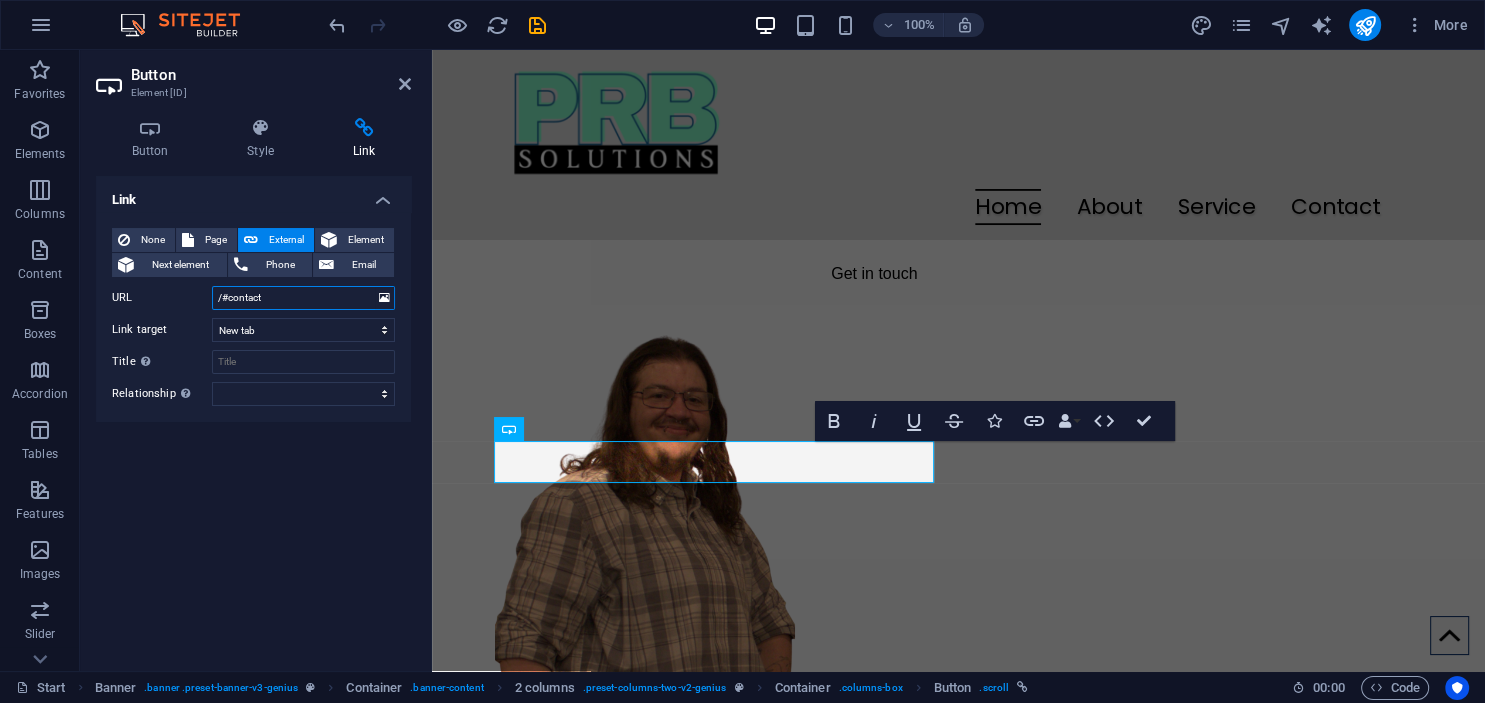 type on "/#contact" 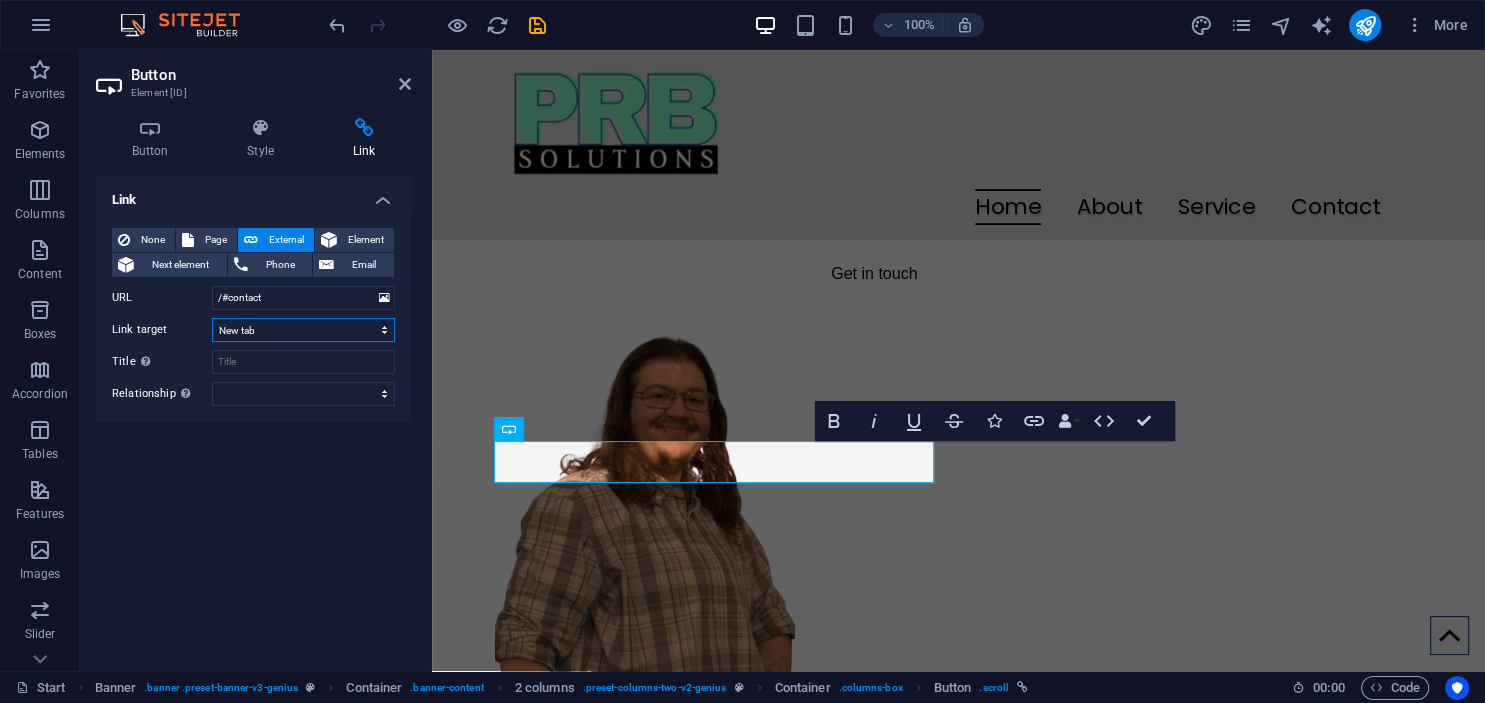 click on "New tab Same tab Overlay" at bounding box center [303, 330] 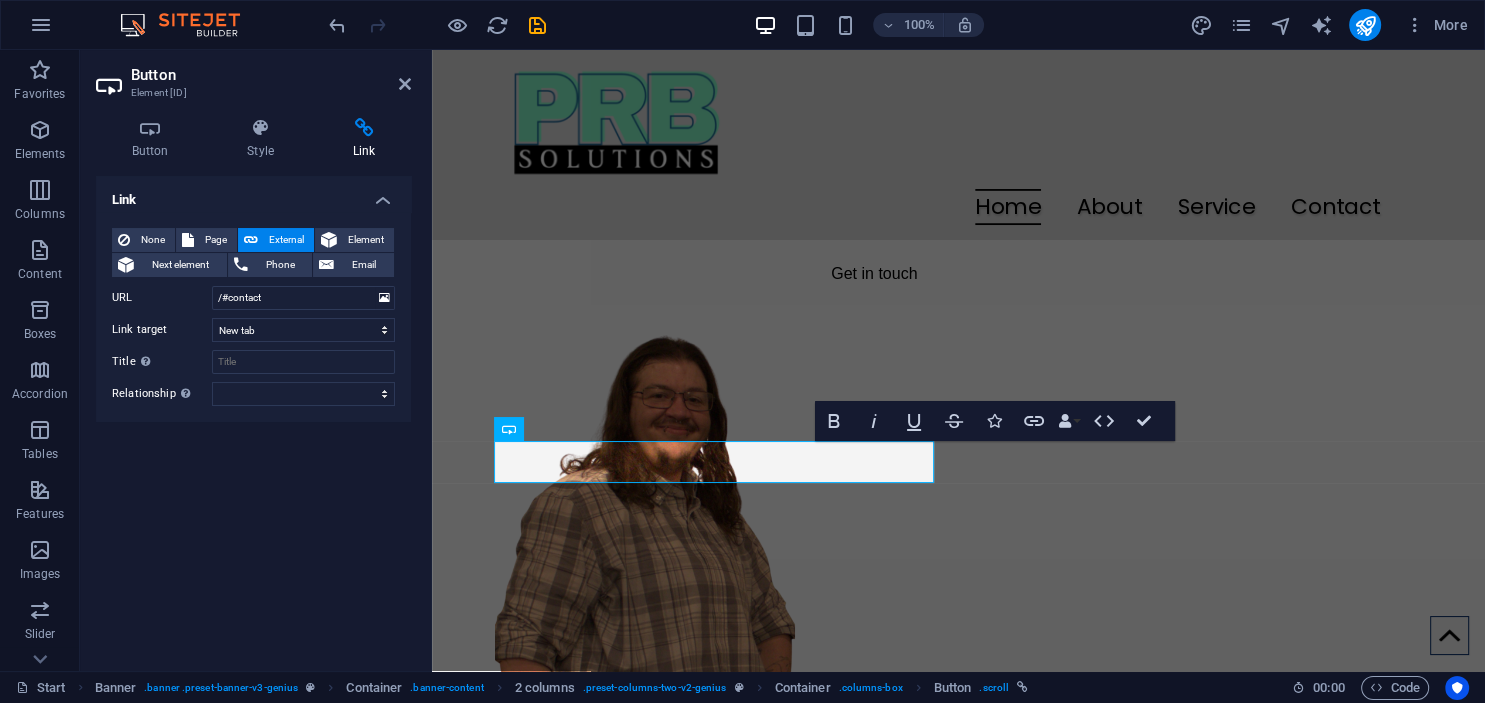 click on "Link None Page External Element Next element Phone Email Page Start Subpage Legal Notice Privacy Element
URL /#contact Phone Email Link target New tab Same tab Overlay Title Additional link description, should not be the same as the link text. The title is most often shown as a tooltip text when the mouse moves over the element. Leave empty if uncertain. Relationship Sets the  relationship of this link to the link target . For example, the value "nofollow" instructs search engines not to follow the link. Can be left empty. alternate author bookmark external help license next nofollow noreferrer noopener prev search tag" at bounding box center [253, 415] 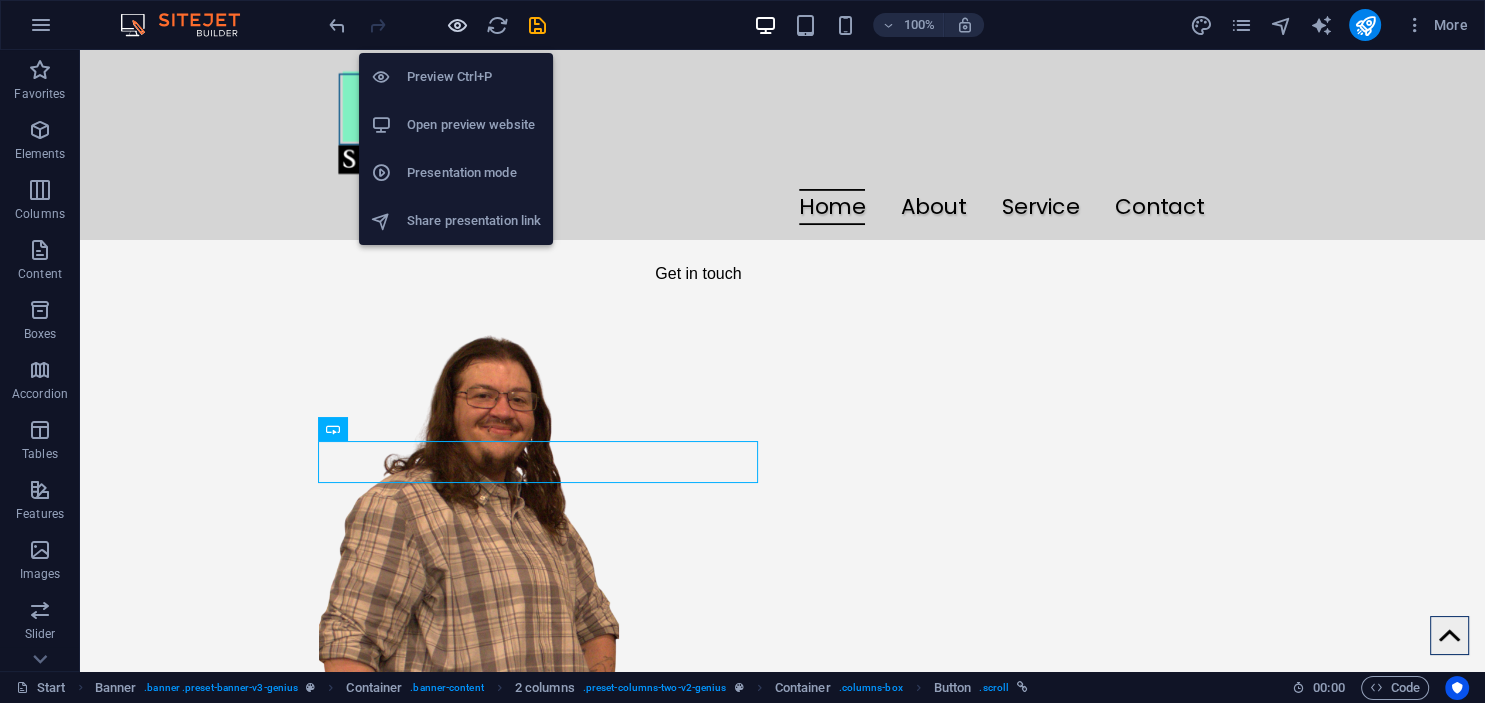 click at bounding box center [457, 25] 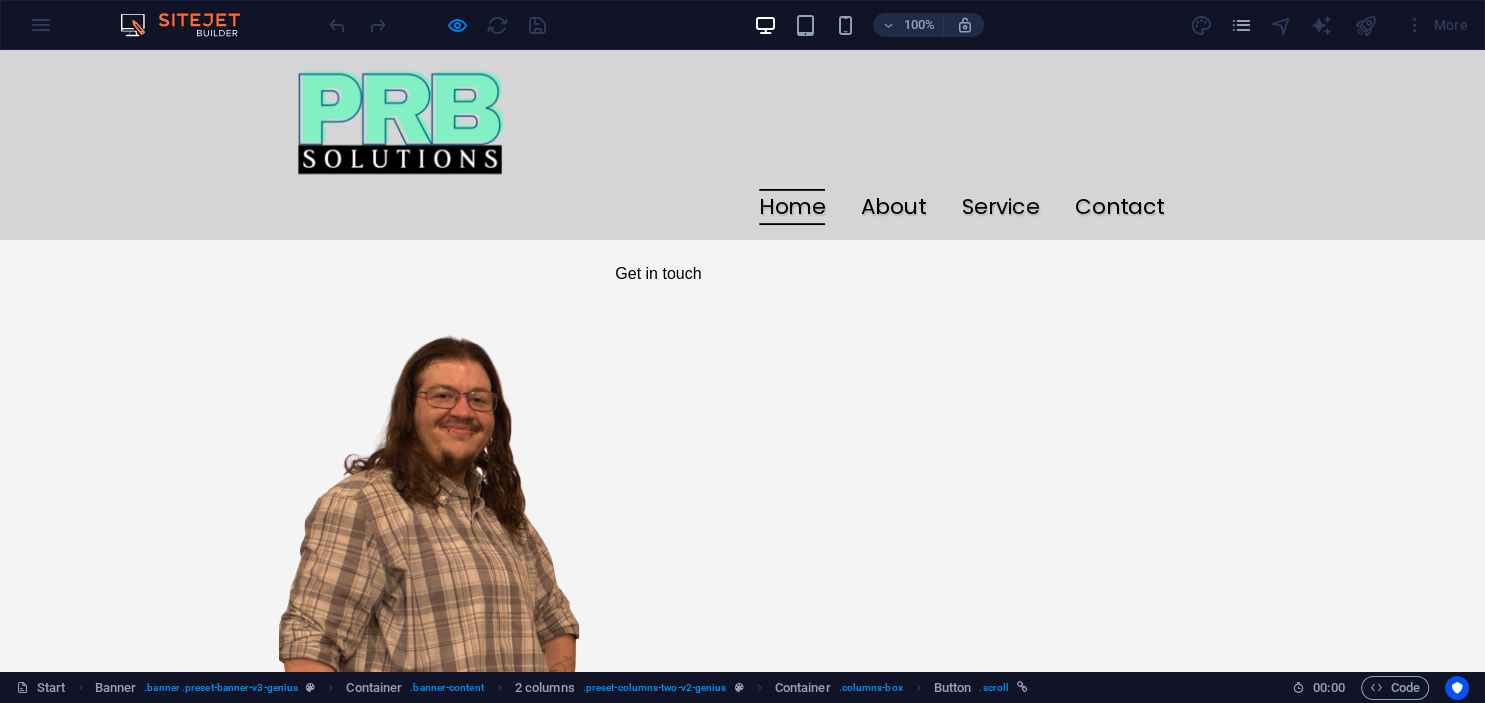 click on "Get in touch" at bounding box center (658, 274) 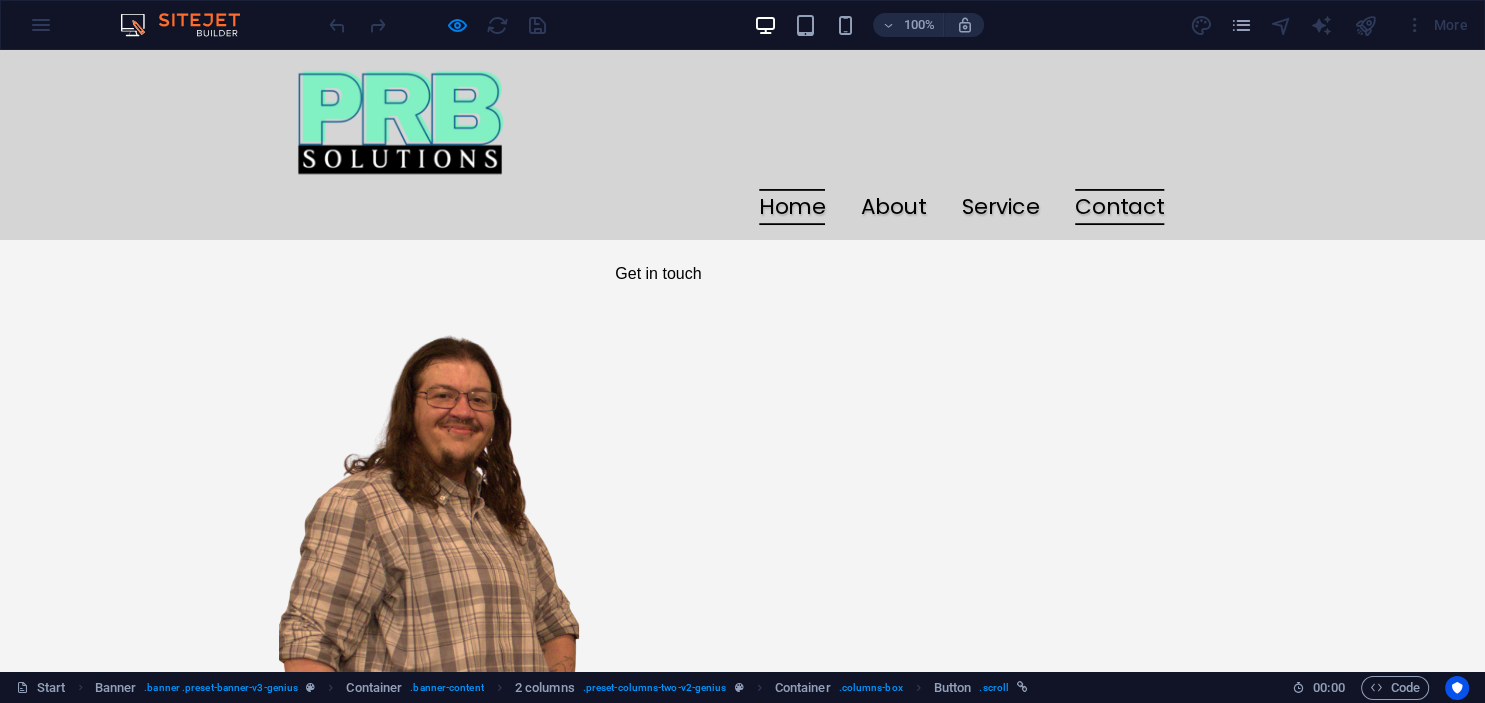 click on "Contact" at bounding box center [1119, 207] 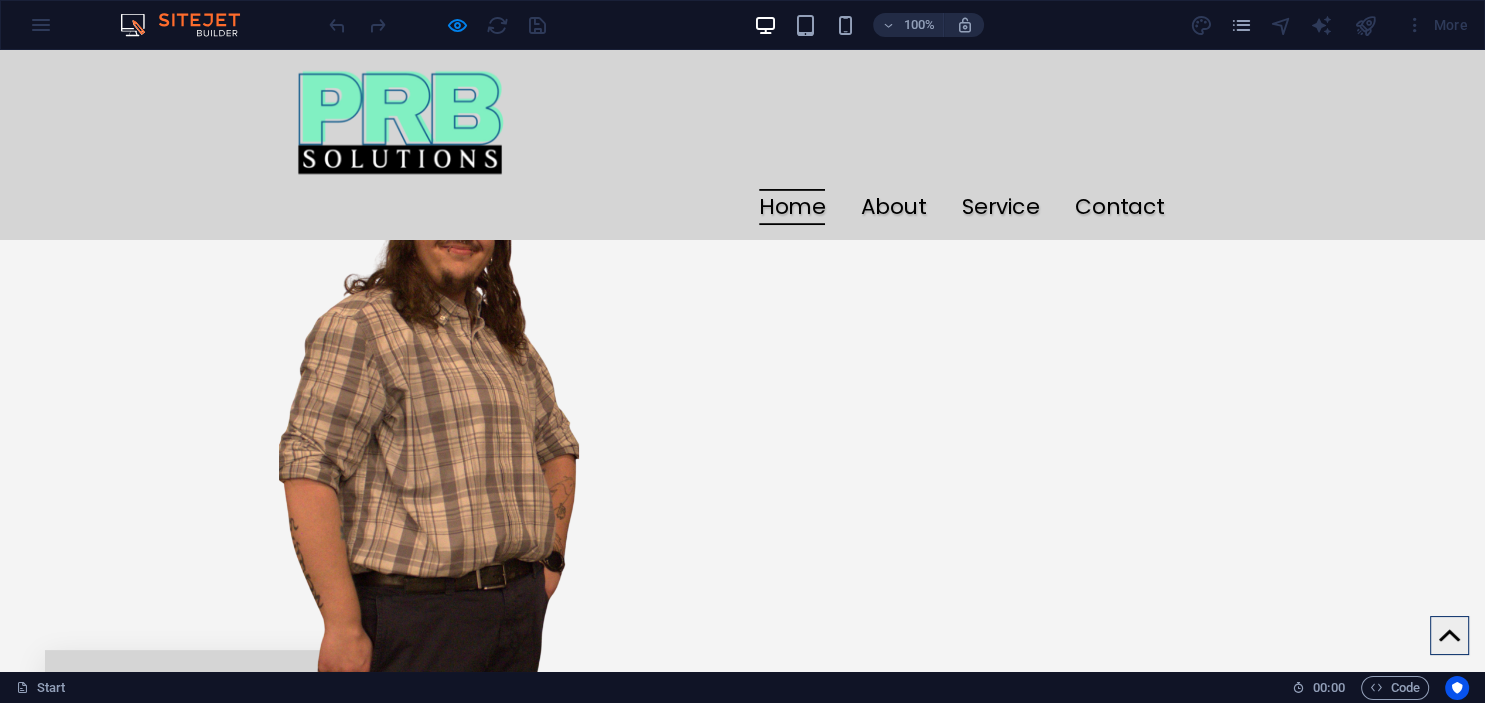 scroll, scrollTop: 380, scrollLeft: 0, axis: vertical 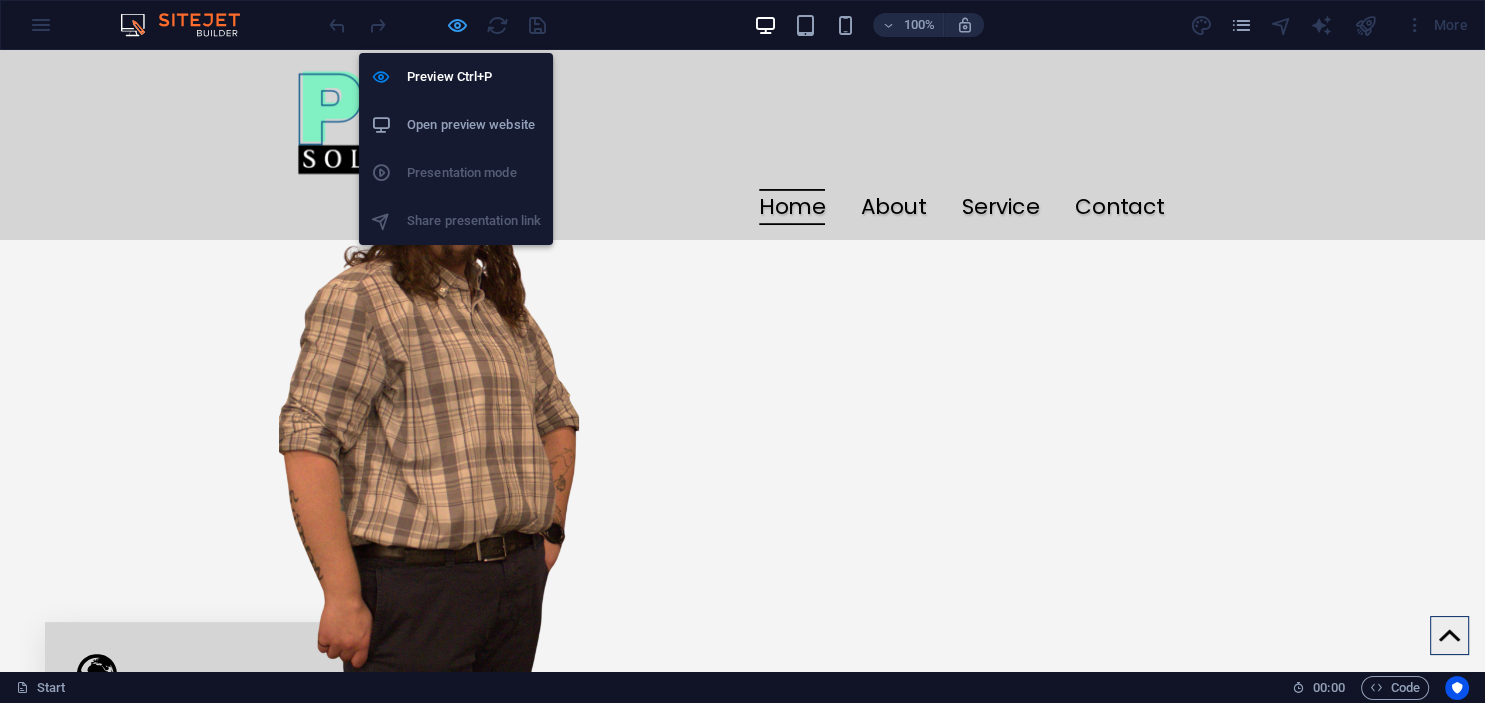 click at bounding box center [457, 25] 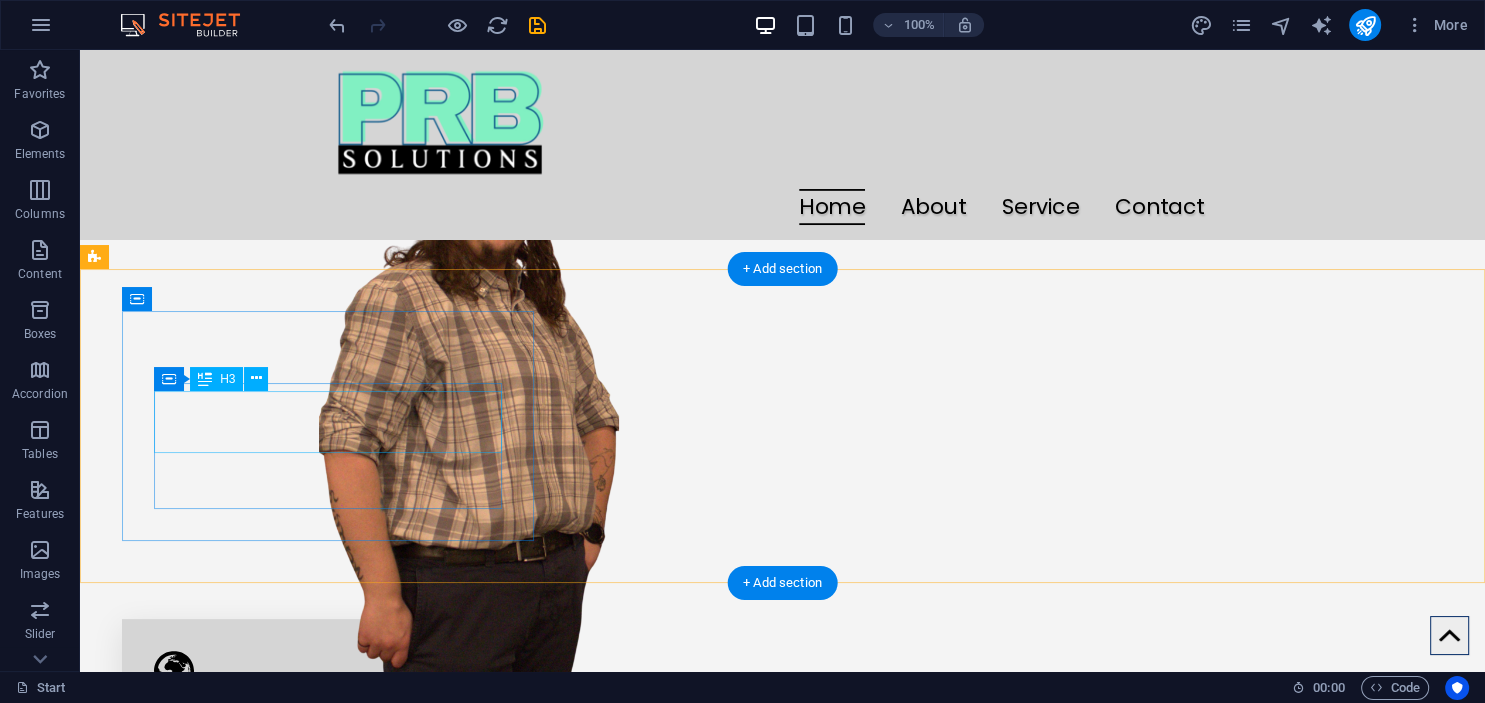 click on "Webdesign" at bounding box center (328, 730) 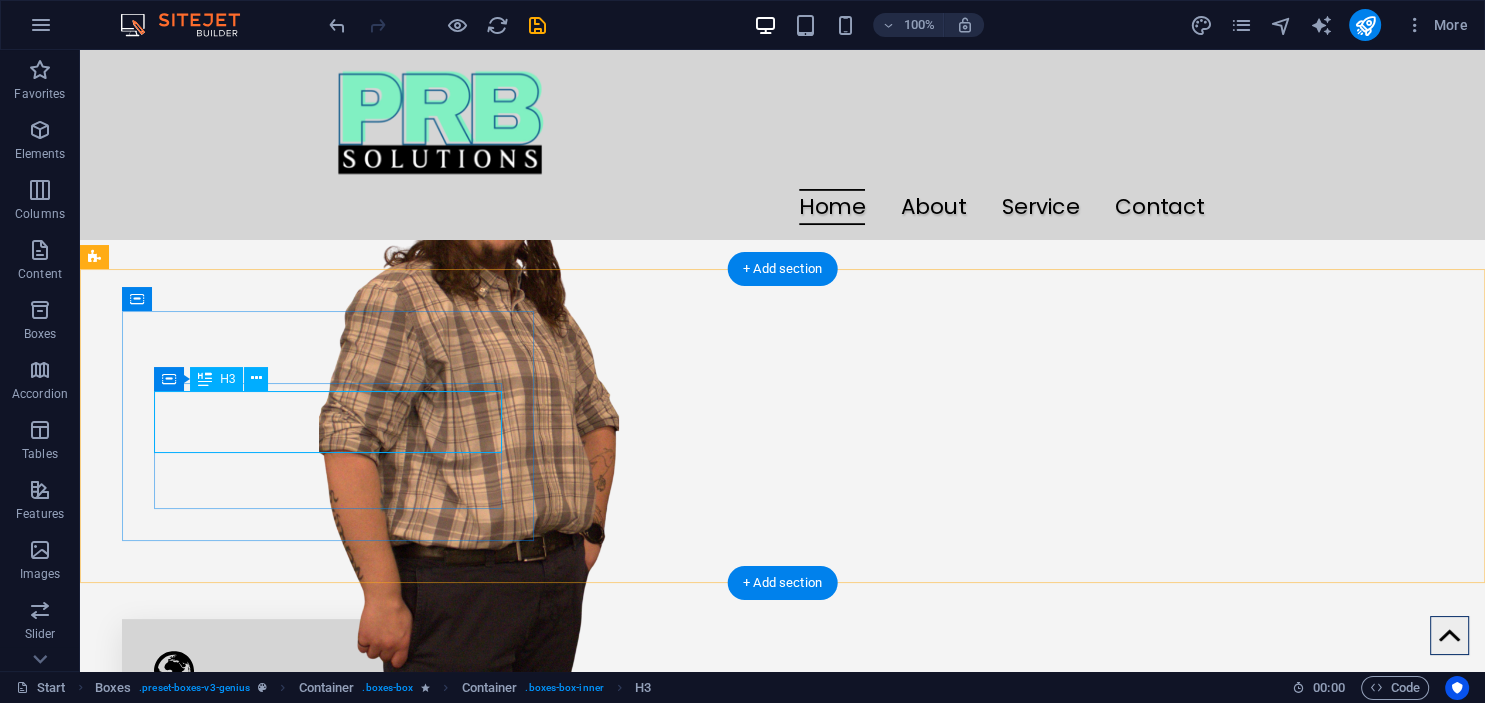 click on "Webdesign" at bounding box center (328, 730) 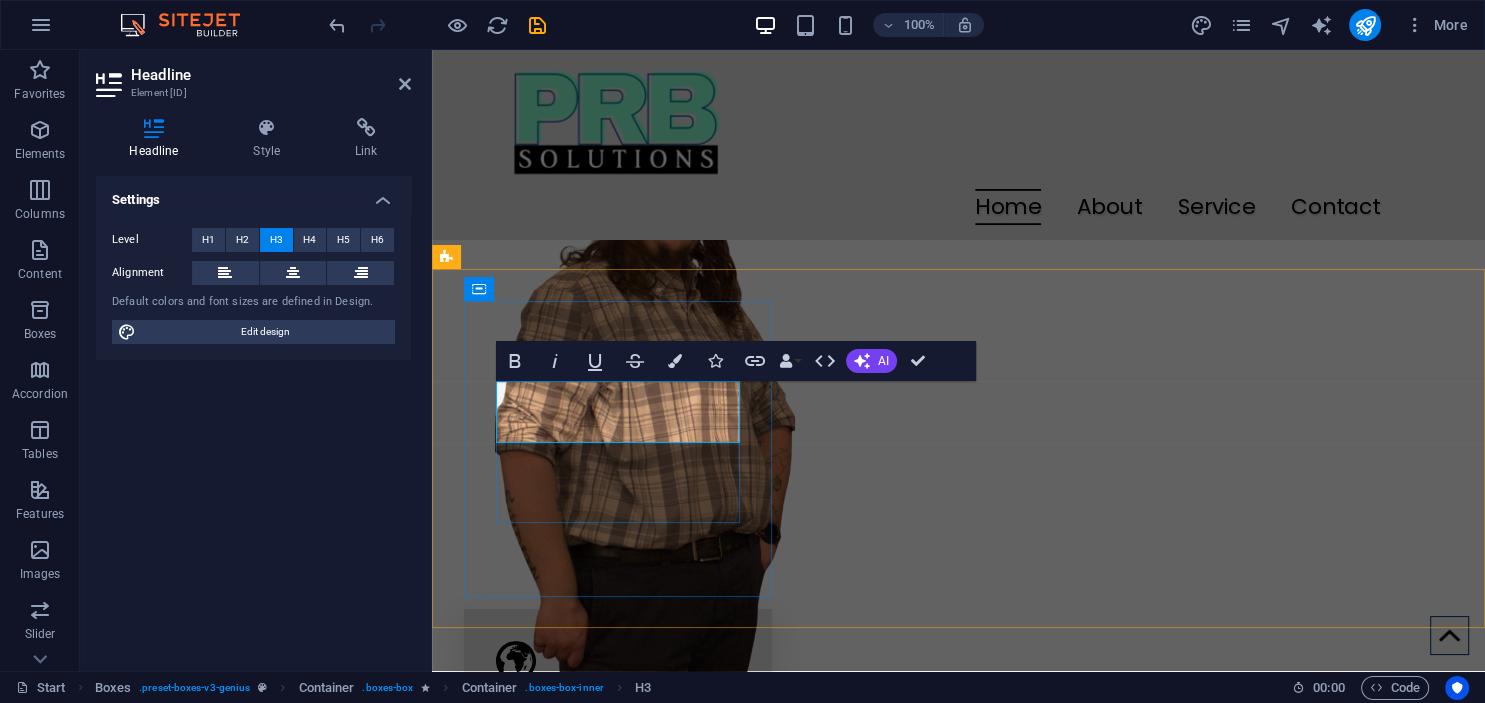 type 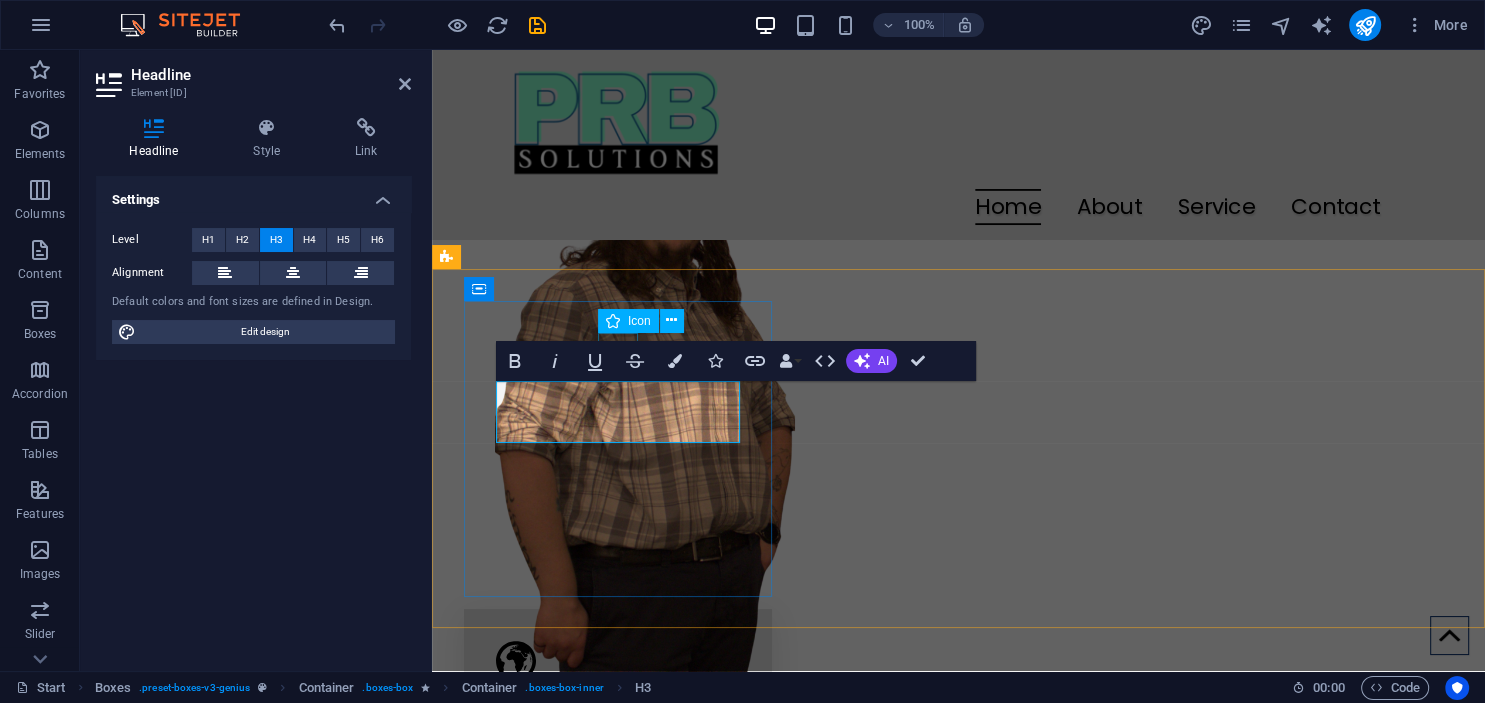 click at bounding box center [618, 661] 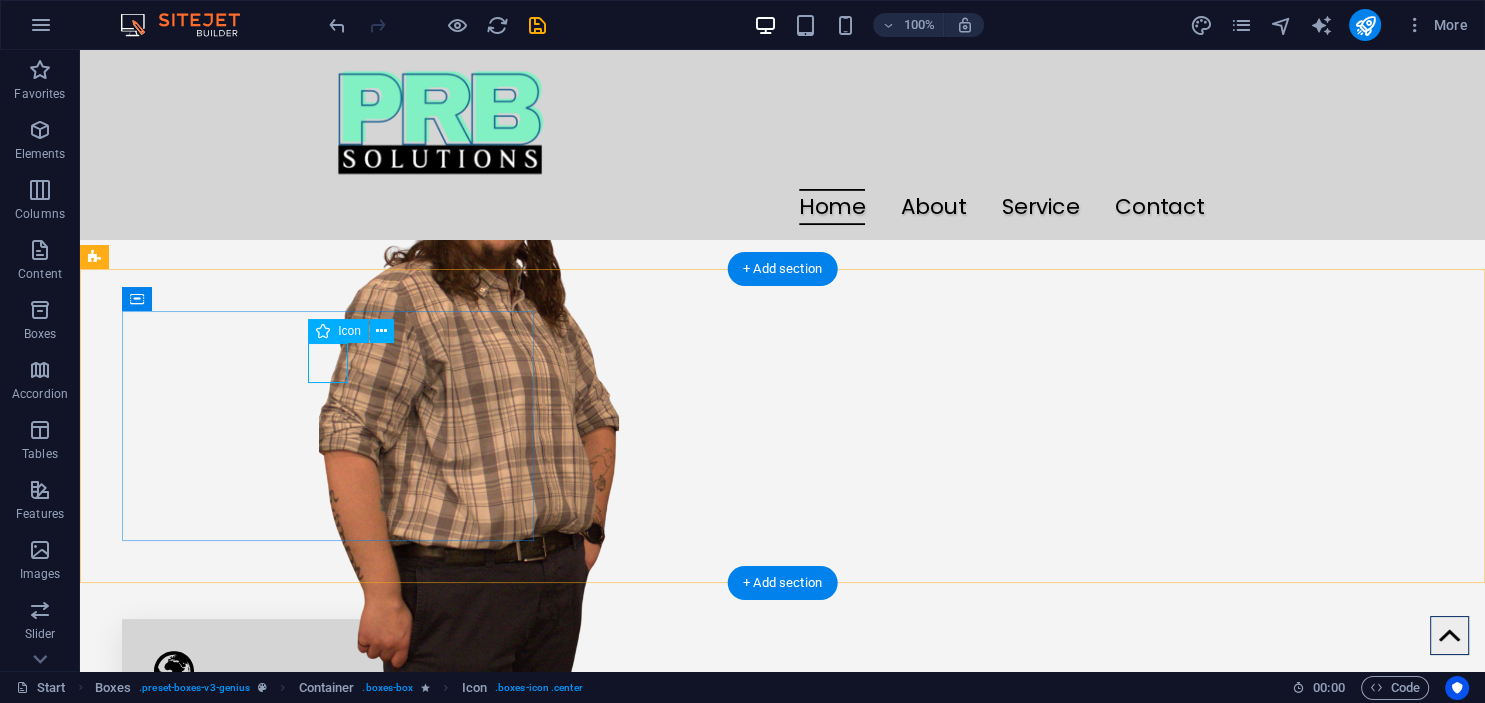click at bounding box center (328, 671) 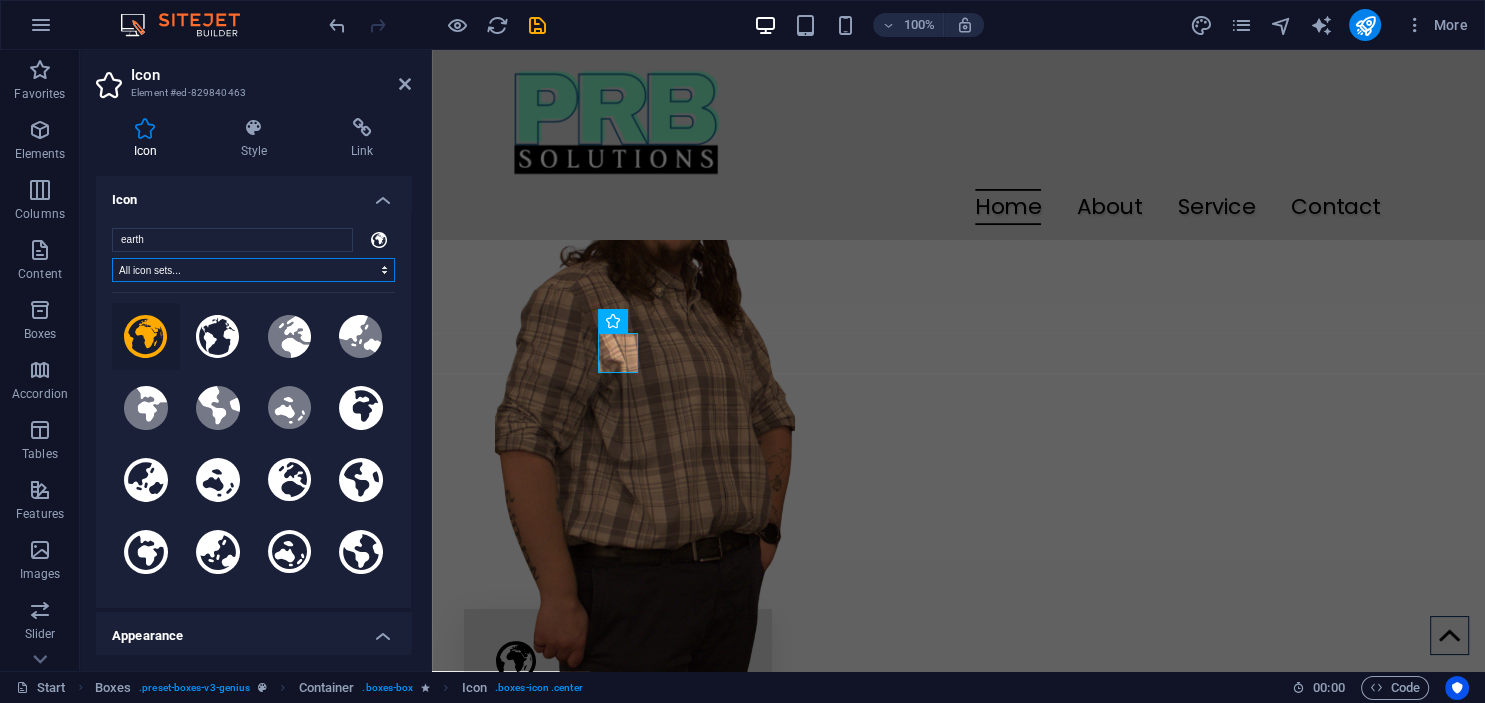 click on "All icon sets..." at bounding box center [0, 0] 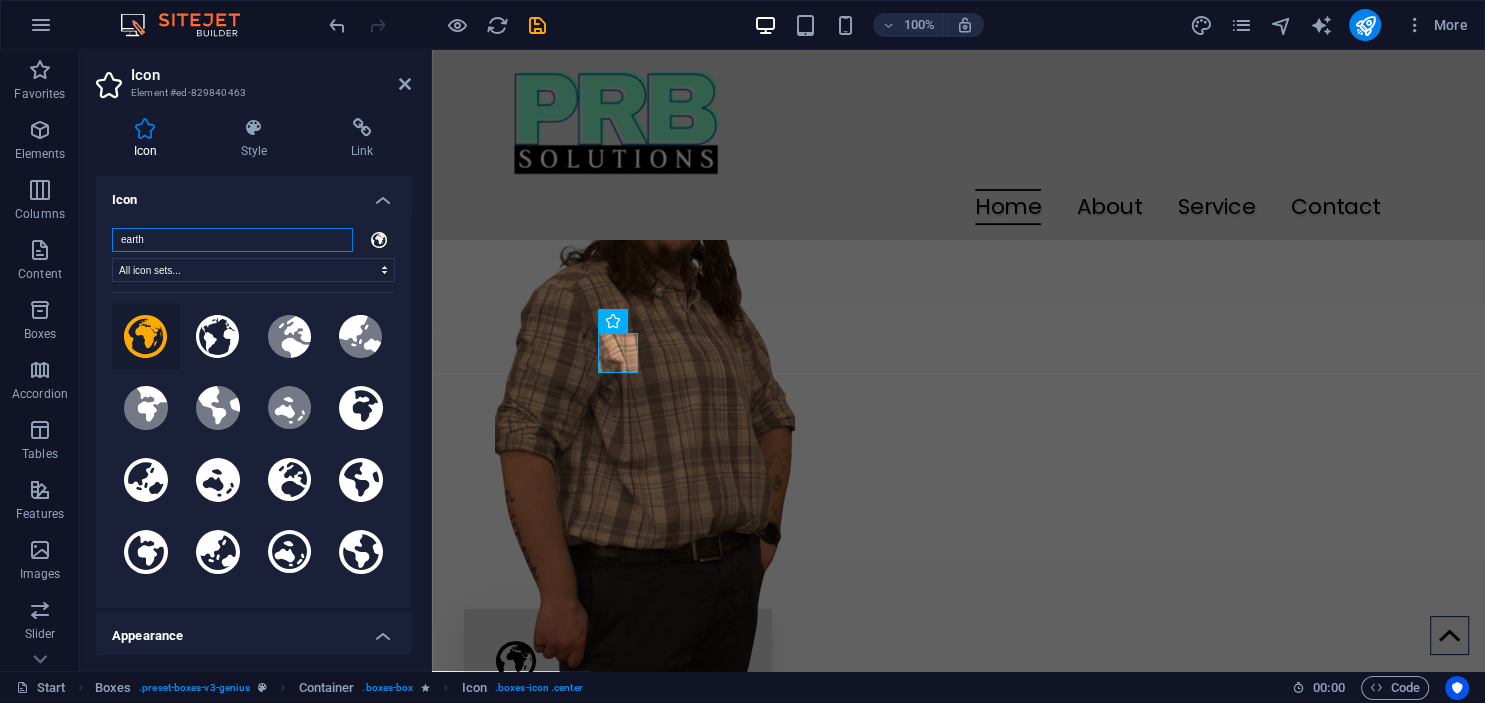 click on "earth" at bounding box center [232, 240] 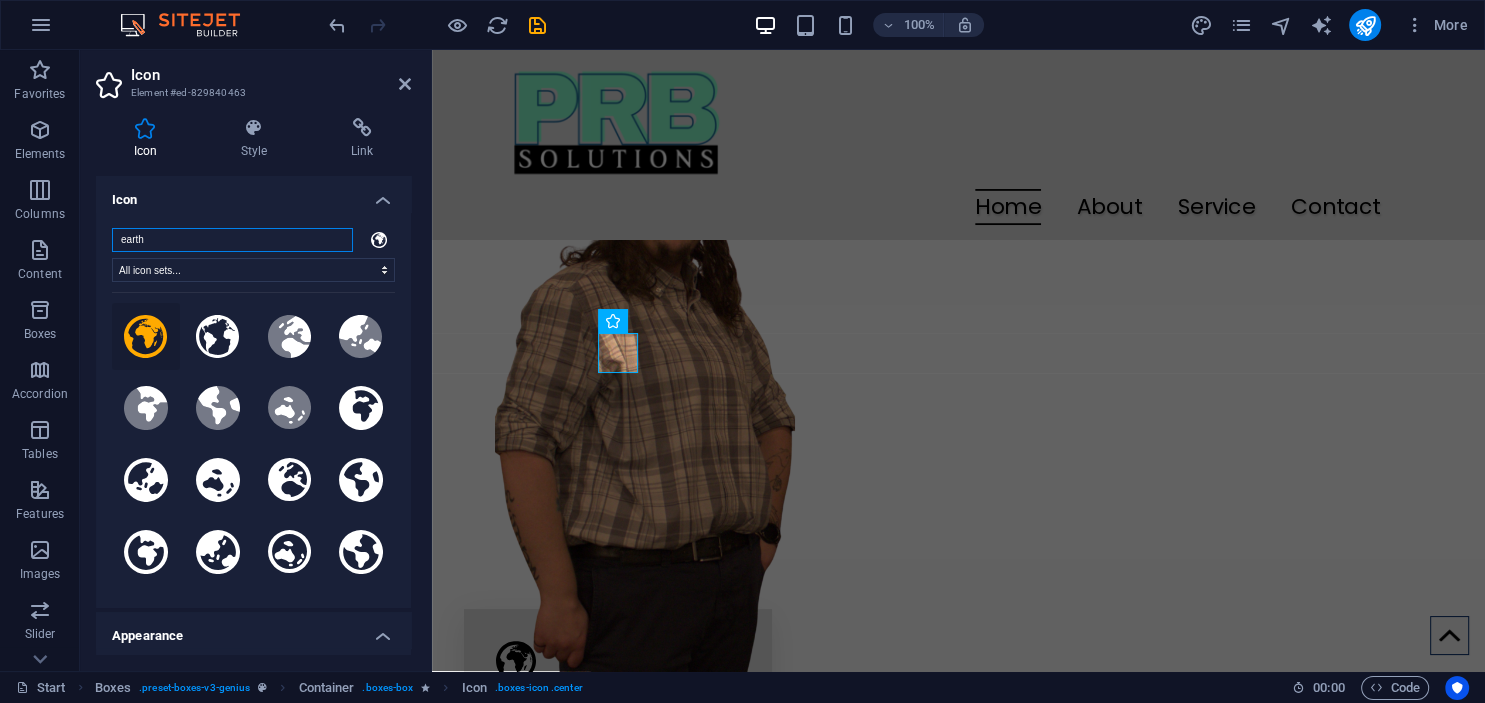 drag, startPoint x: 146, startPoint y: 241, endPoint x: 51, endPoint y: 238, distance: 95.047356 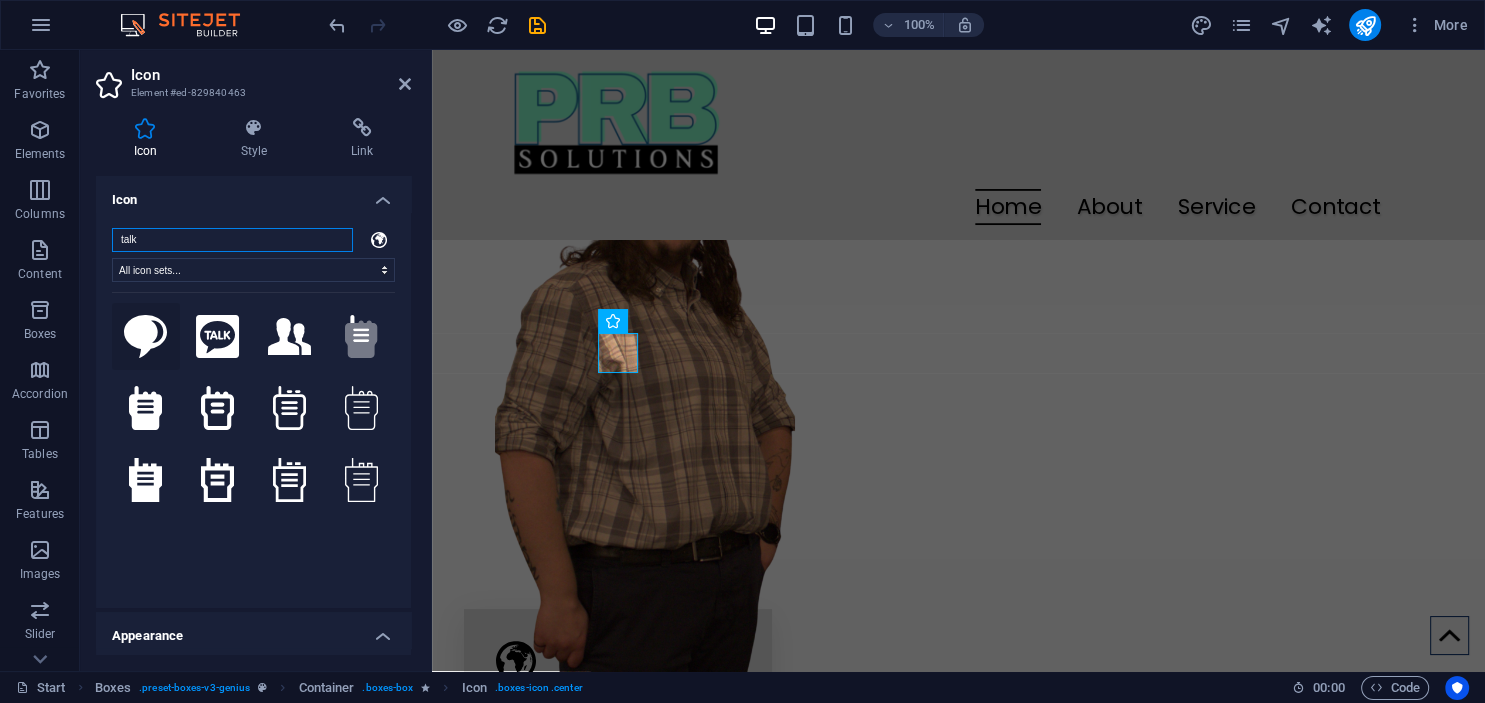 type on "talk" 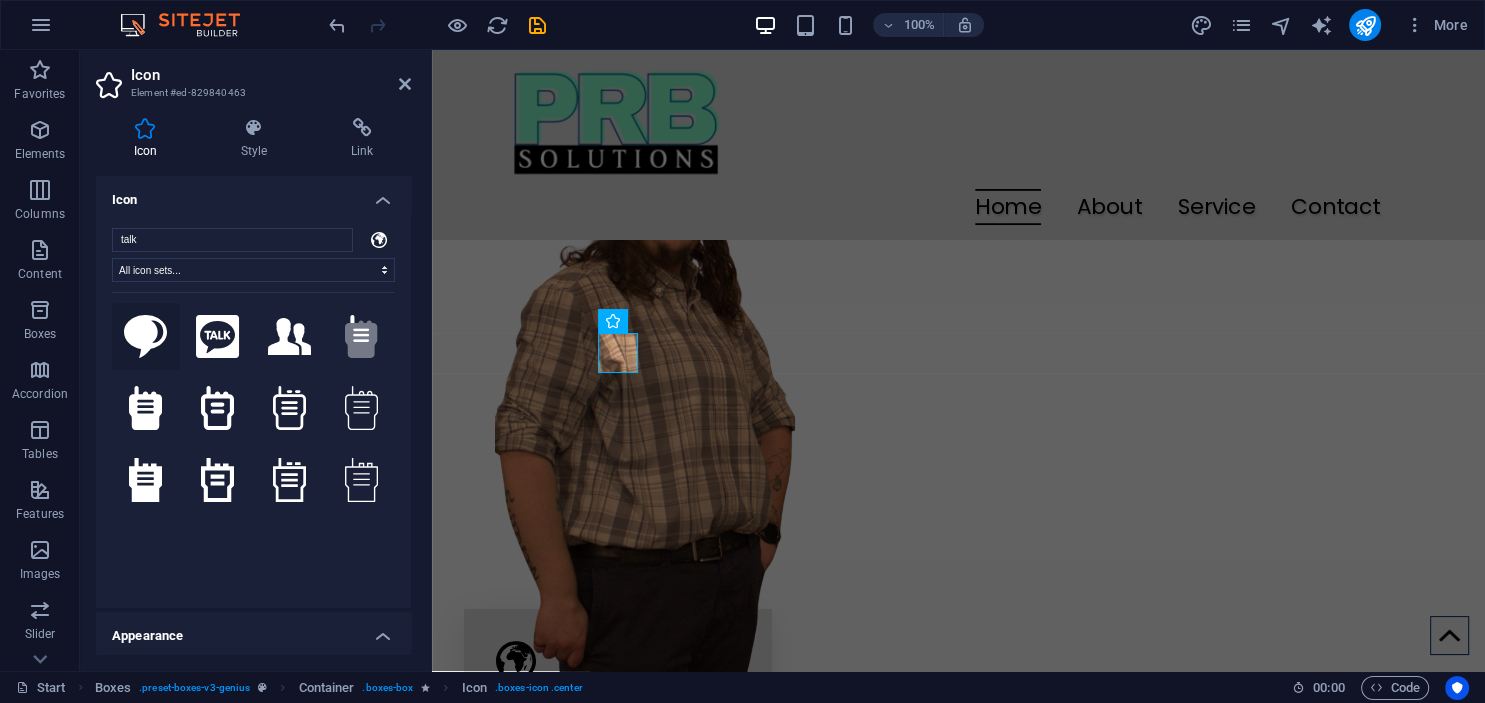 click 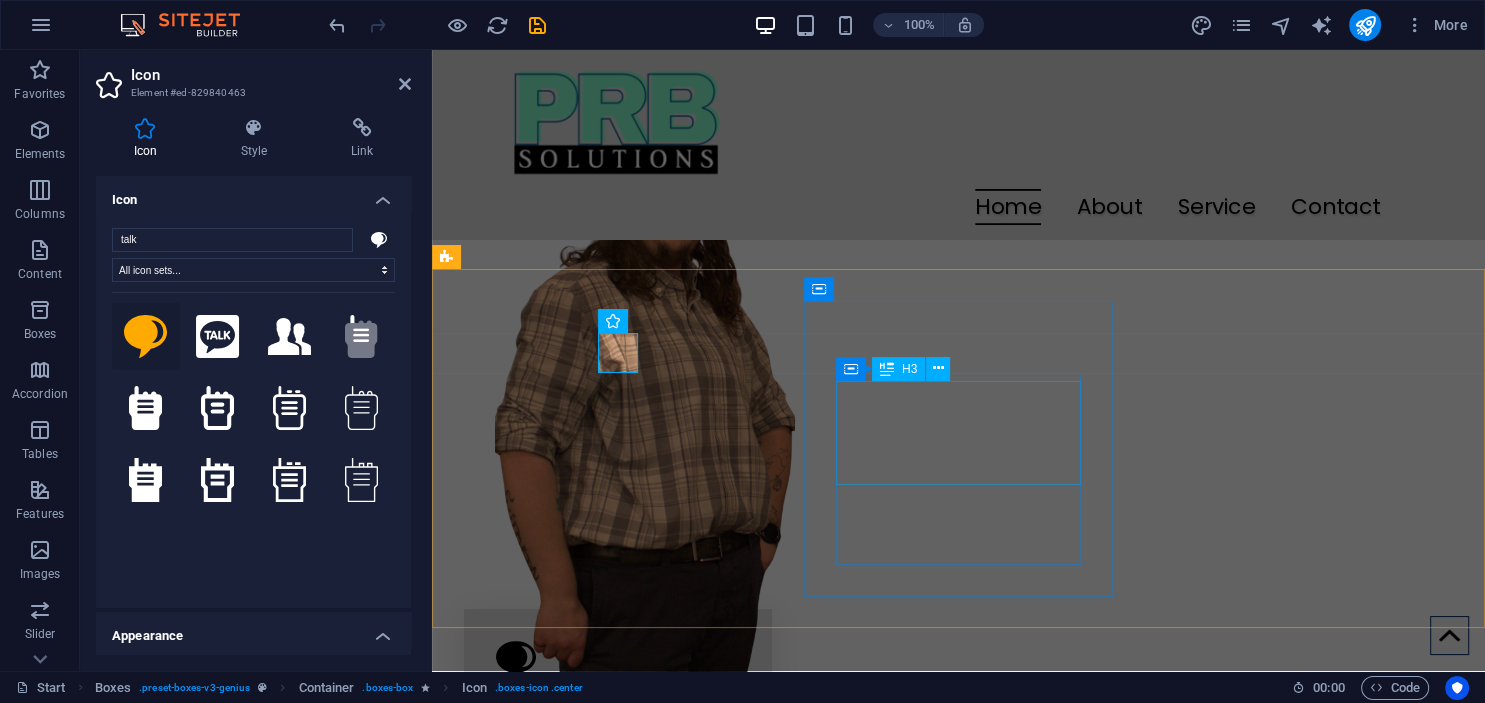 click on "Corporate design" at bounding box center [618, 1010] 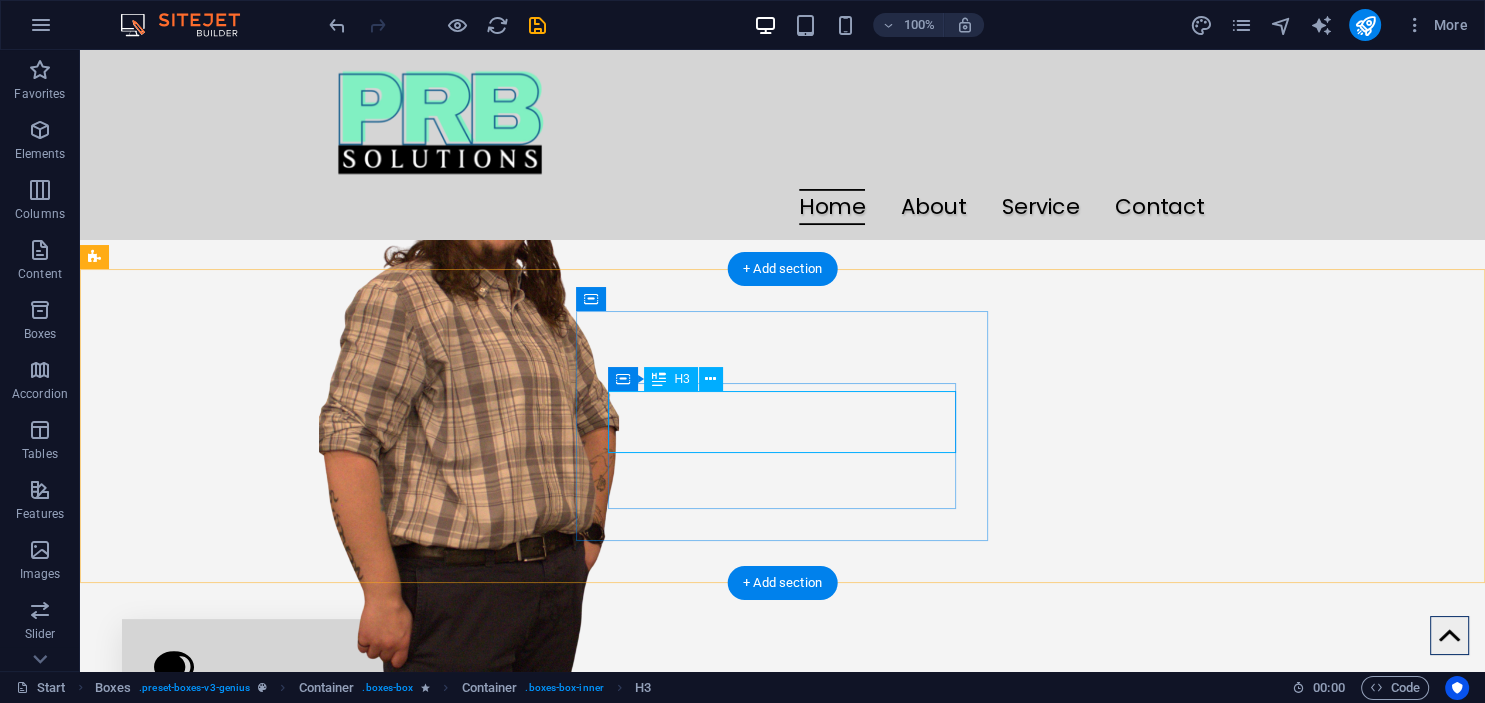 click on "Corporate design" at bounding box center (328, 981) 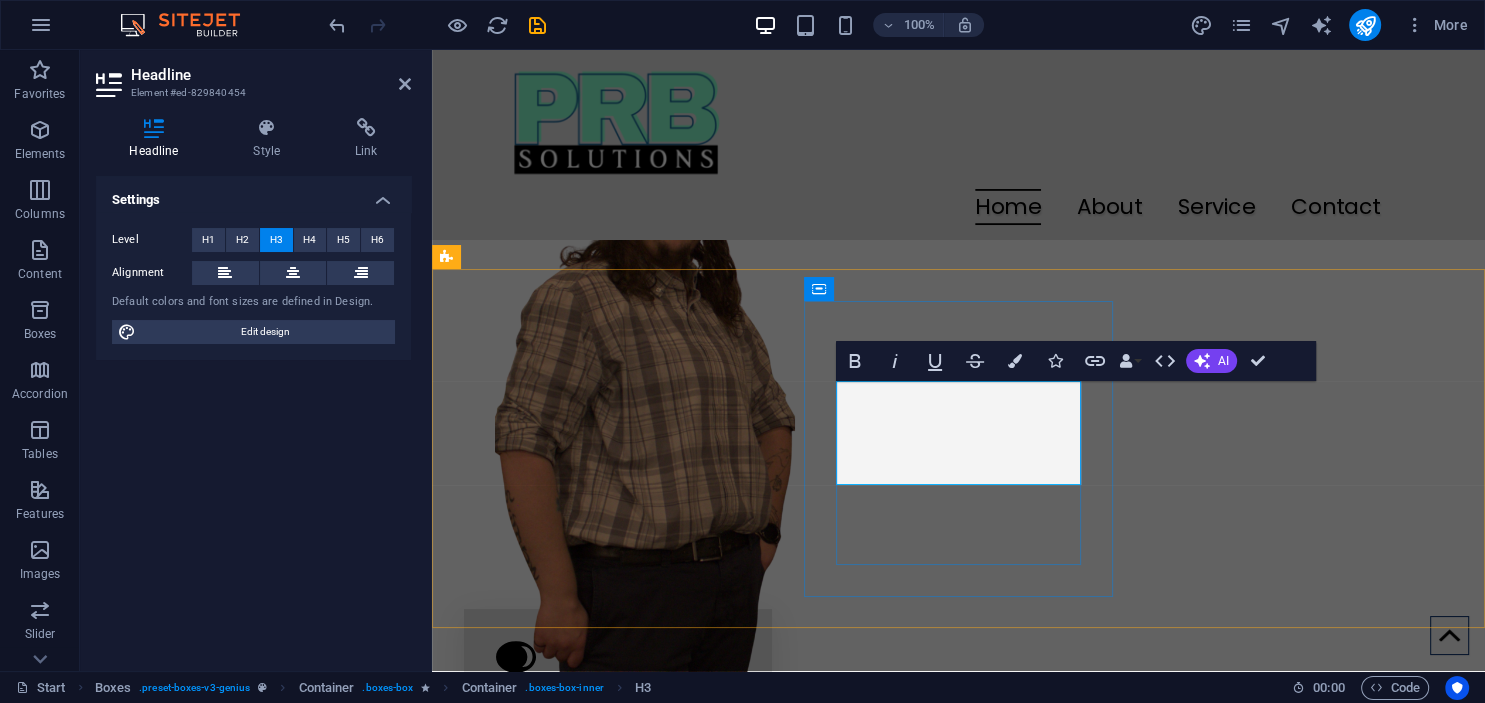 type 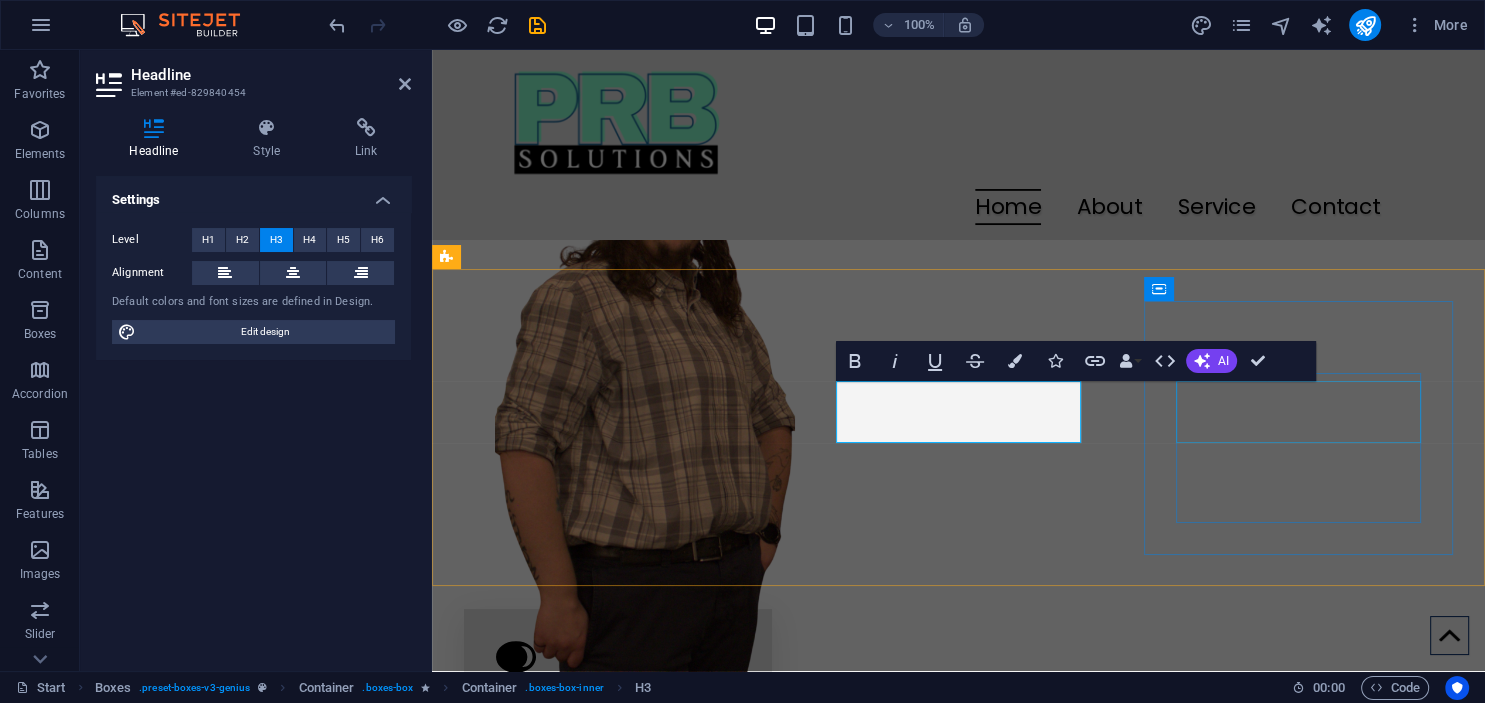 click on "Mobile apps" at bounding box center [618, 1259] 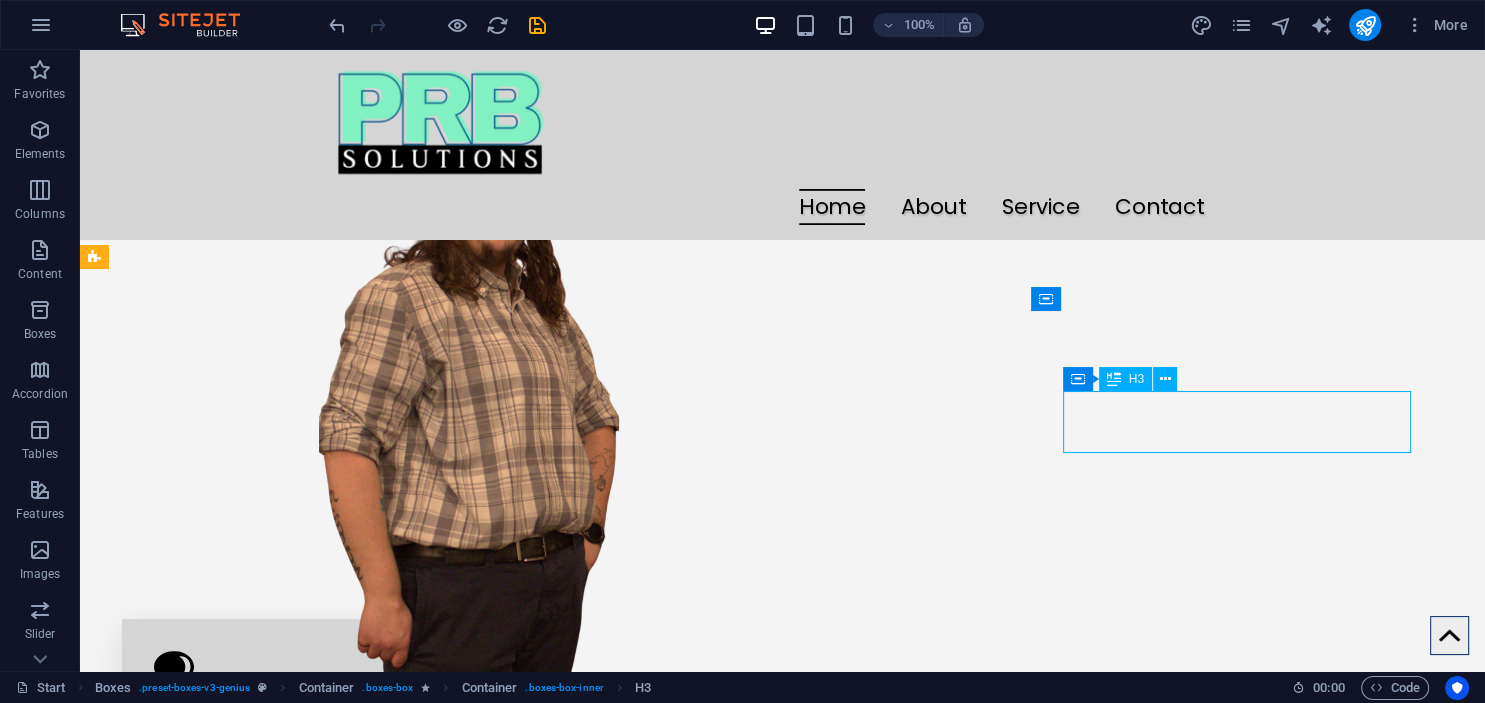 click on "Mobile apps" at bounding box center (328, 1232) 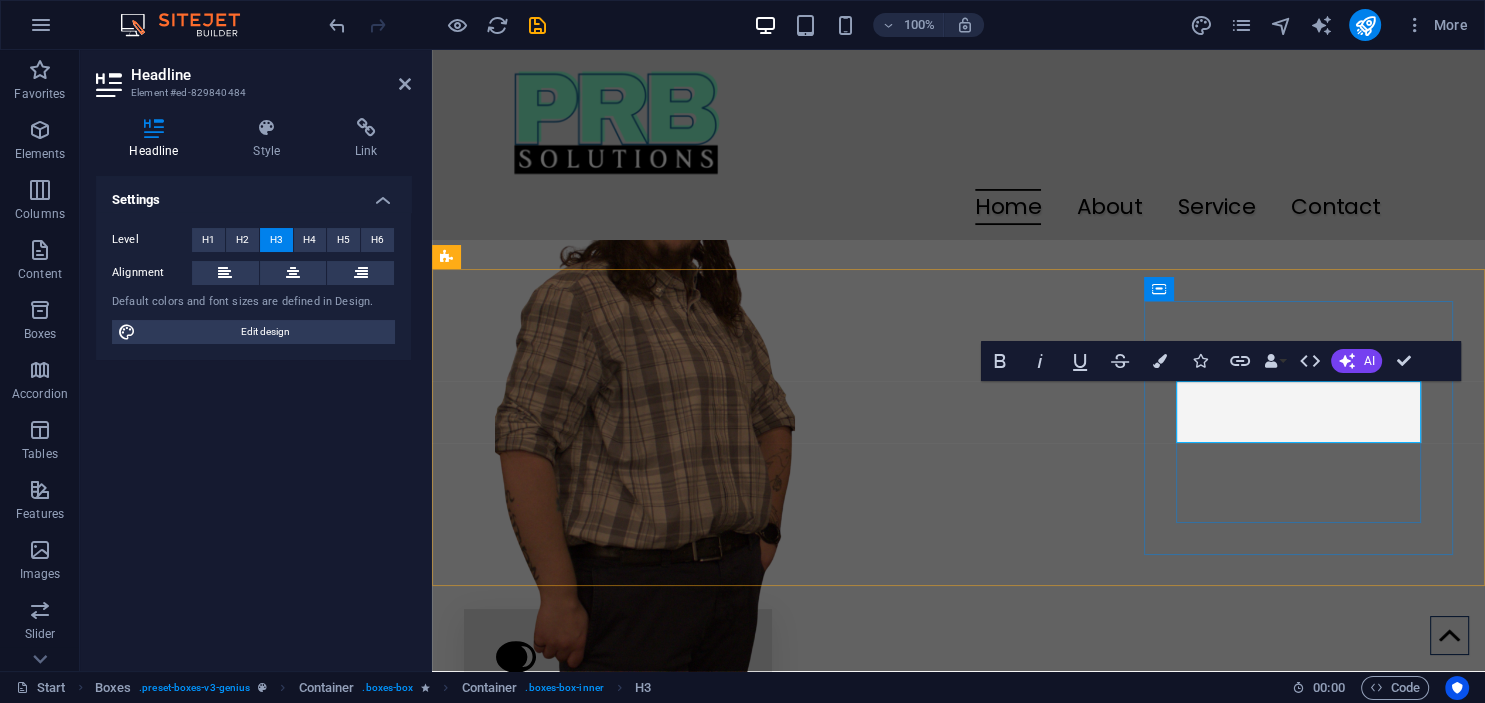 type 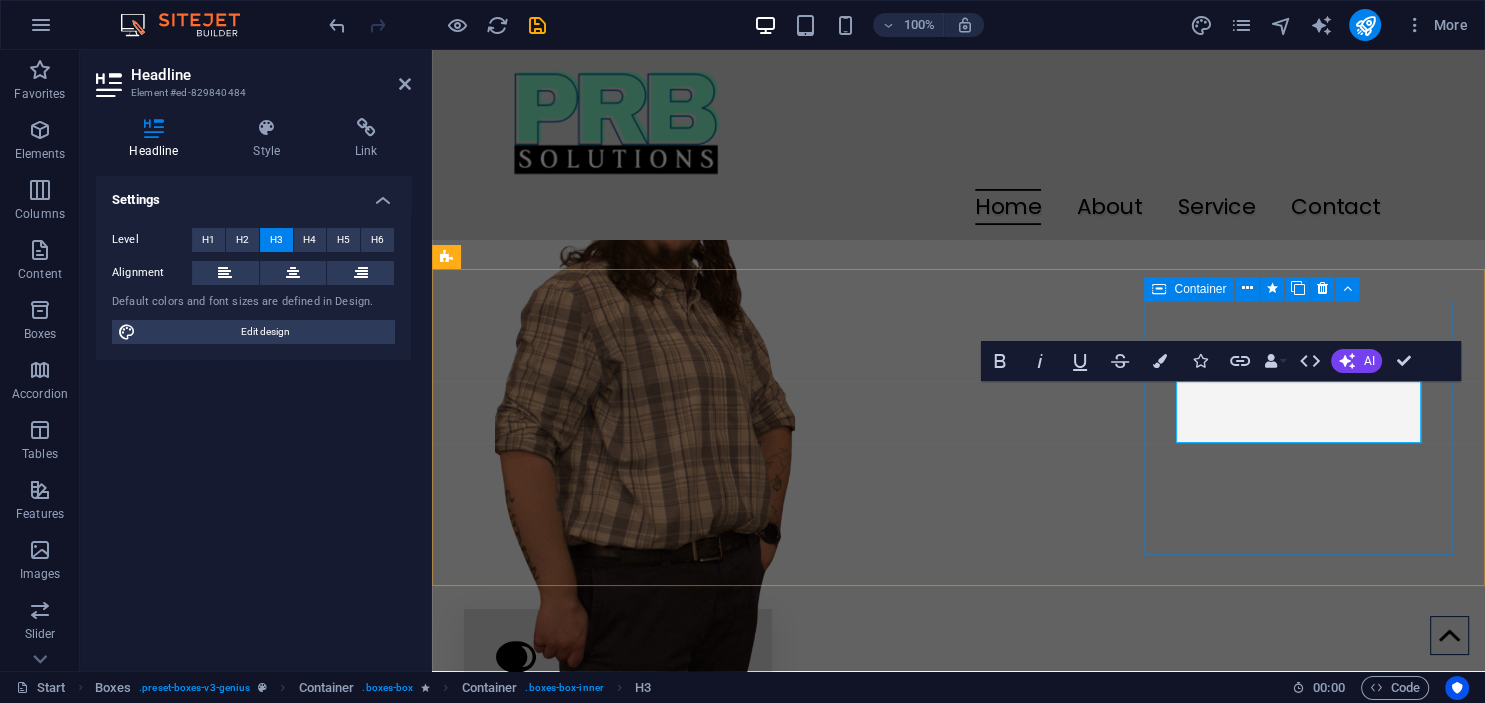 click on "Training Lorem ipsum dolor sit amet, consectetur adipisicing elit. Veritatis dolorem!" at bounding box center [618, 1275] 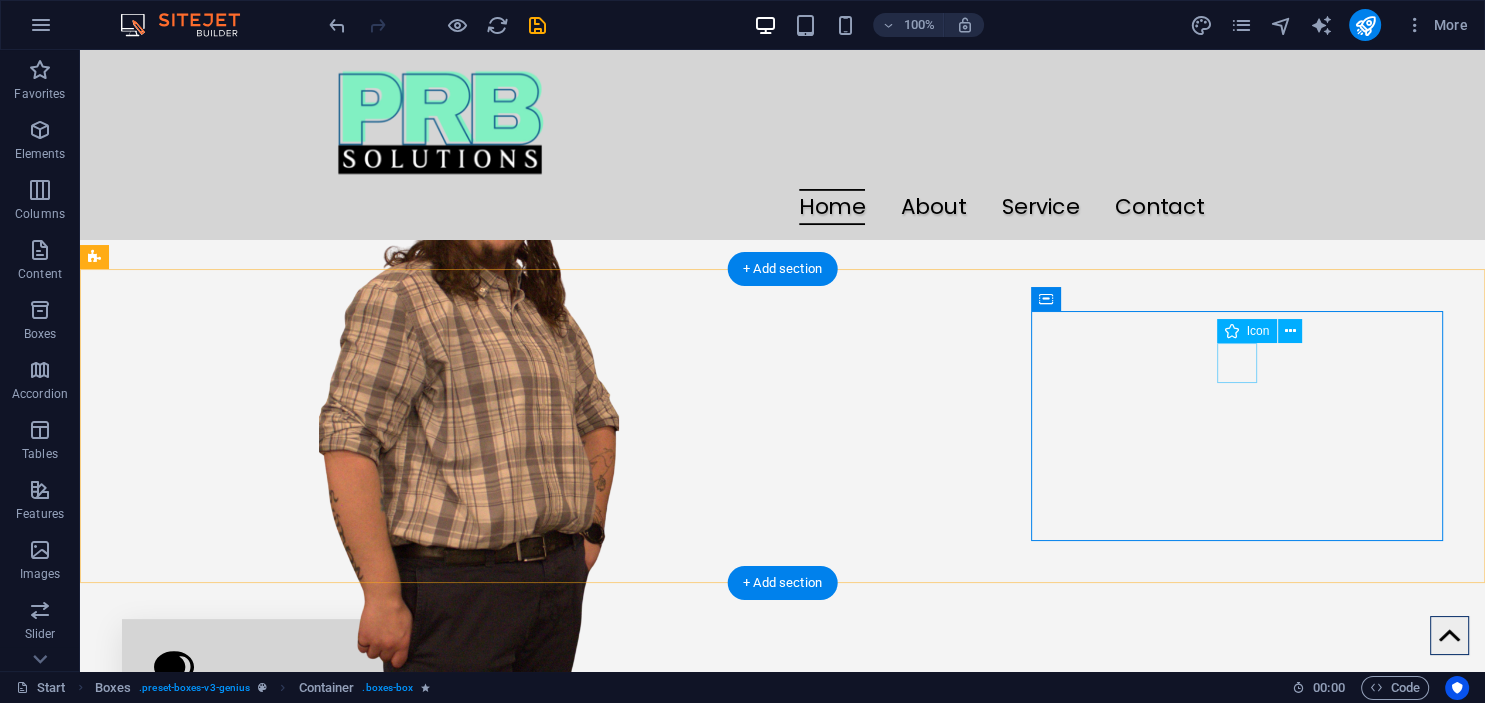 click at bounding box center (328, 1173) 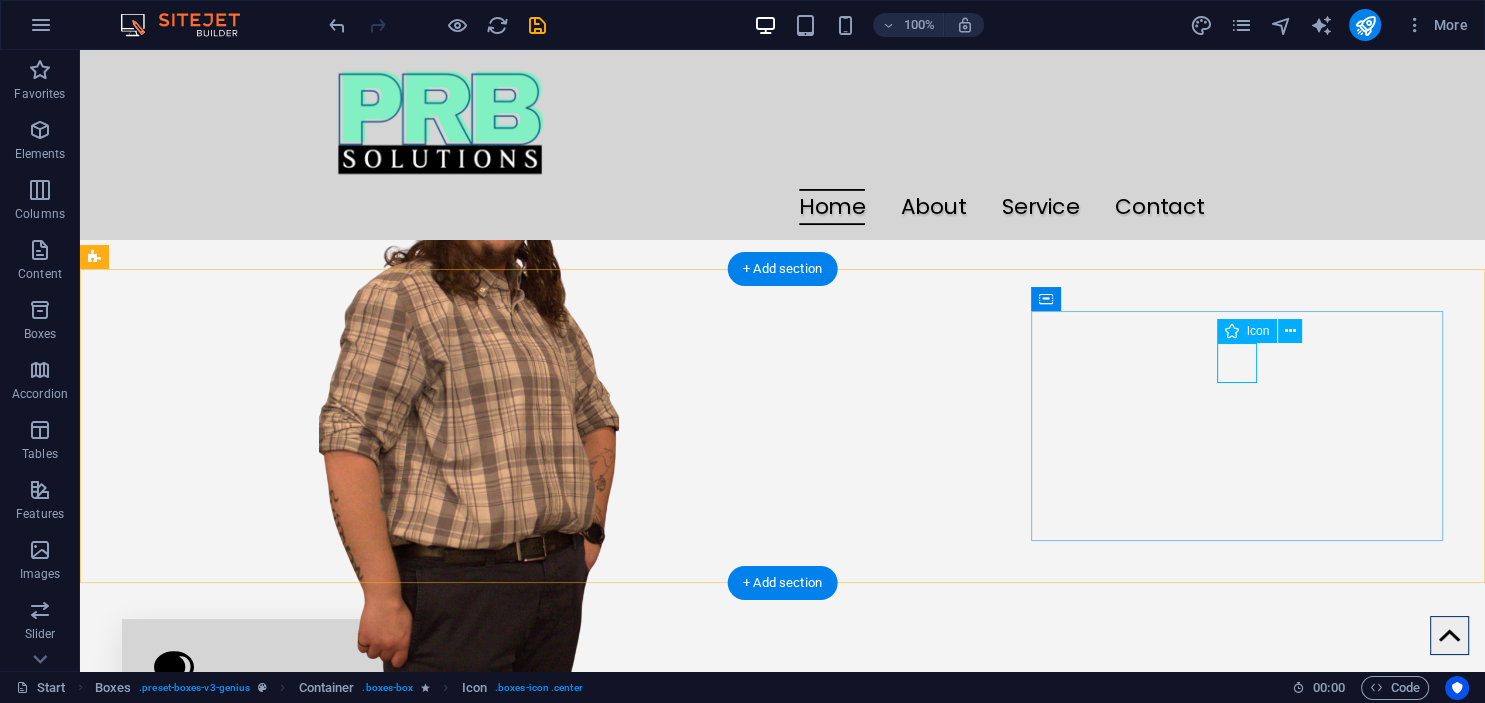 click at bounding box center (328, 1173) 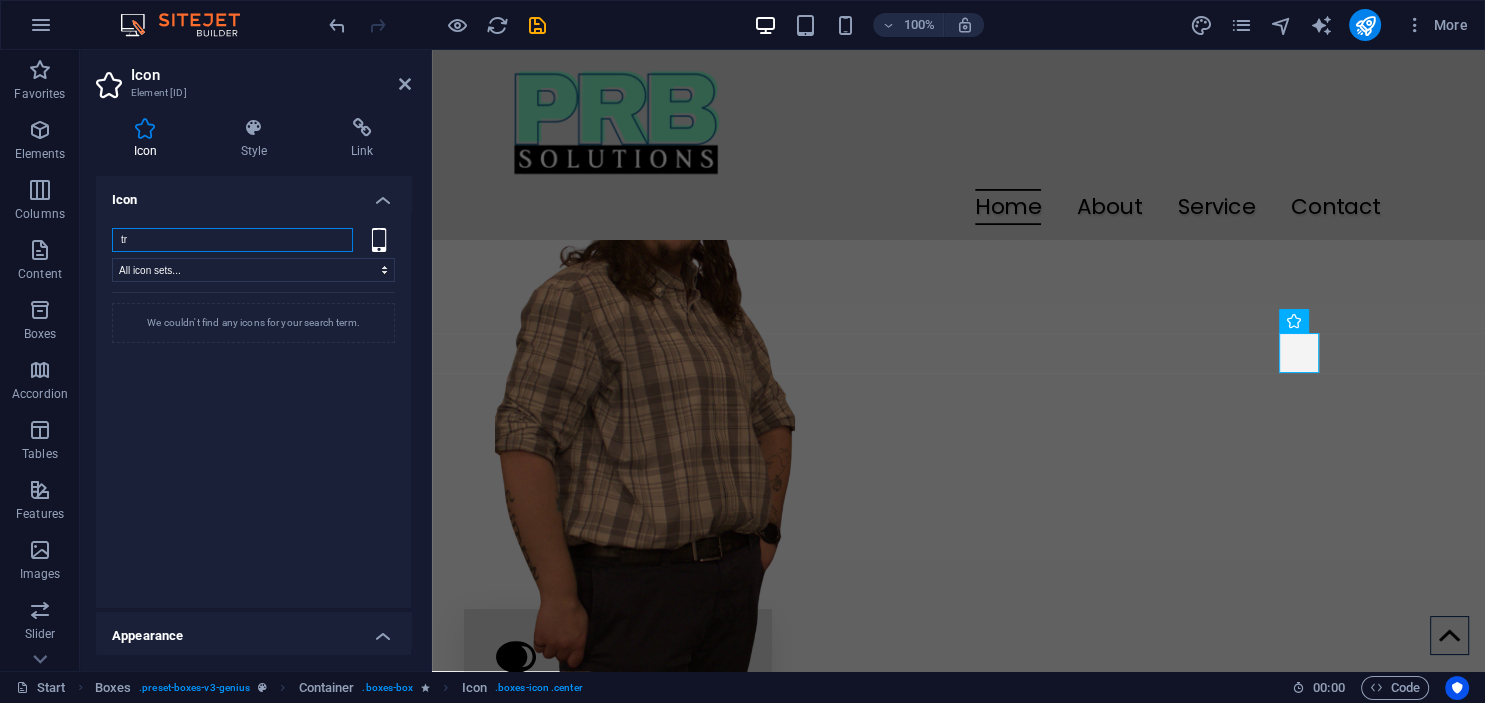 type on "t" 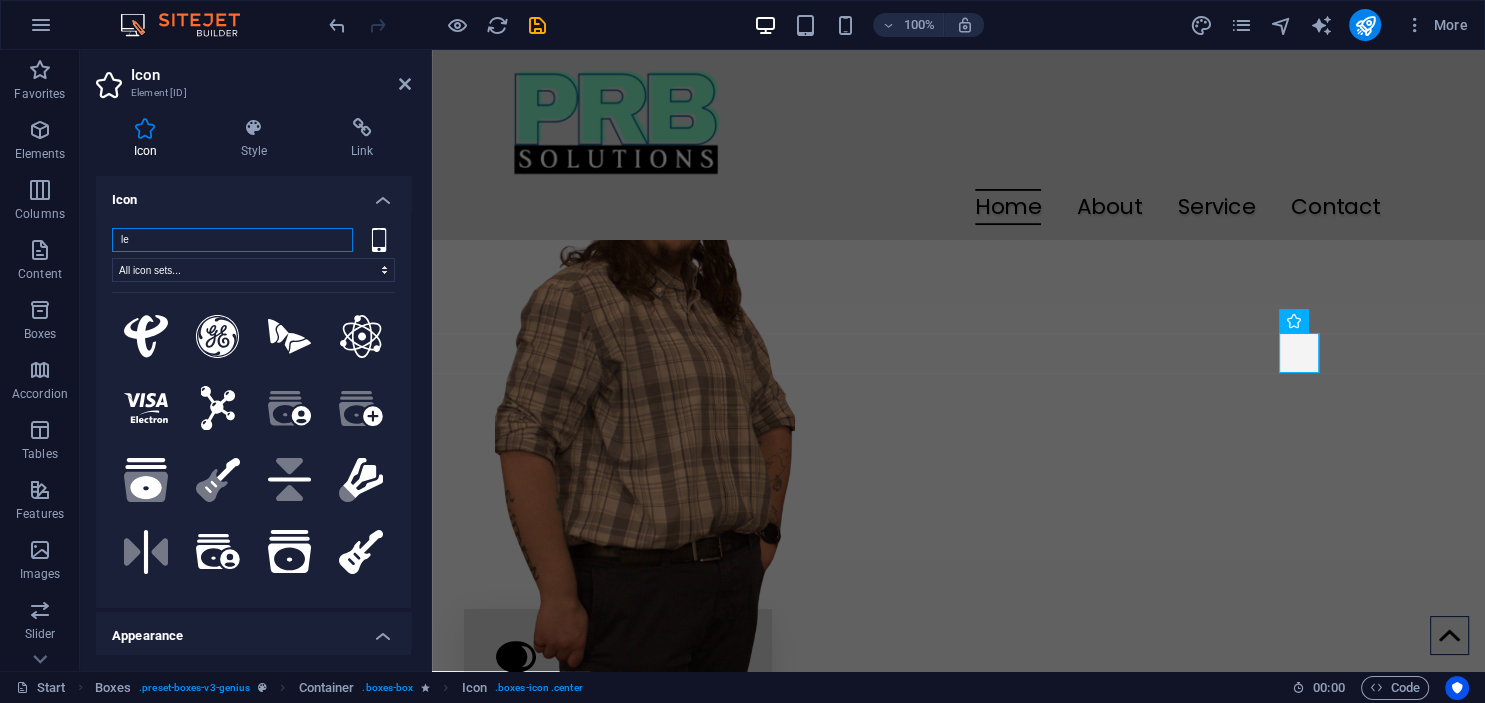 type on "l" 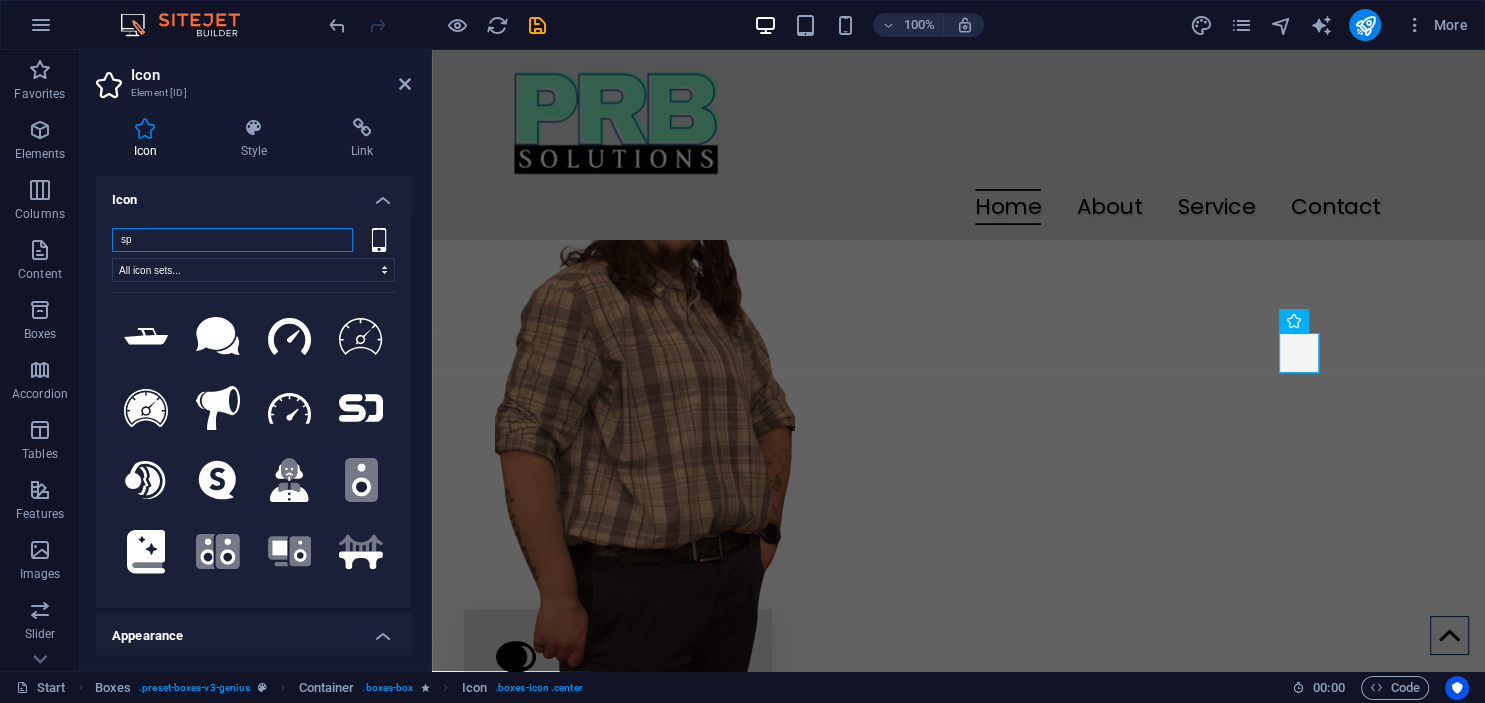 type on "s" 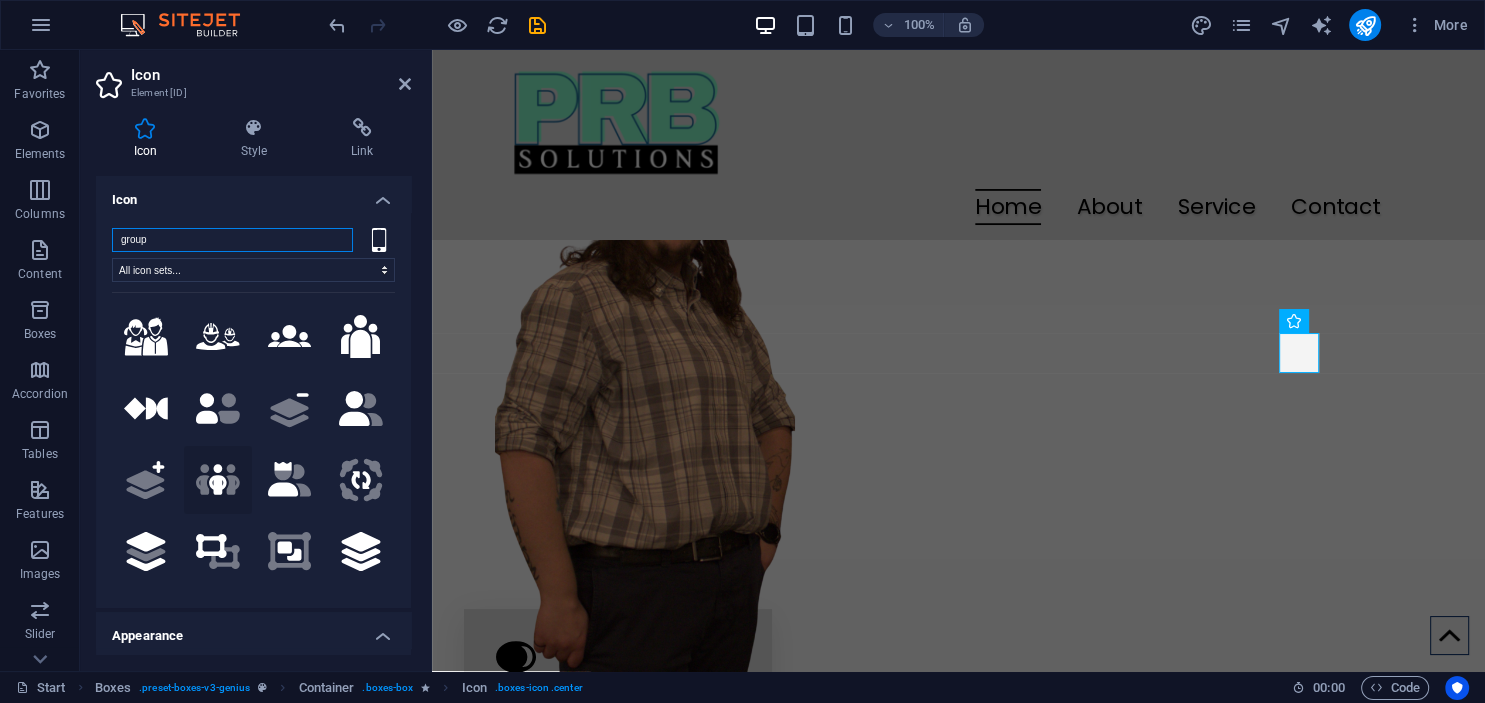 type on "group" 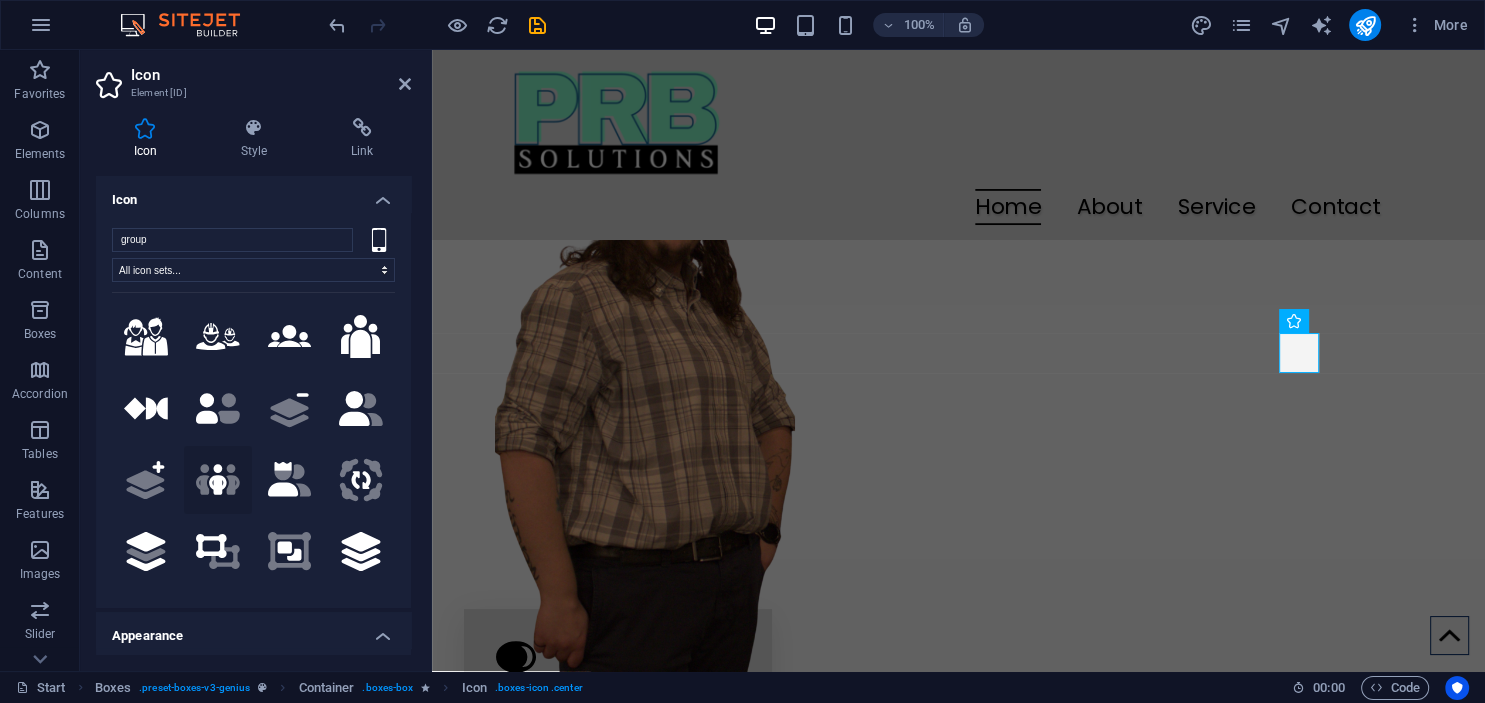 click on ".fa-secondary{opacity:.4}" 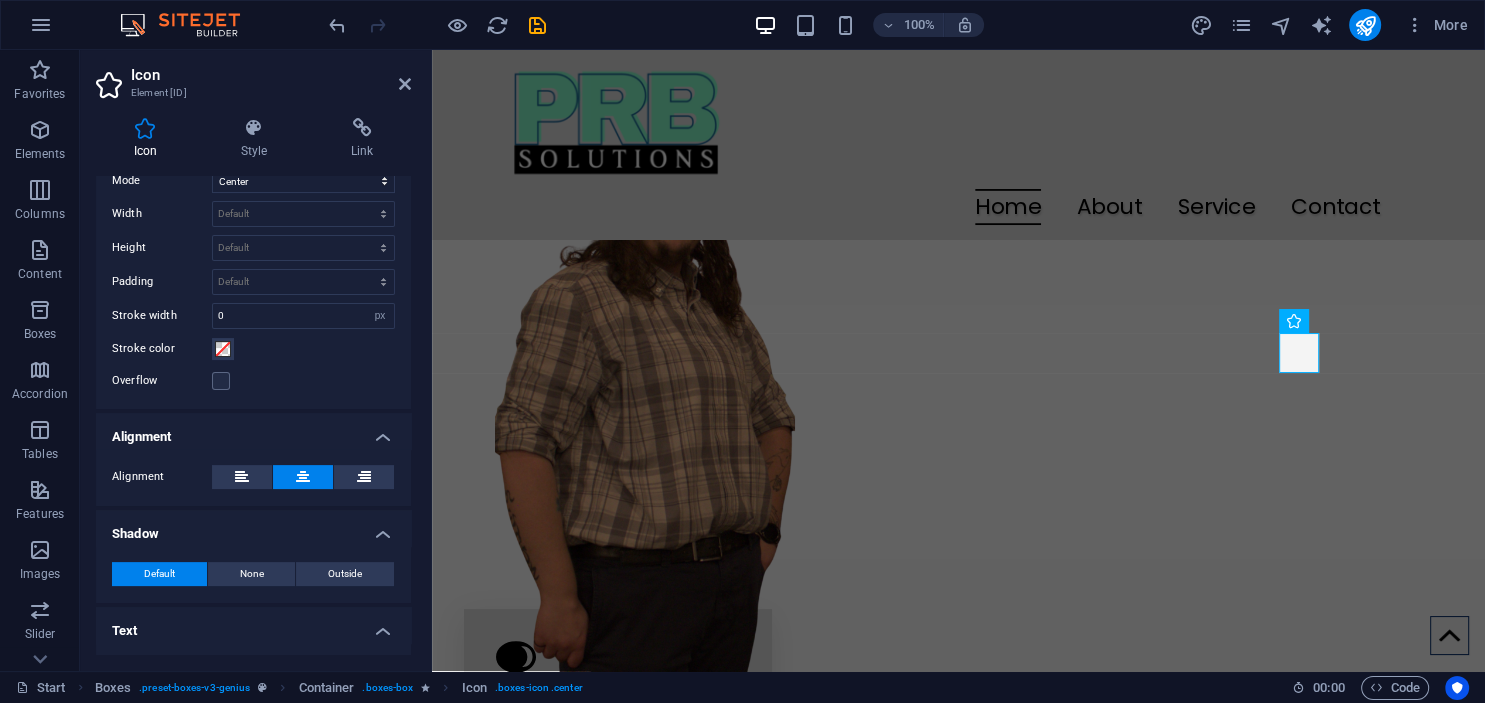 scroll, scrollTop: 568, scrollLeft: 0, axis: vertical 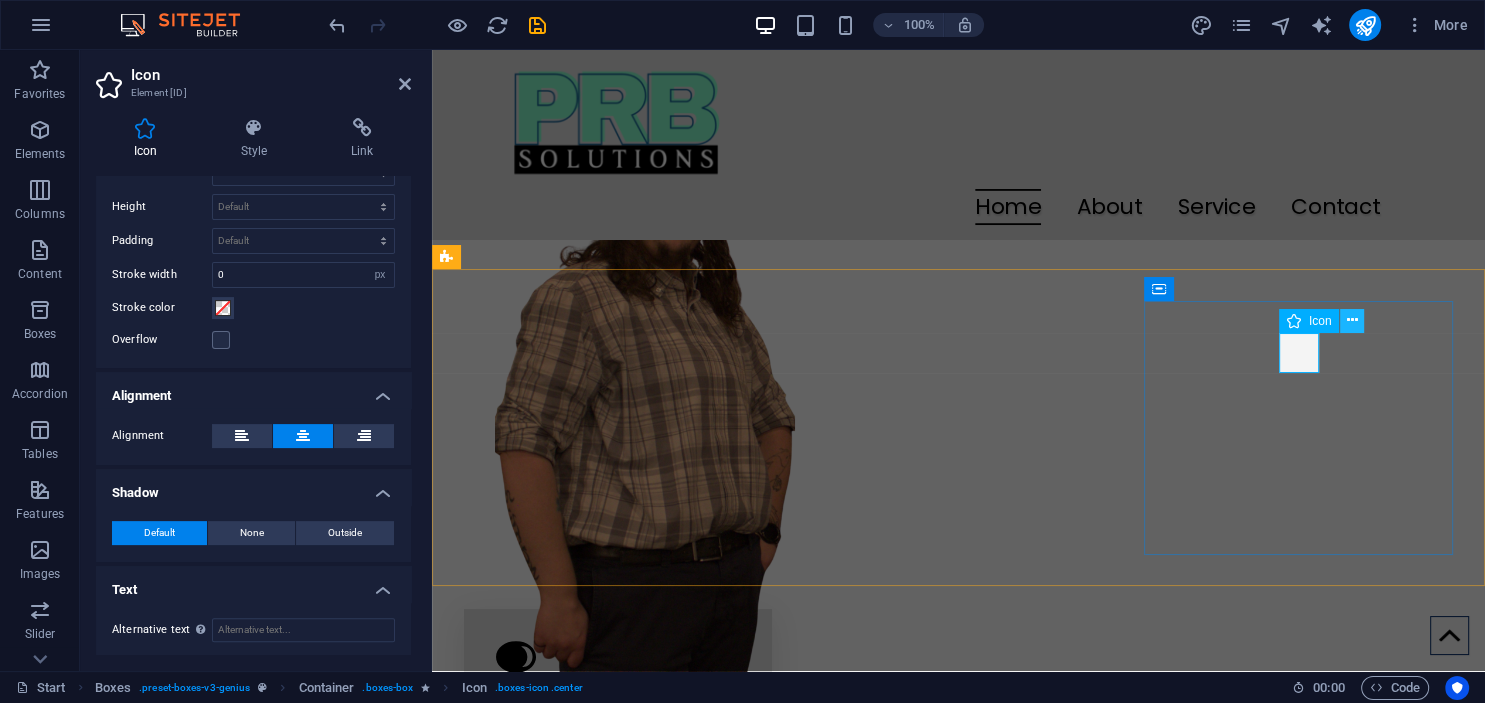 click at bounding box center [1352, 320] 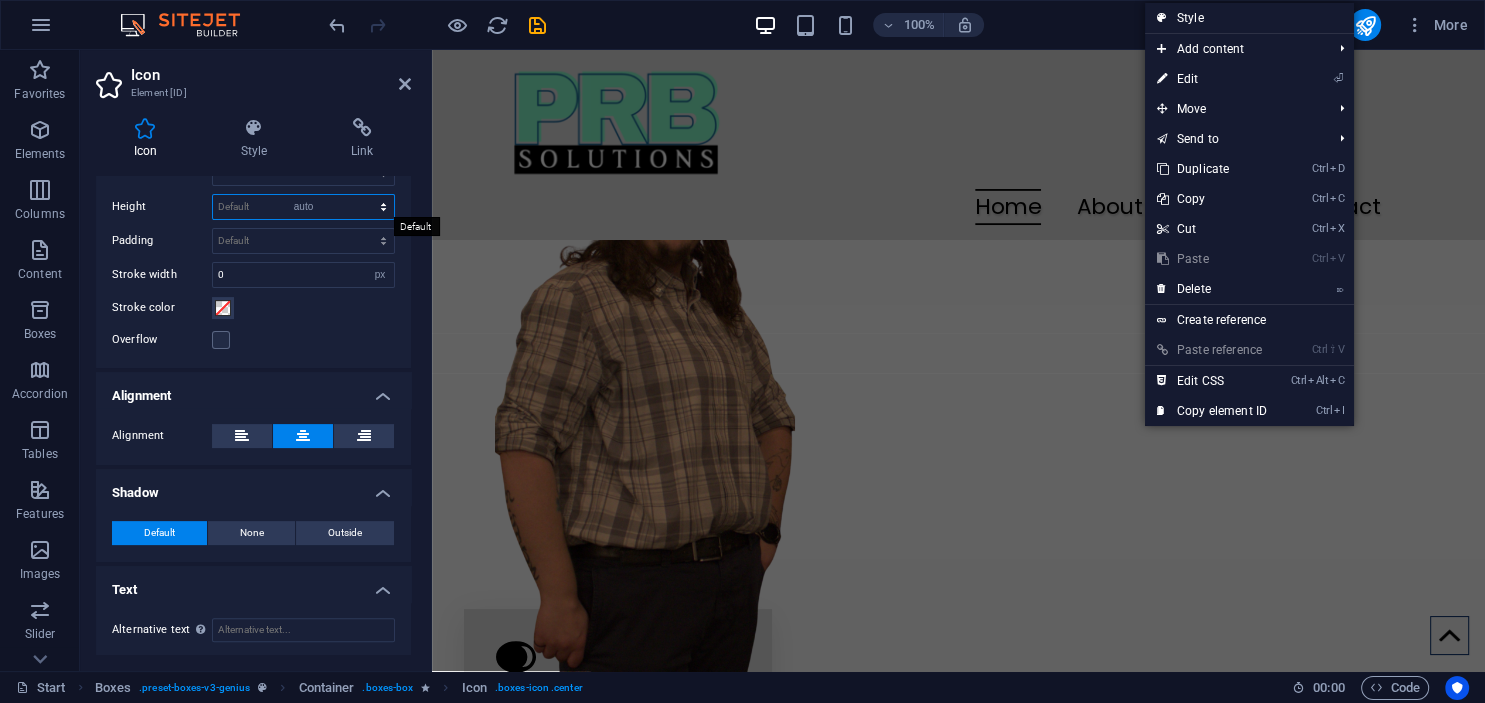 click on "auto" at bounding box center (0, 0) 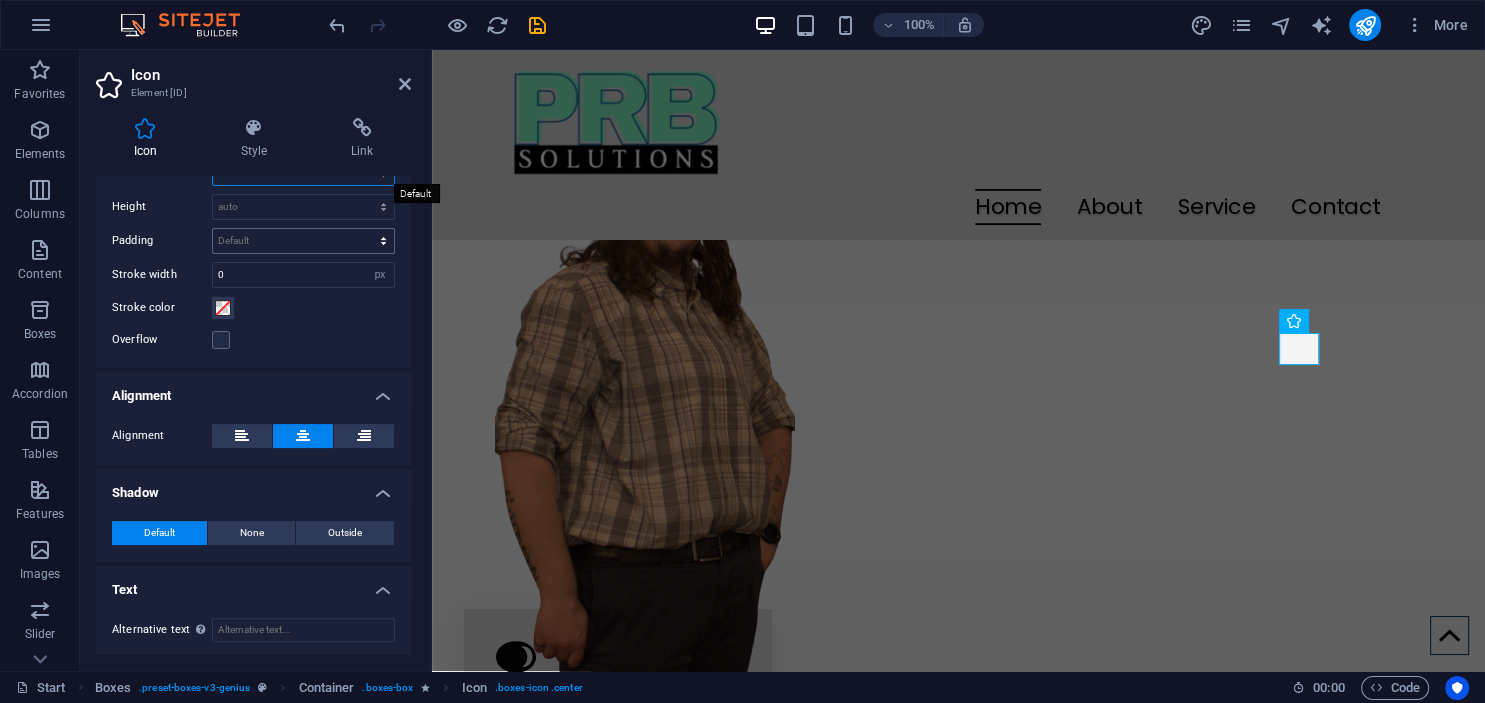 click on "auto" at bounding box center [0, 0] 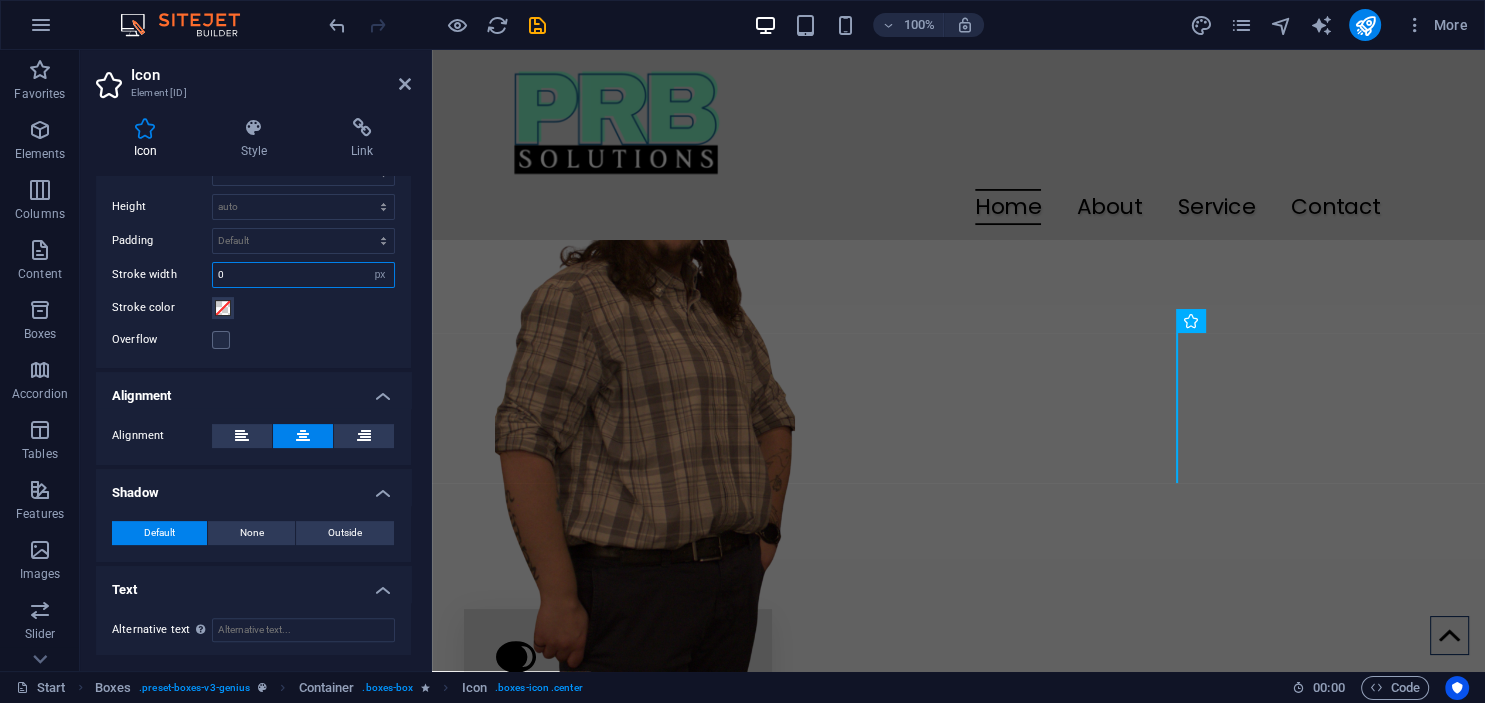 click on "0" at bounding box center [303, 275] 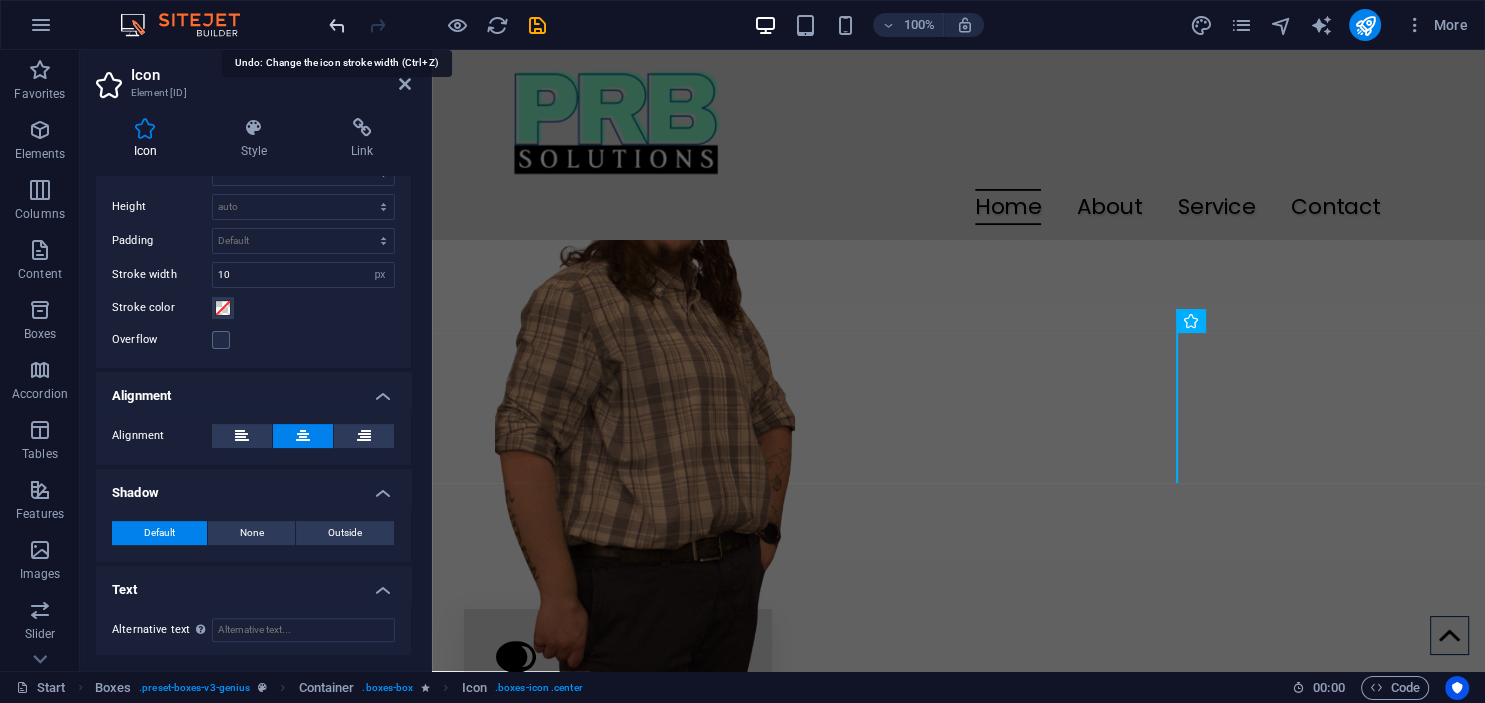 click at bounding box center (337, 25) 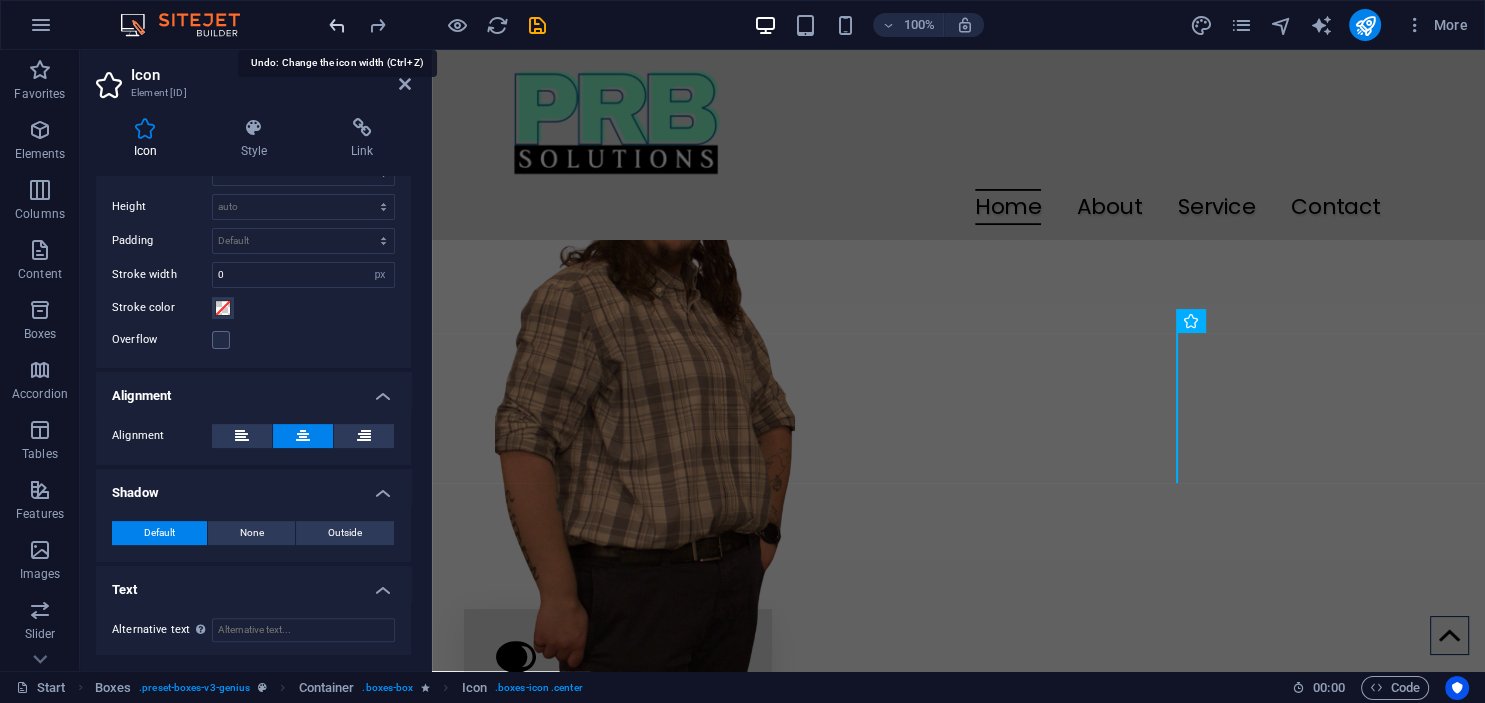 click at bounding box center (337, 25) 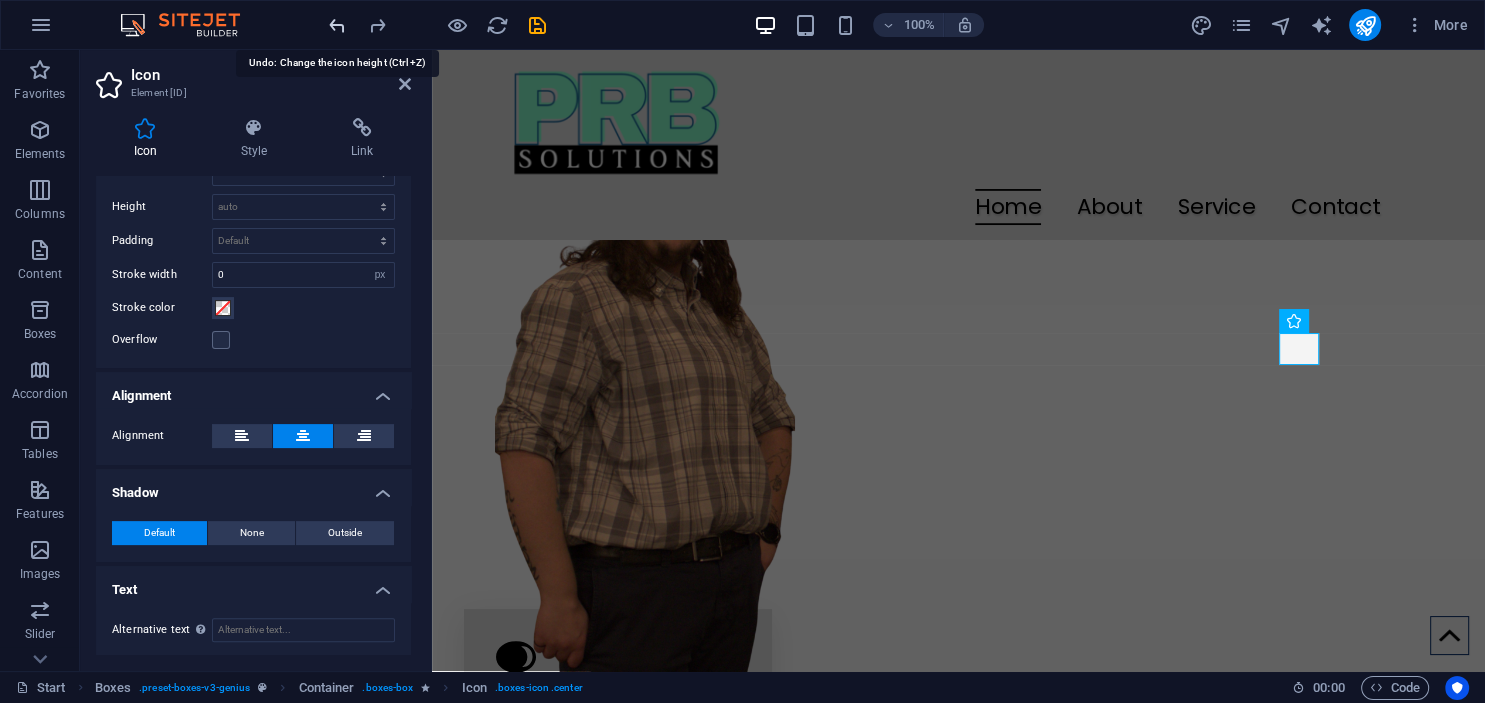 click at bounding box center [337, 25] 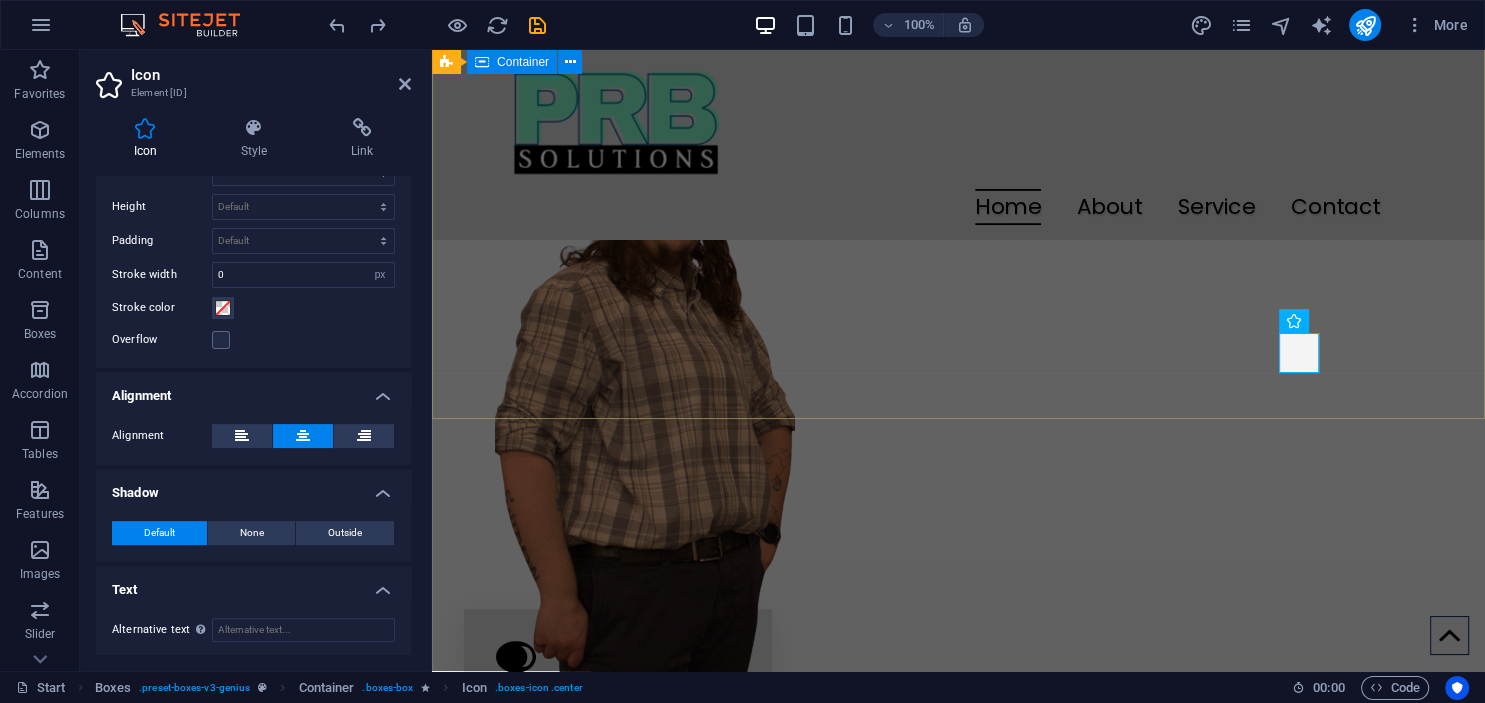 click on "Collaborative solutions to everyday challenges Get in touch" at bounding box center (958, 273) 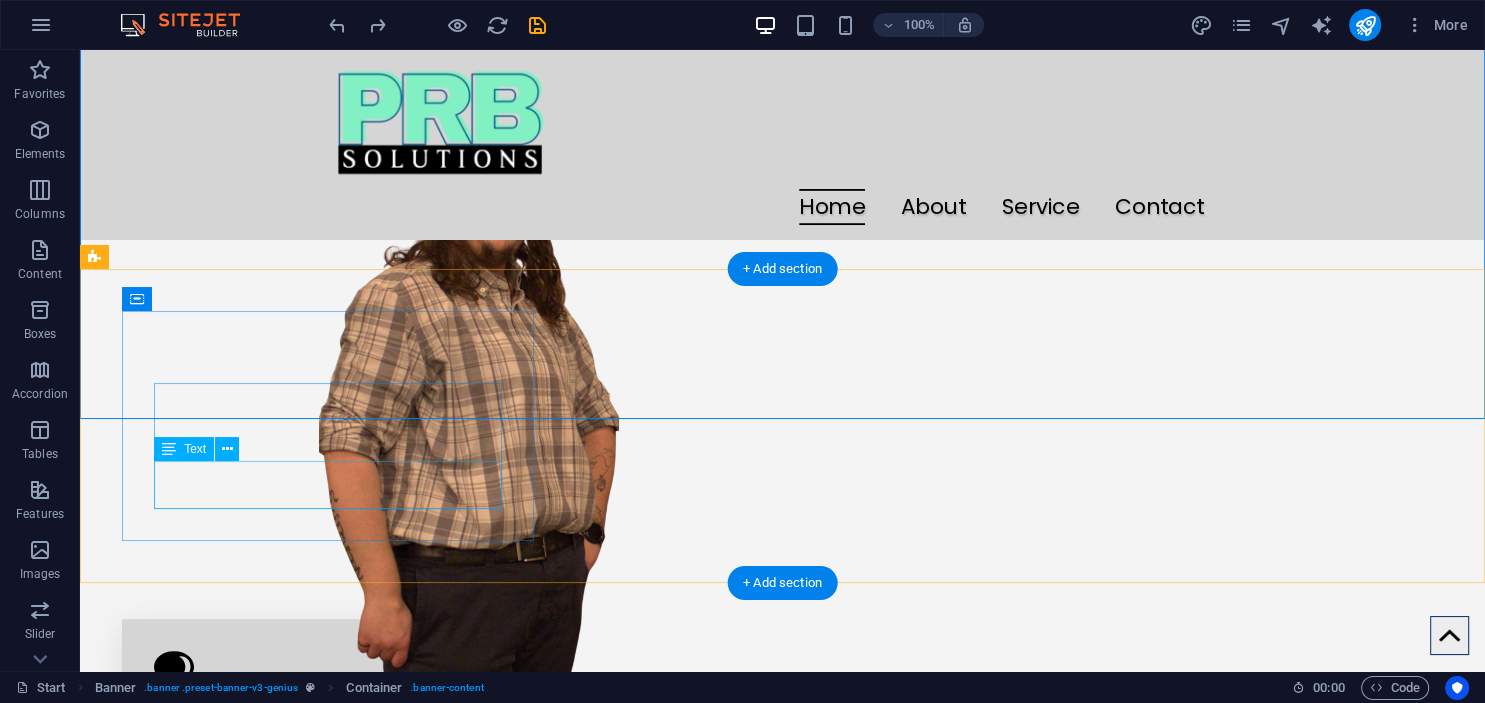 click on "Lorem ipsum dolor sit amet, consectetur adipisicing elit. Veritatis dolorem!" at bounding box center [328, 793] 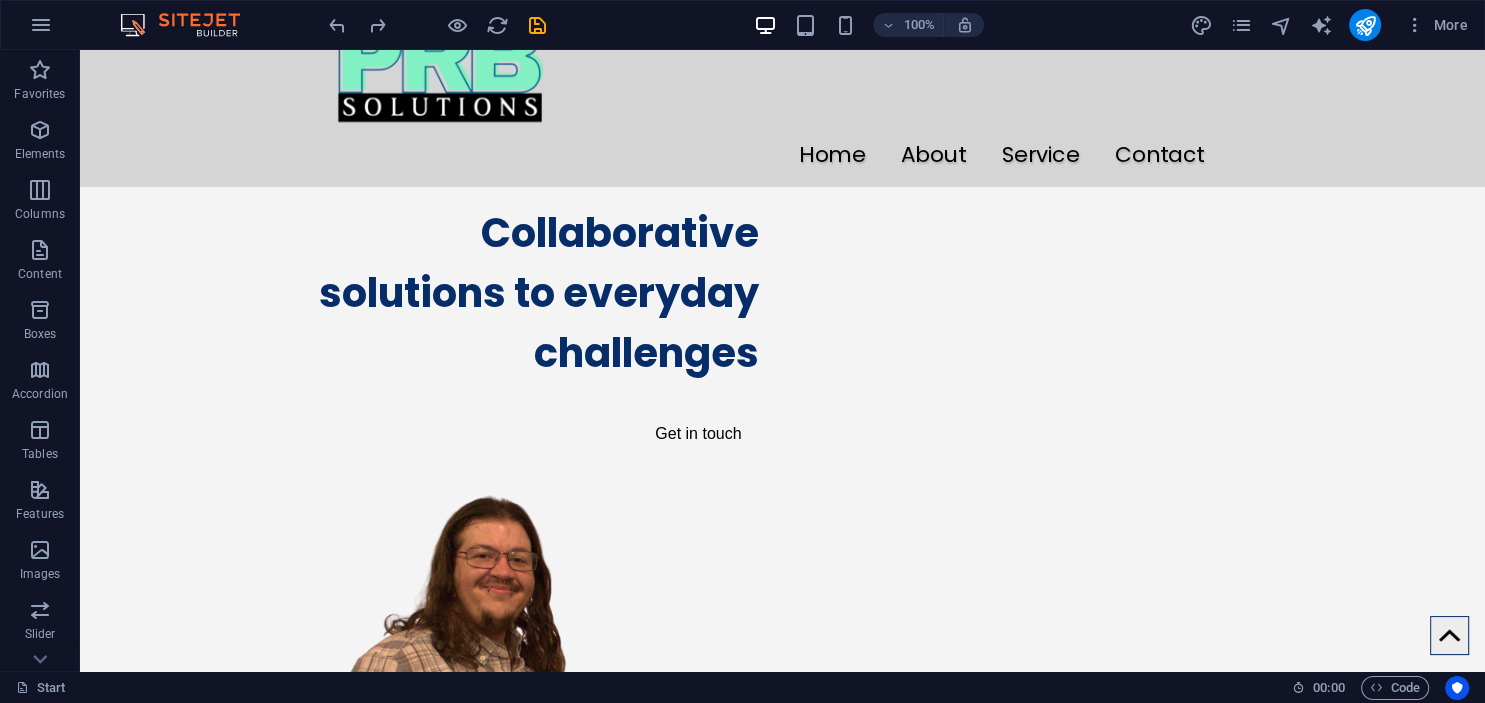 scroll, scrollTop: 0, scrollLeft: 0, axis: both 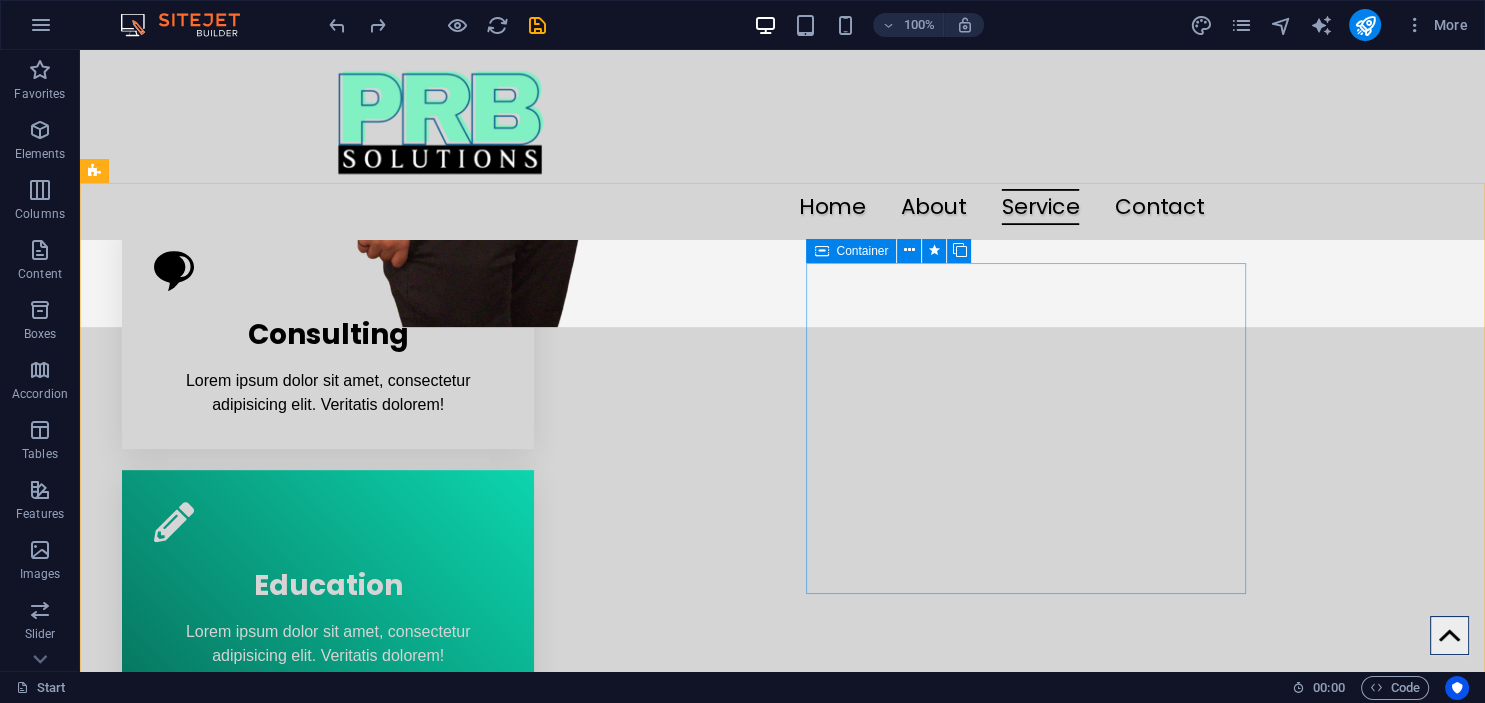 click on "Container" at bounding box center [851, 251] 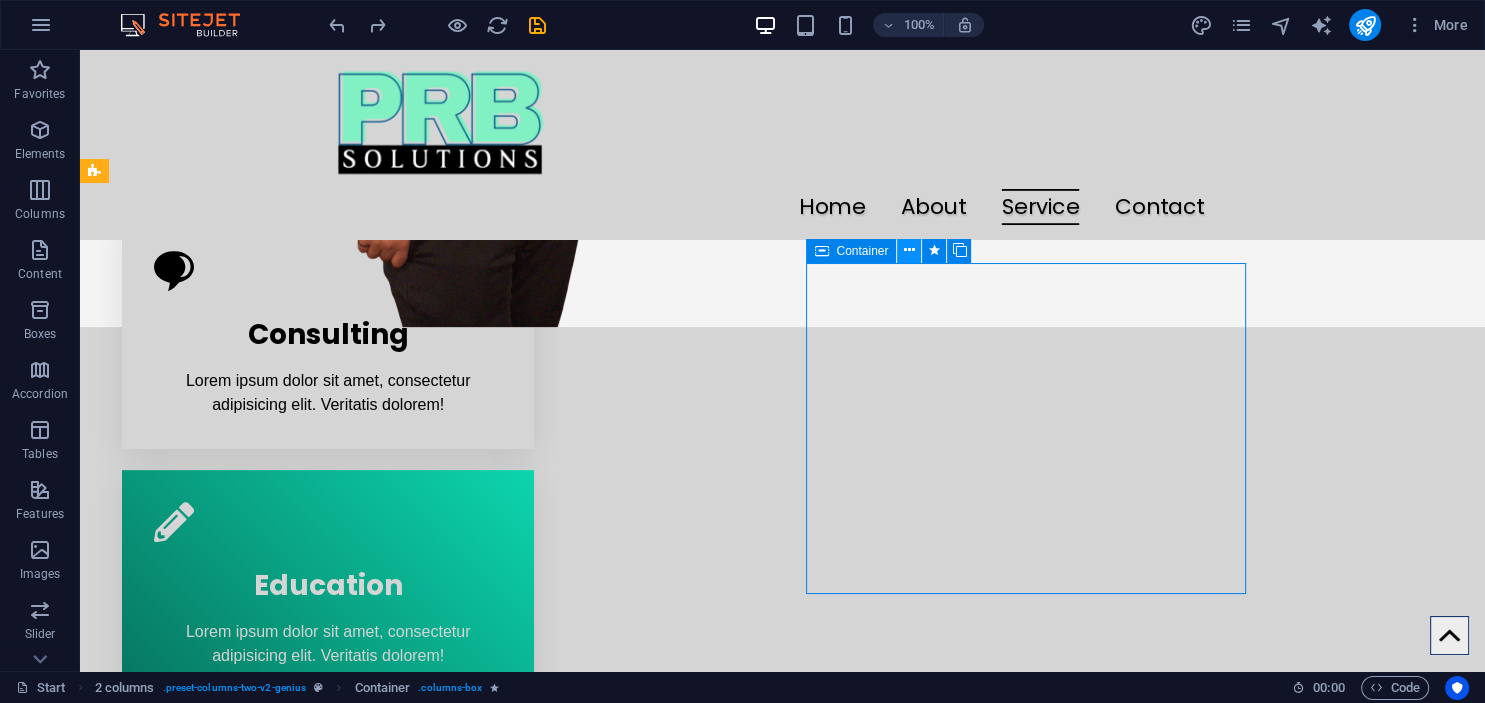 click at bounding box center (909, 250) 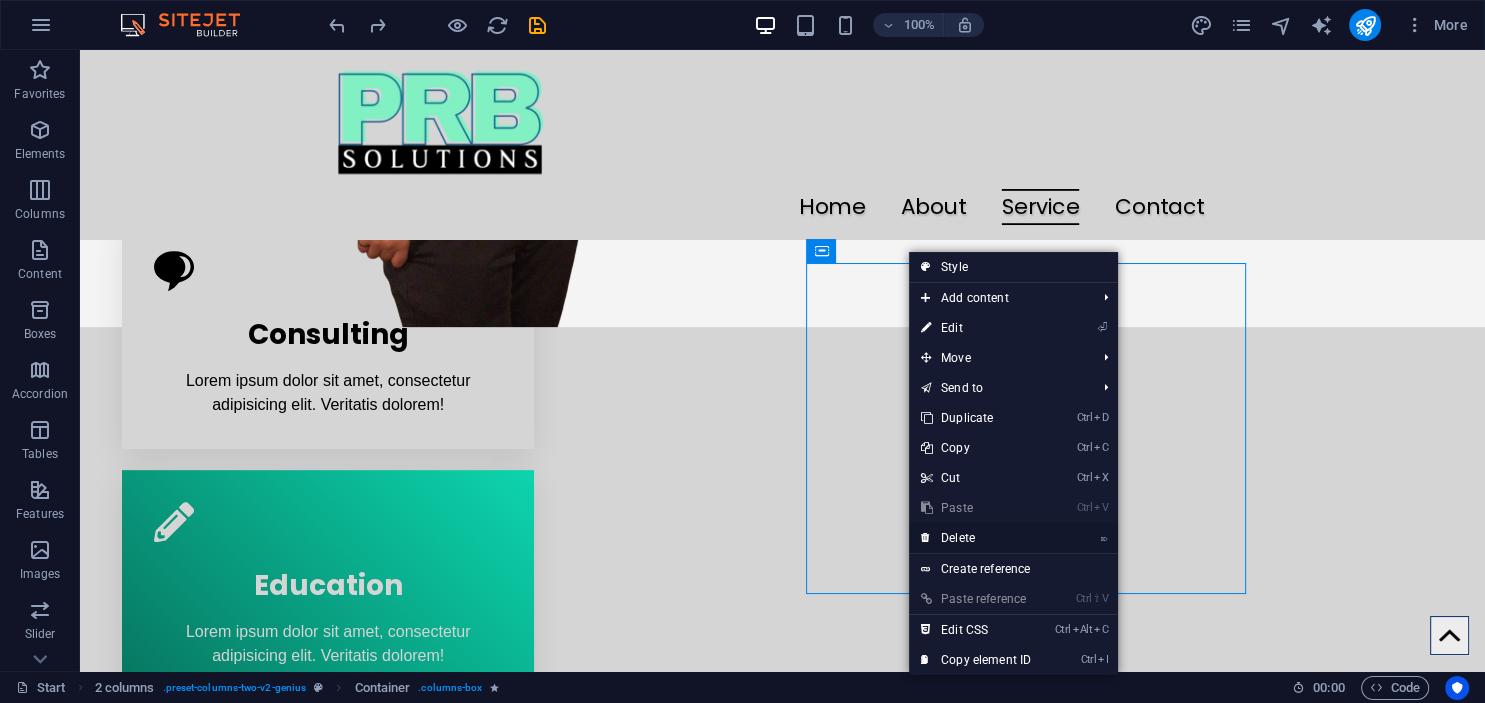click on "⌦  Delete" at bounding box center [976, 538] 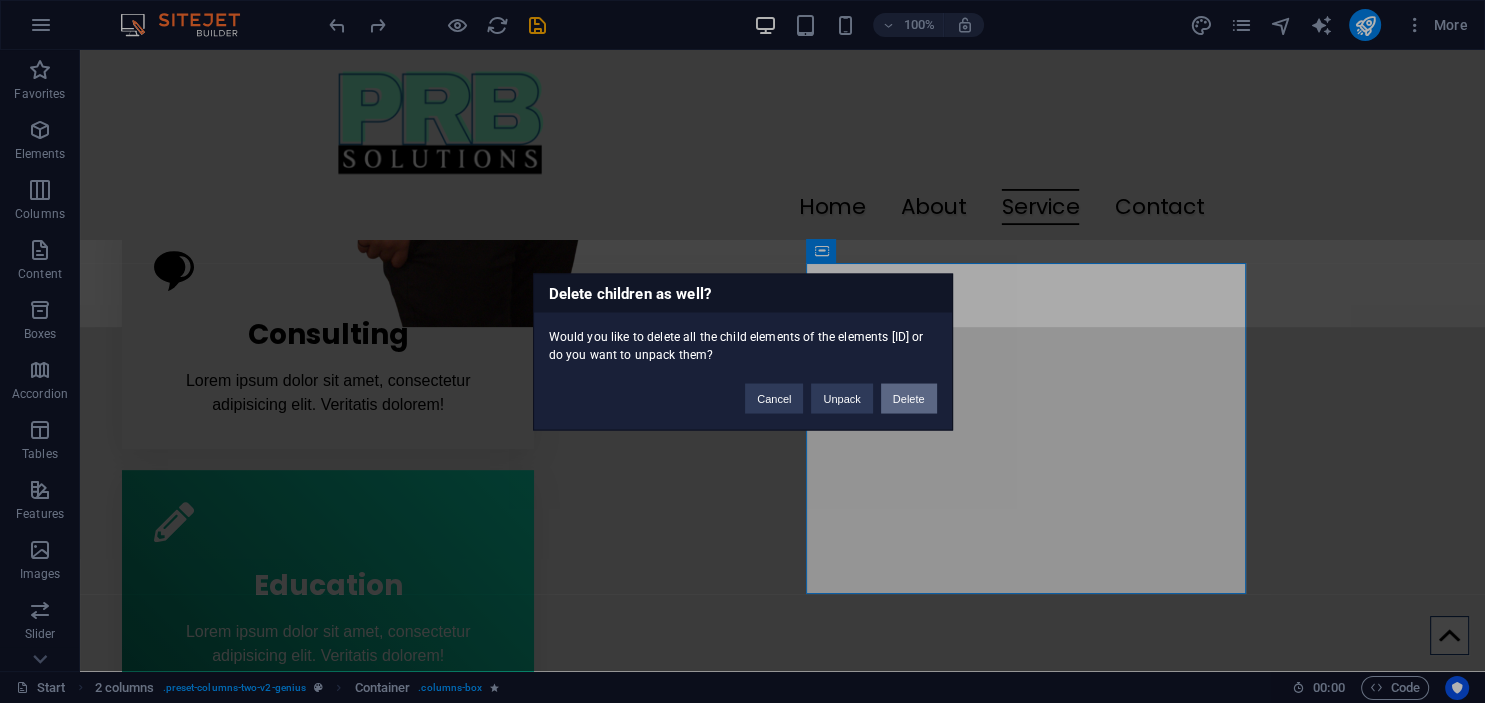 click on "Delete" at bounding box center [909, 398] 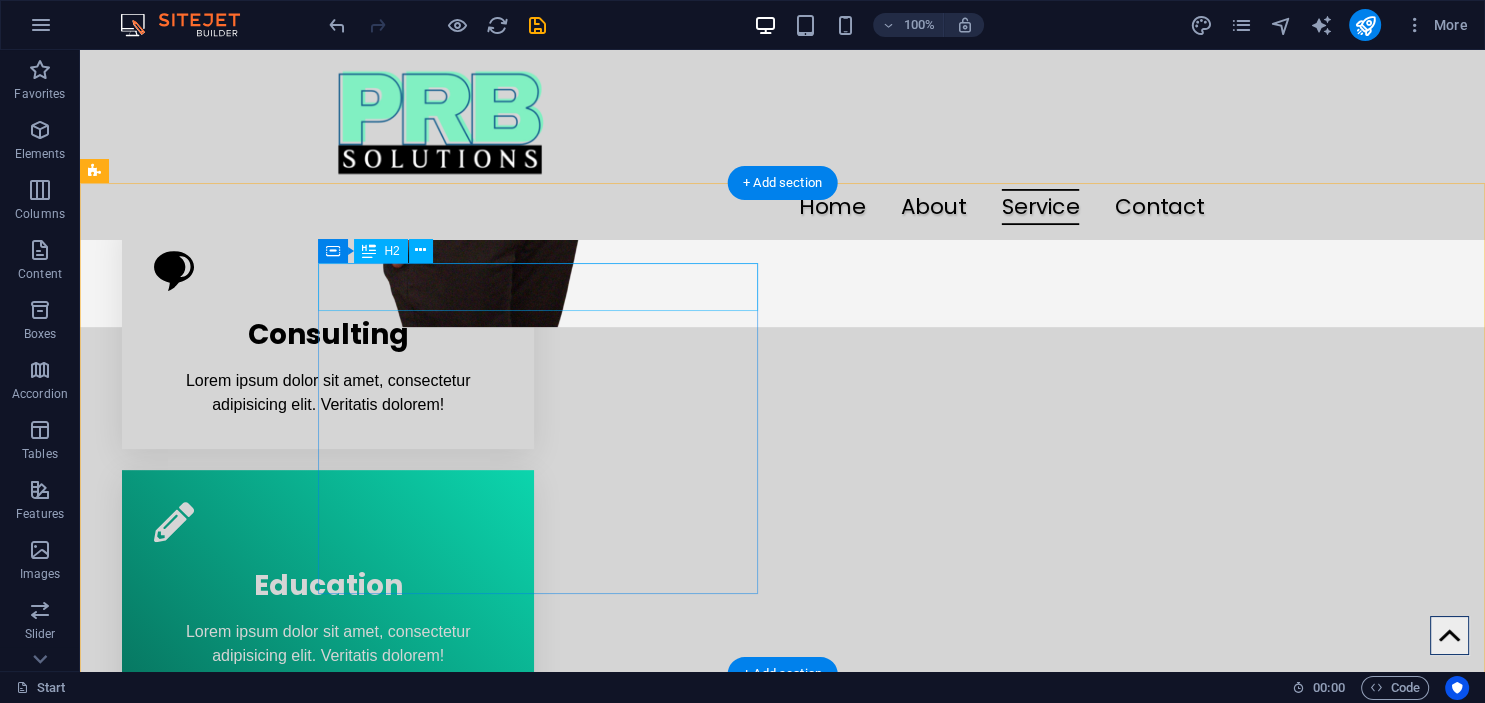 click on "Creative service" at bounding box center [316, 1097] 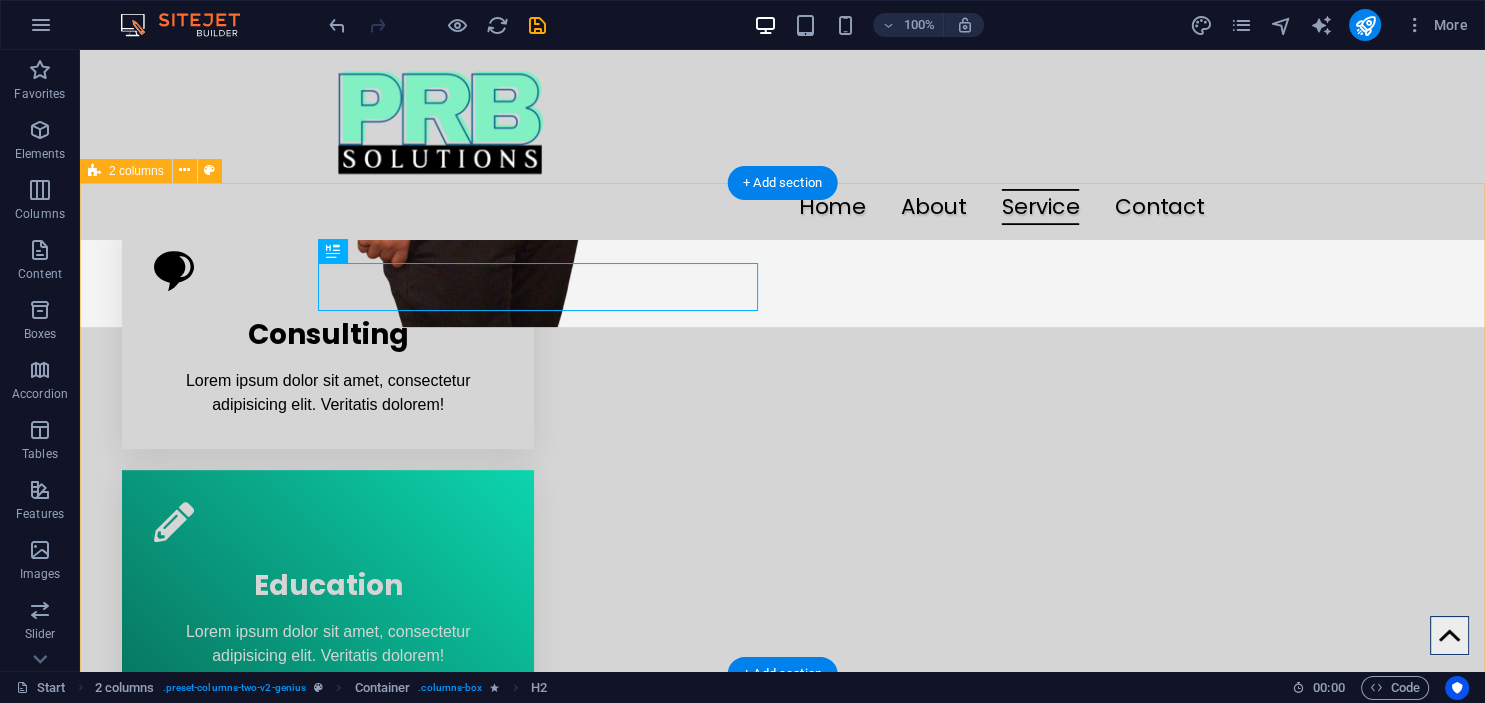 click on "Creative service Lorem ipsum dolor sit amet Lorem ipsum dolor sit amet, consectetur adipisicing elit. Repellat, maiores, a libero atque assumenda praesentium cum magni odio dolor accusantium explicabo repudiandae molestiae.  Cumque expo laboriosam nulla distinctio mollitia Molestias excepturi voluptatem veritatis iusto namut Praesentium magni odio dolor accusantium Ipsum dolor sit amet, consectetur adipisicing elit" at bounding box center (782, 1238) 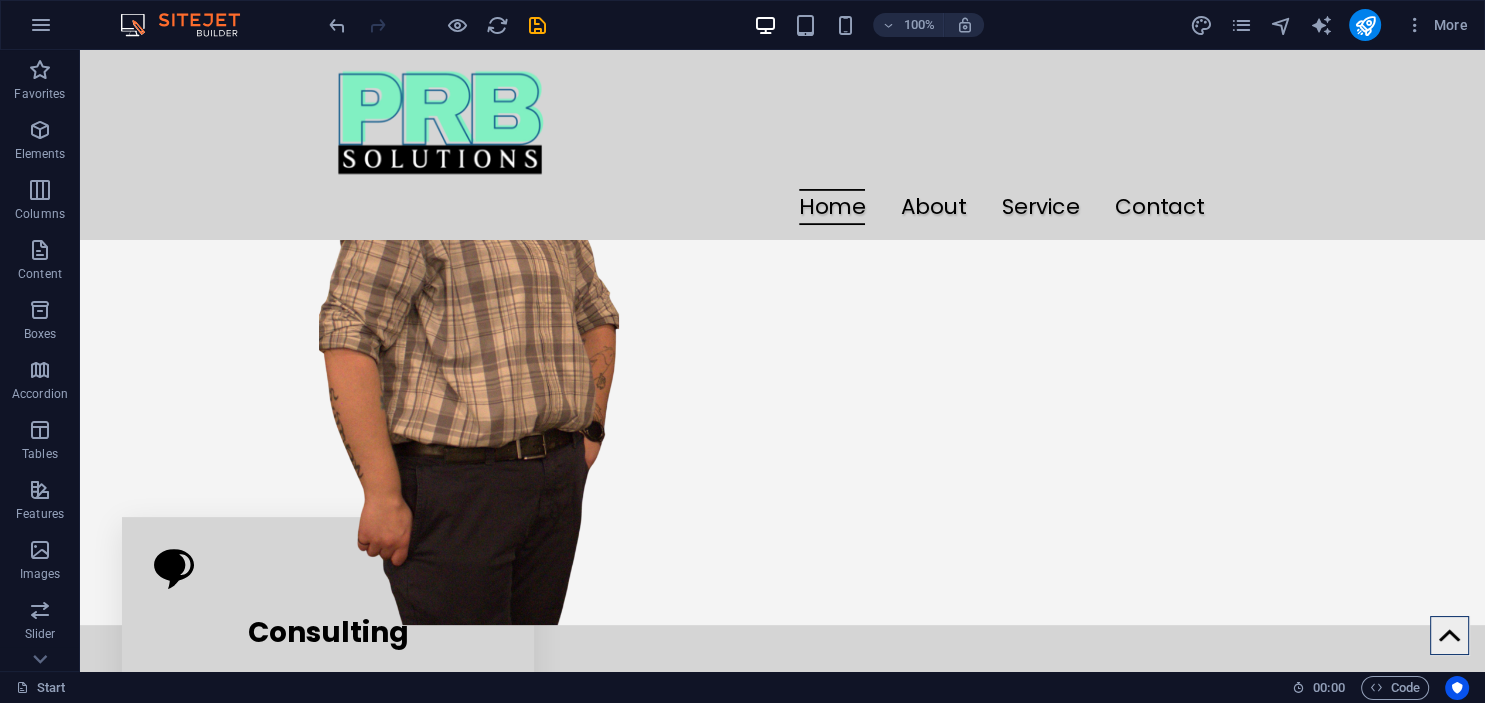 scroll, scrollTop: 512, scrollLeft: 0, axis: vertical 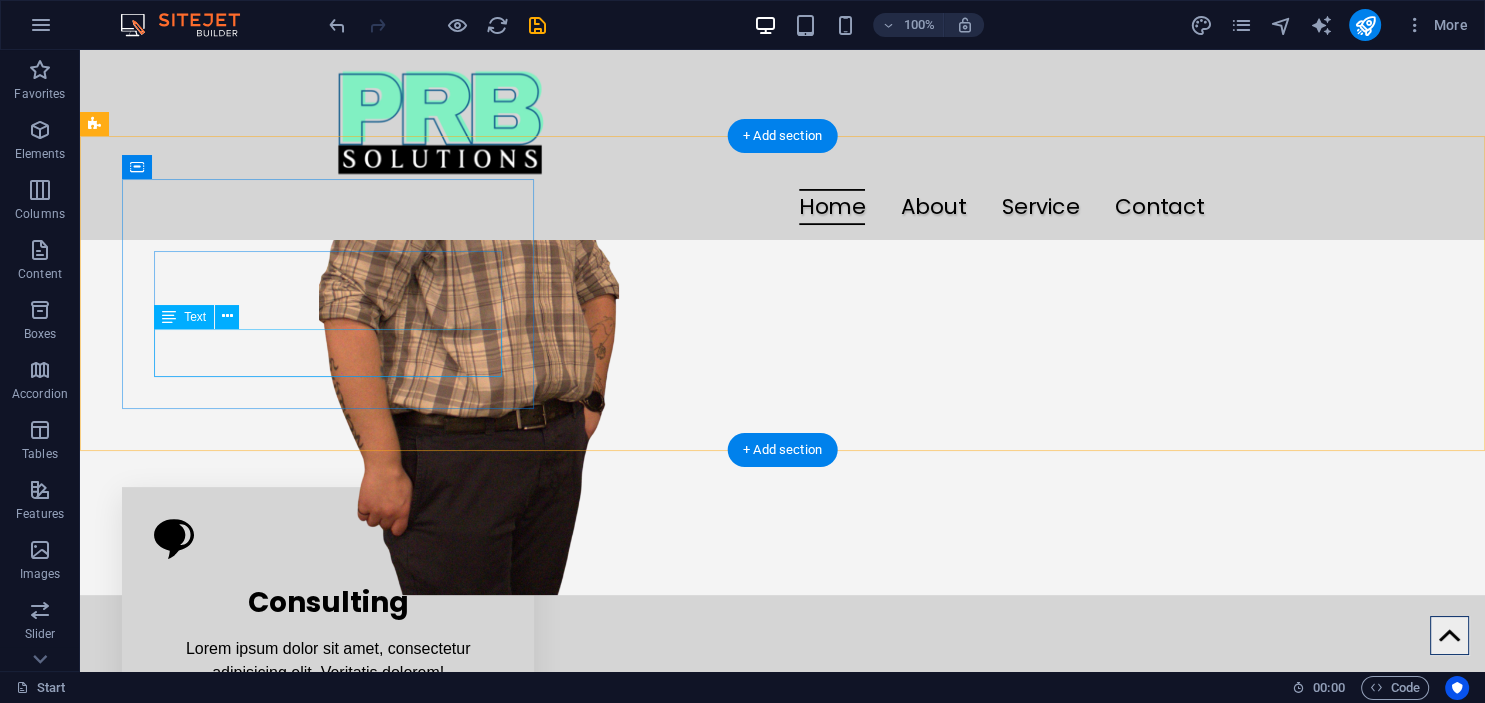 click on "Lorem ipsum dolor sit amet, consectetur adipisicing elit. Veritatis dolorem!" at bounding box center [328, 661] 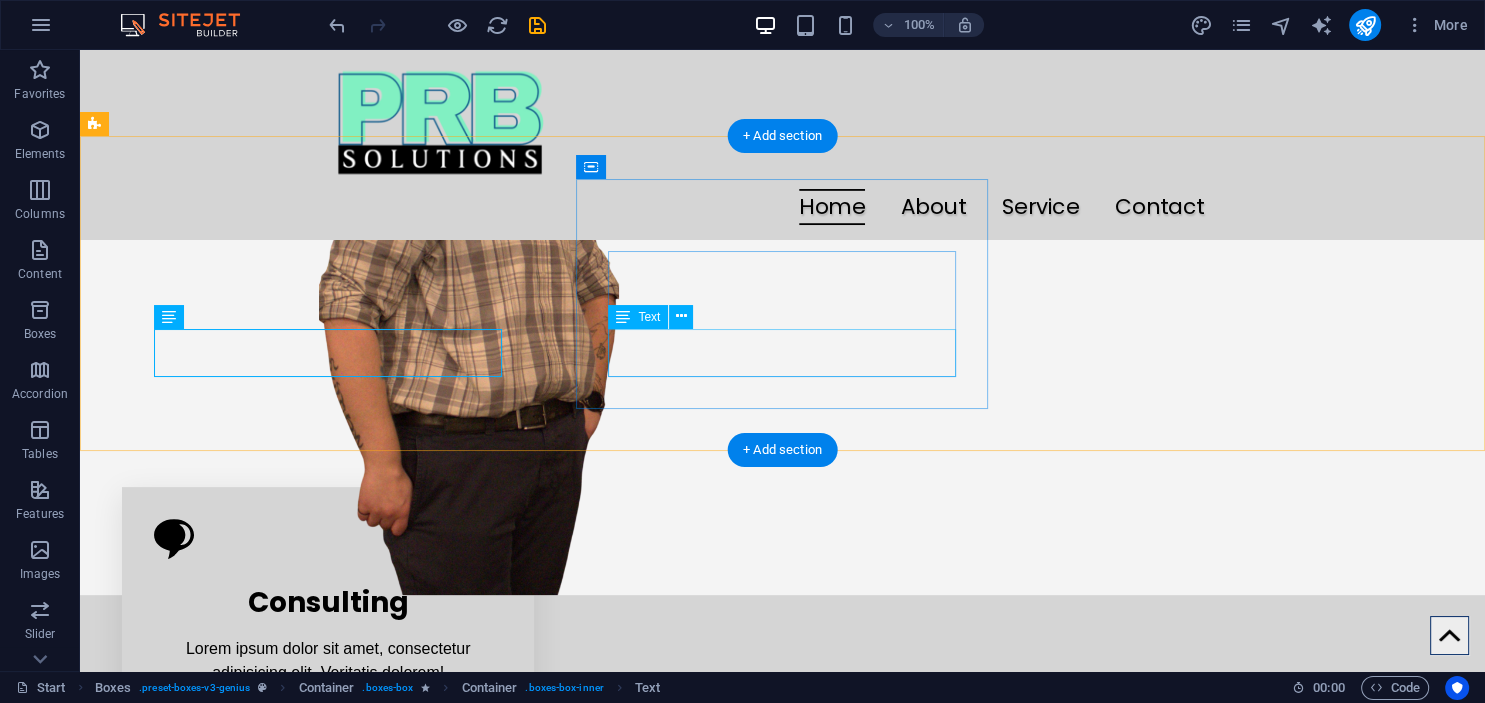 click on "Lorem ipsum dolor sit amet, consectetur adipisicing elit. Veritatis dolorem!" at bounding box center [328, 912] 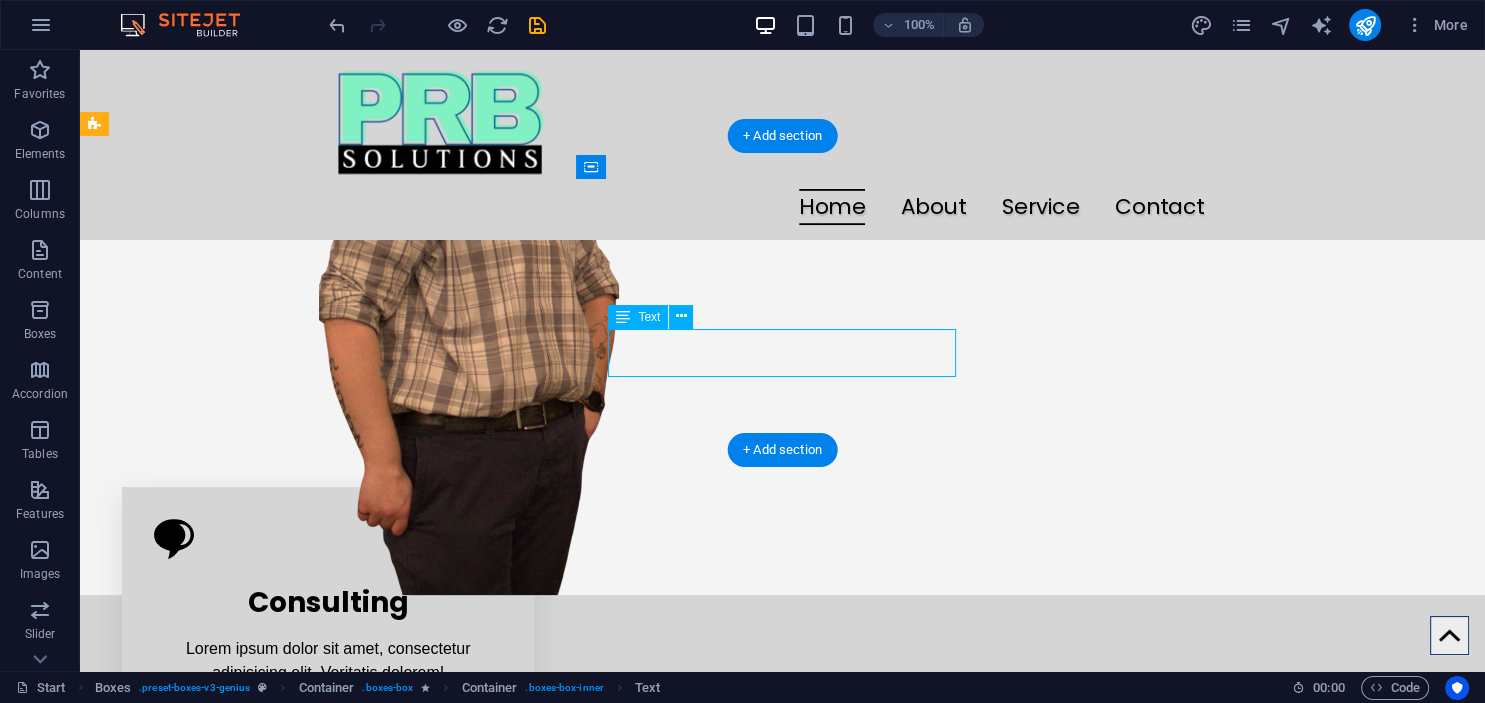 click on "Lorem ipsum dolor sit amet, consectetur adipisicing elit. Veritatis dolorem!" at bounding box center [328, 912] 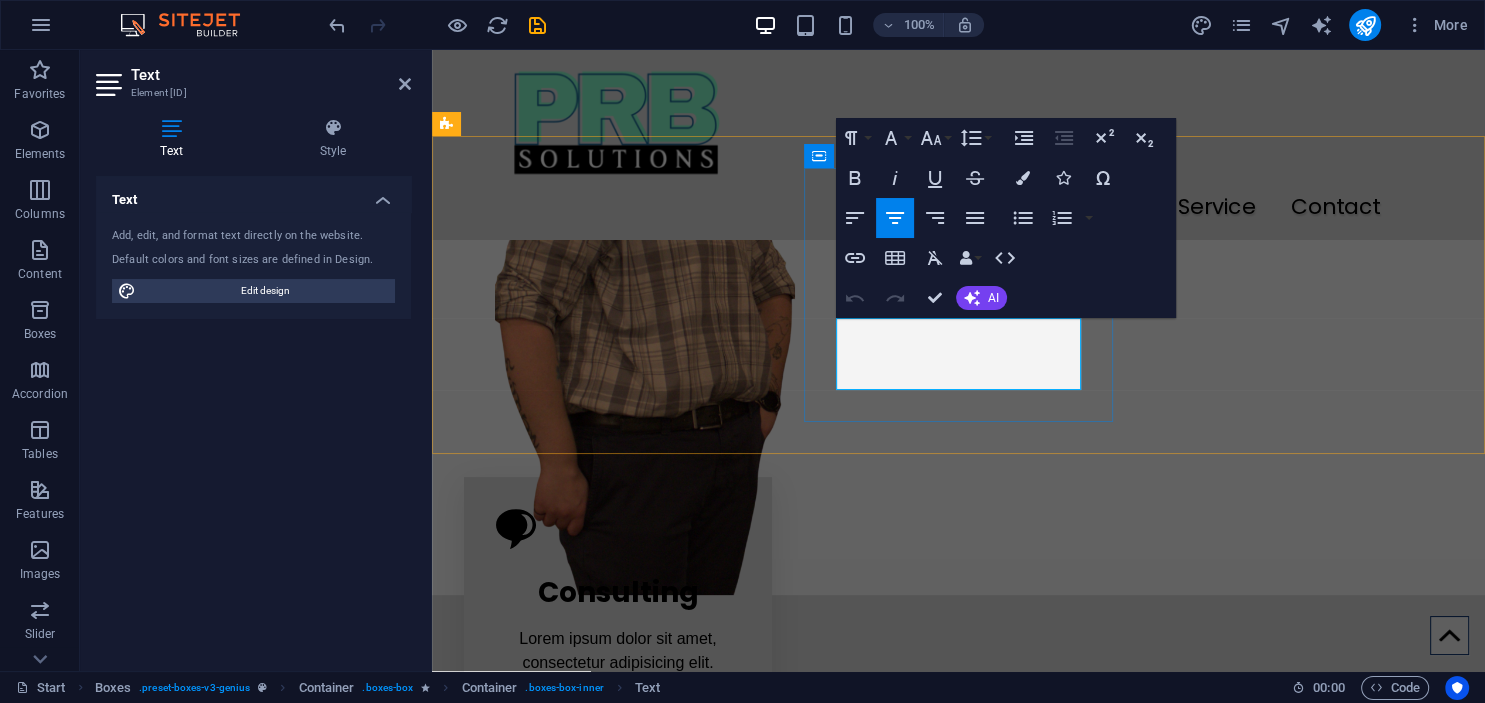 click on "Lorem ipsum dolor sit amet, consectetur adipisicing elit. Veritatis dolorem!" at bounding box center (618, 932) 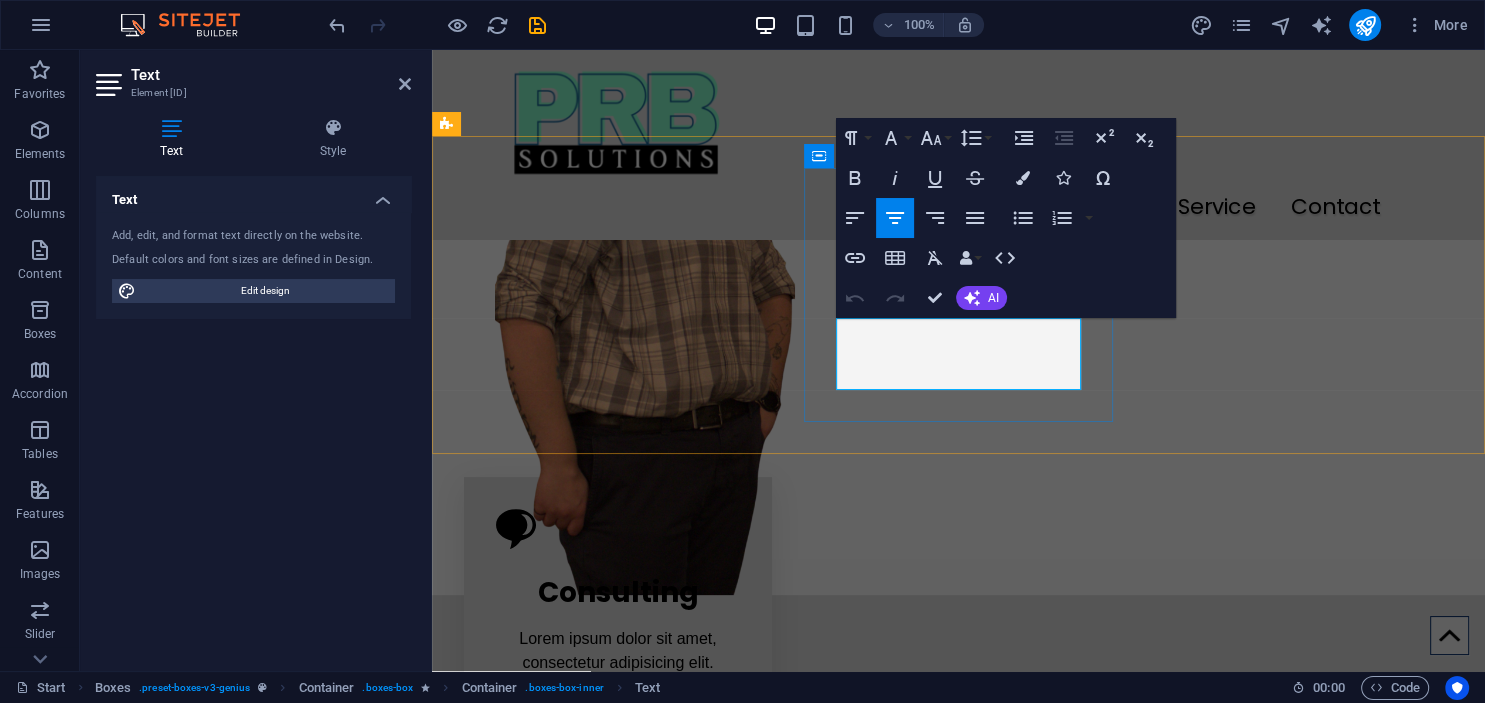 drag, startPoint x: 1030, startPoint y: 386, endPoint x: 822, endPoint y: 330, distance: 215.40659 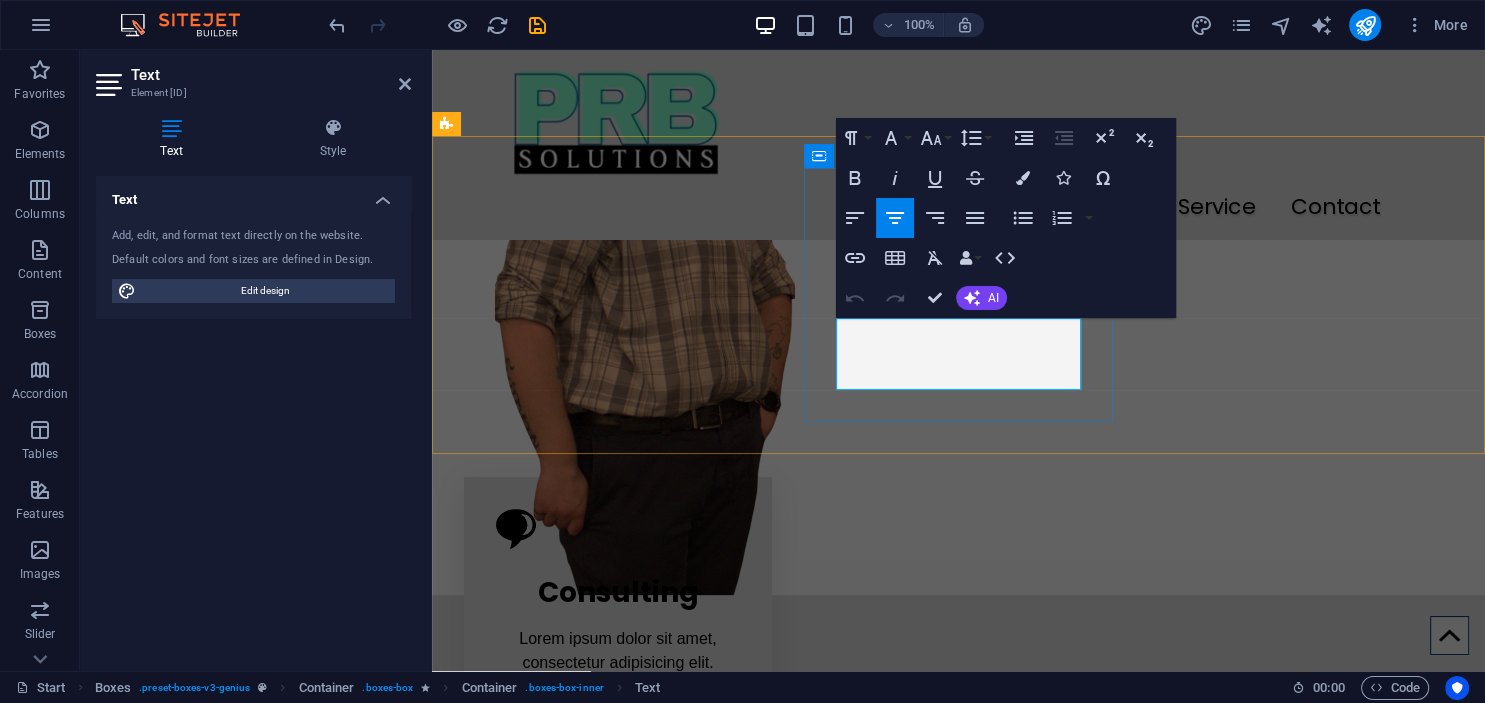 click on "Lorem ipsum dolor sit amet, consectetur adipisicing elit. Veritatis dolorem!" at bounding box center (618, 932) 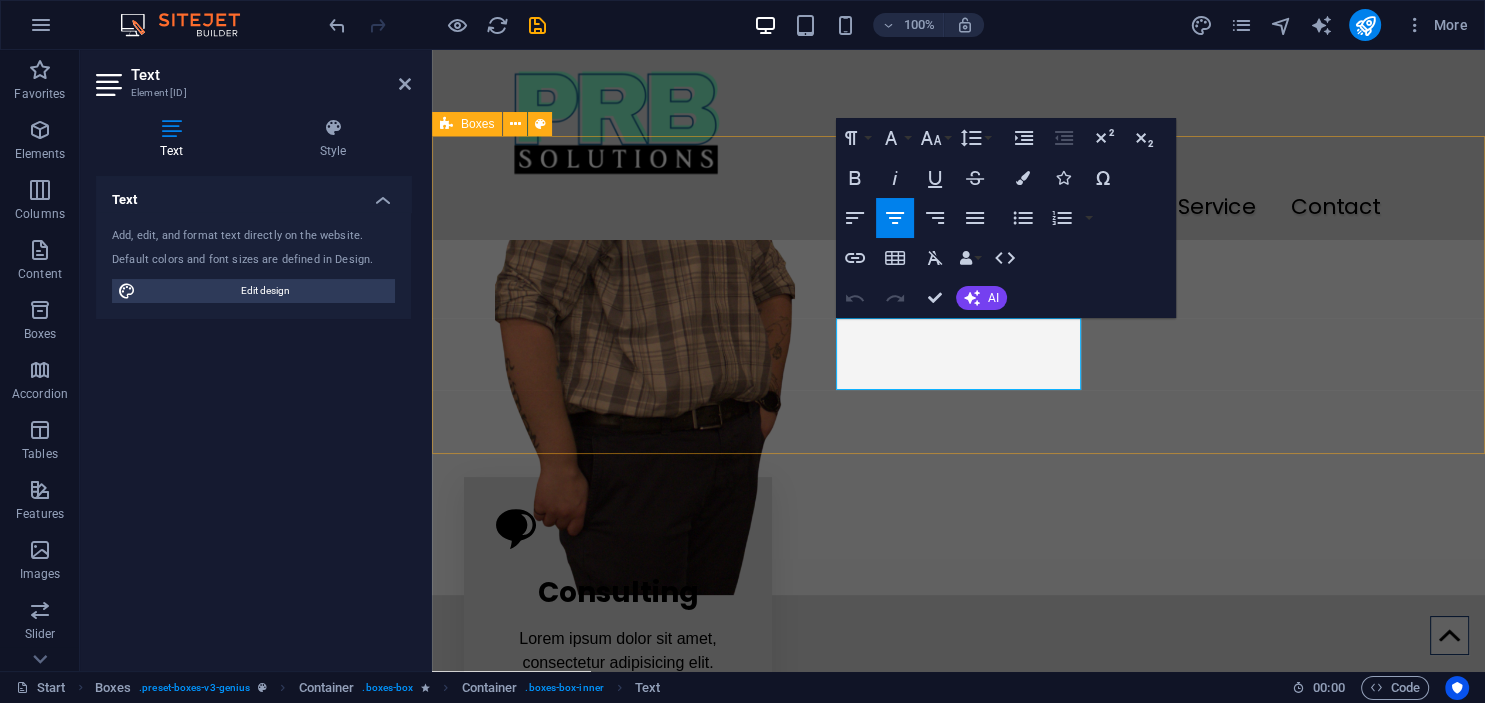 click on "Consulting Lorem ipsum dolor sit amet, consectetur adipisicing elit. Veritatis dolorem! Education Lorem ipsum dolor sit amet, consectetur adipisicing elit. Veritatis dolorem! .fa-secondary{opacity:.4} Training Lorem ipsum dolor sit amet, consectetur adipisicing elit. Veritatis dolorem!" at bounding box center (958, 873) 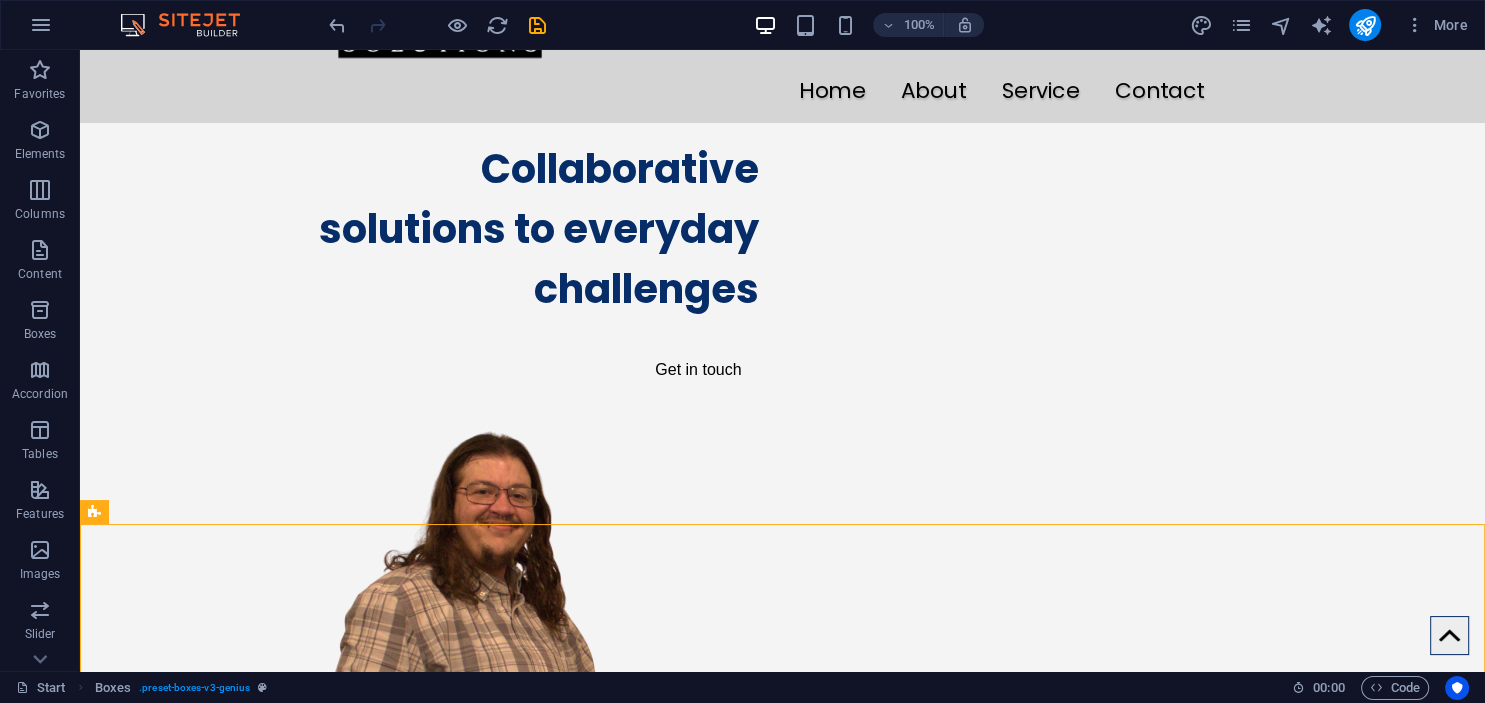 scroll, scrollTop: 108, scrollLeft: 0, axis: vertical 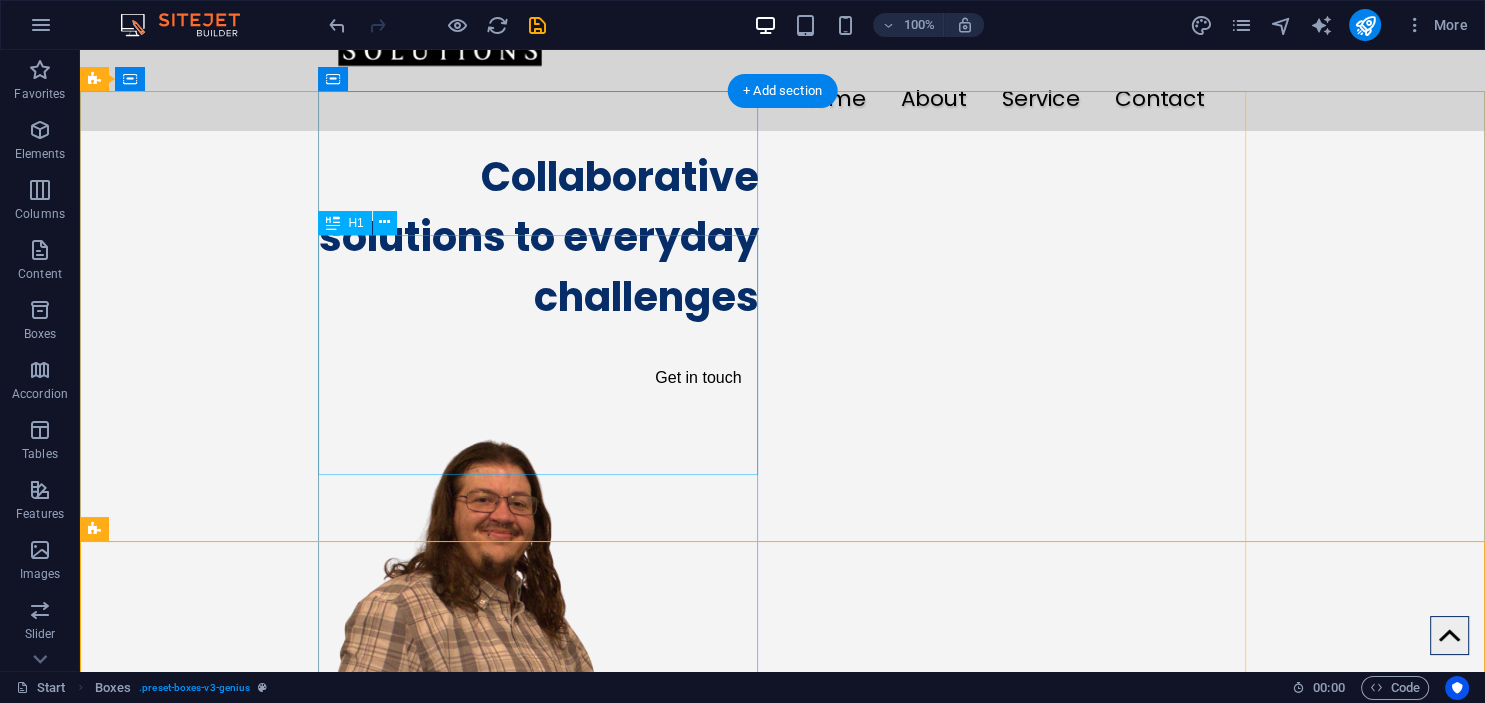 click on "Collaborative solutions to everyday challenges" at bounding box center [539, 237] 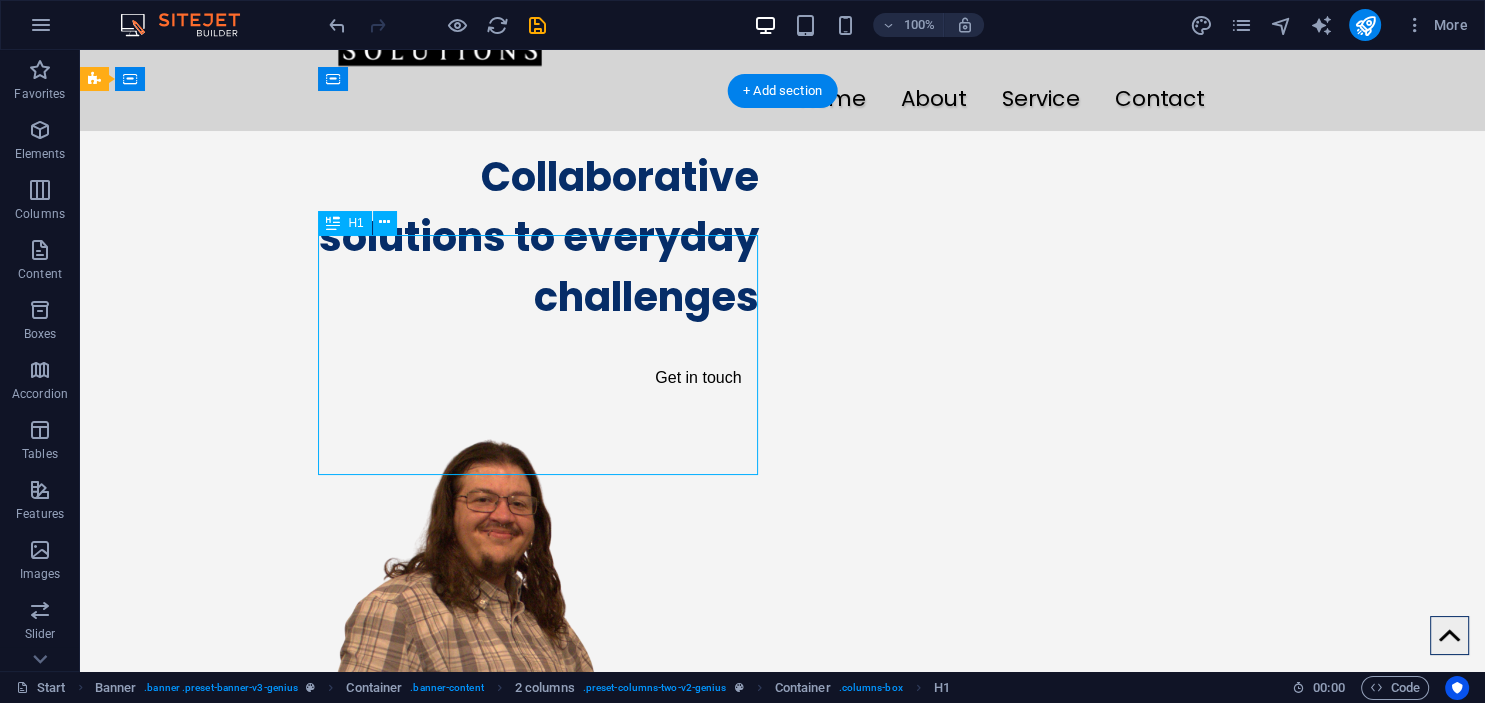 click on "Collaborative solutions to everyday challenges" at bounding box center (539, 237) 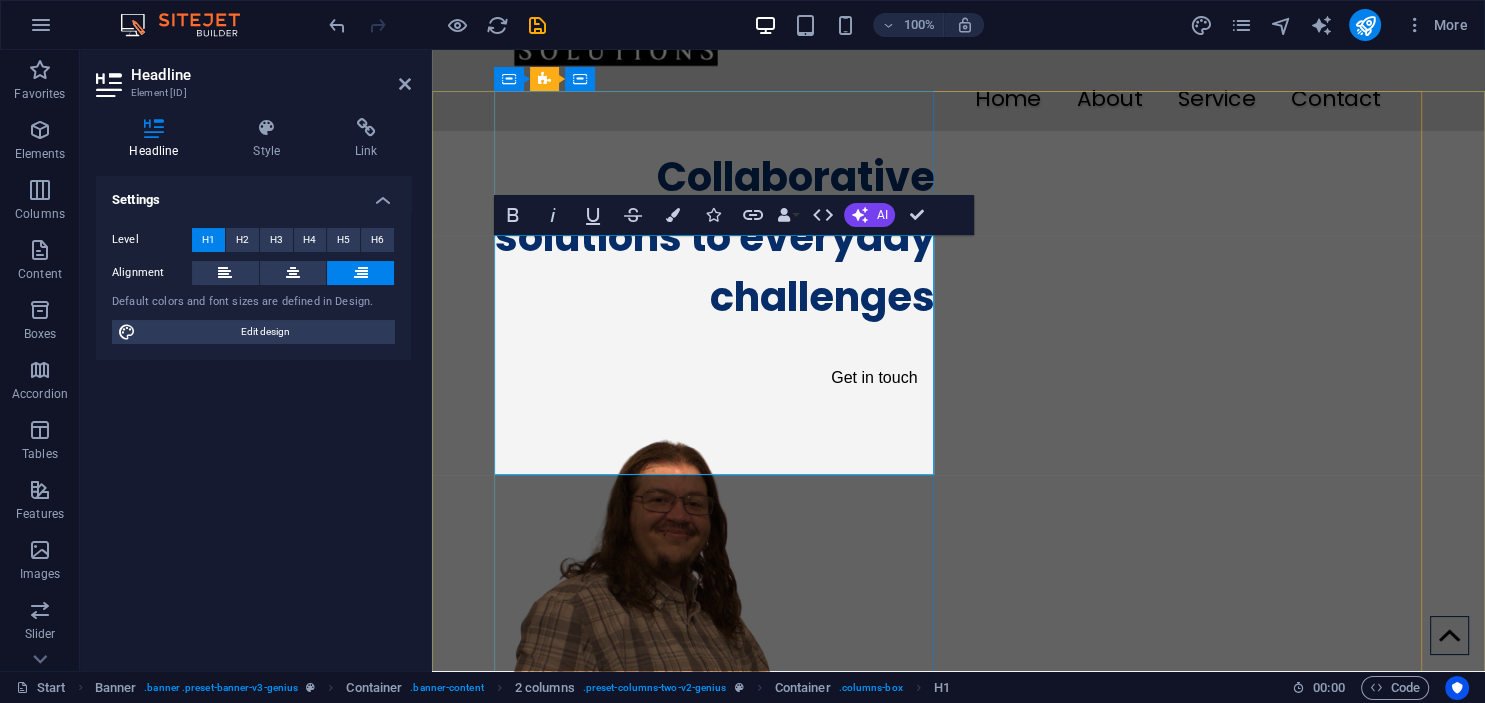 click on "Collaborative solutions to everyday challenges" at bounding box center (715, 237) 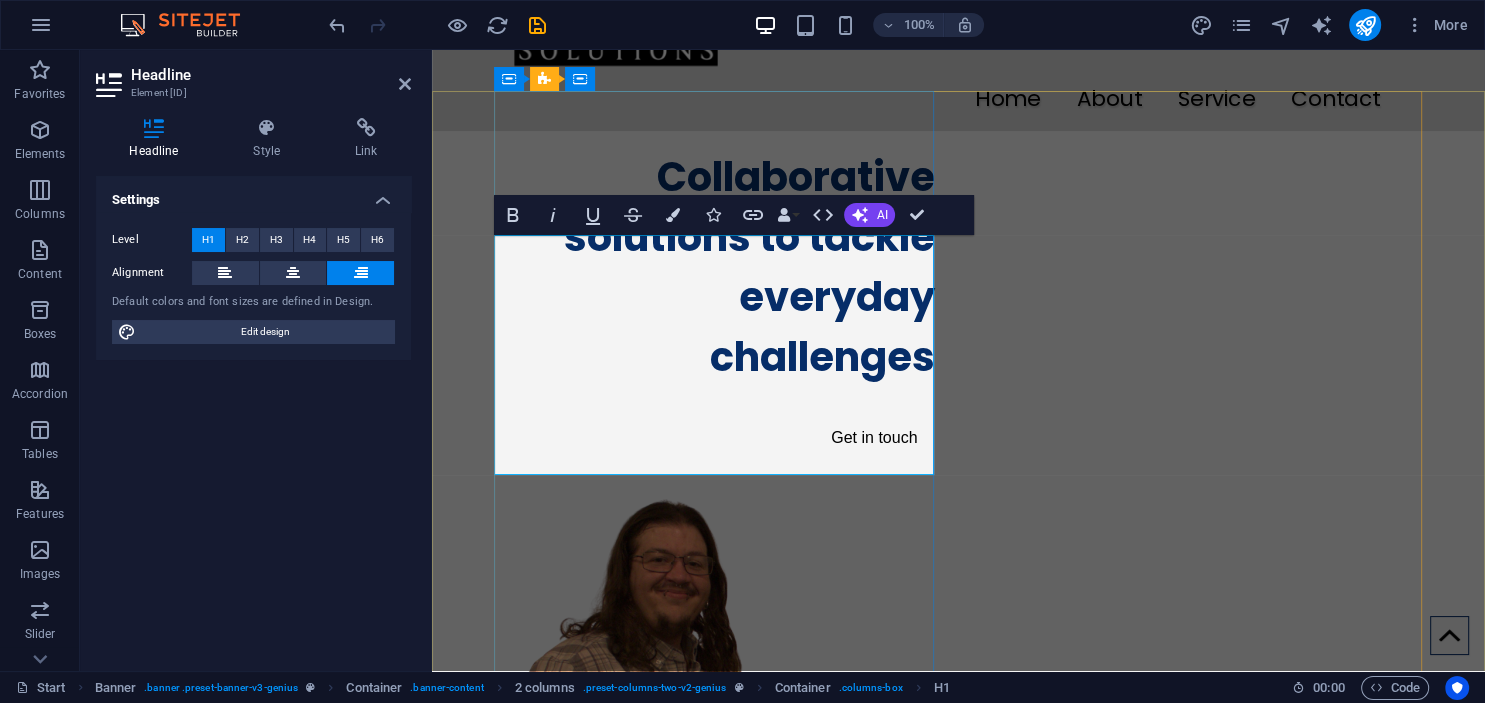 click on "Collaborative solutions to tackle everyday challenges" at bounding box center [749, 267] 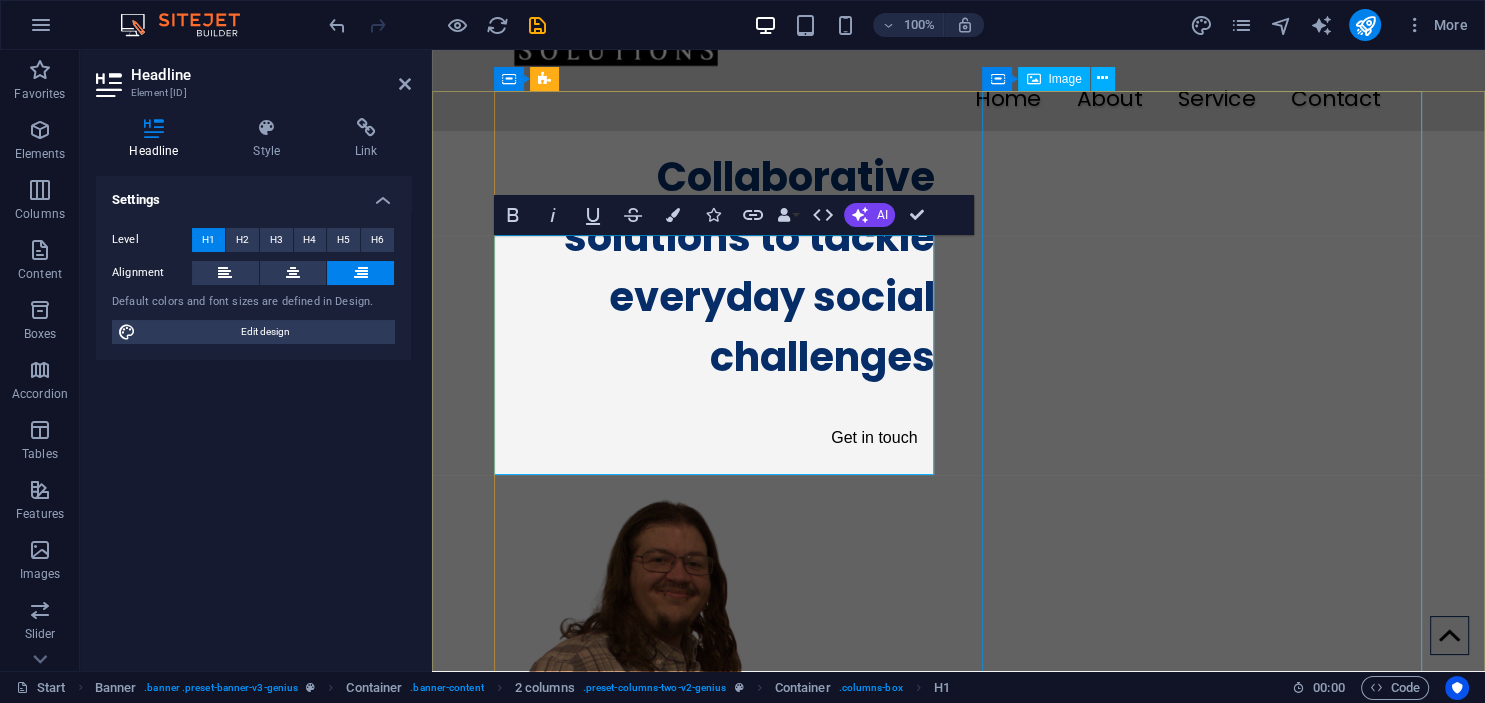 click at bounding box center (715, 799) 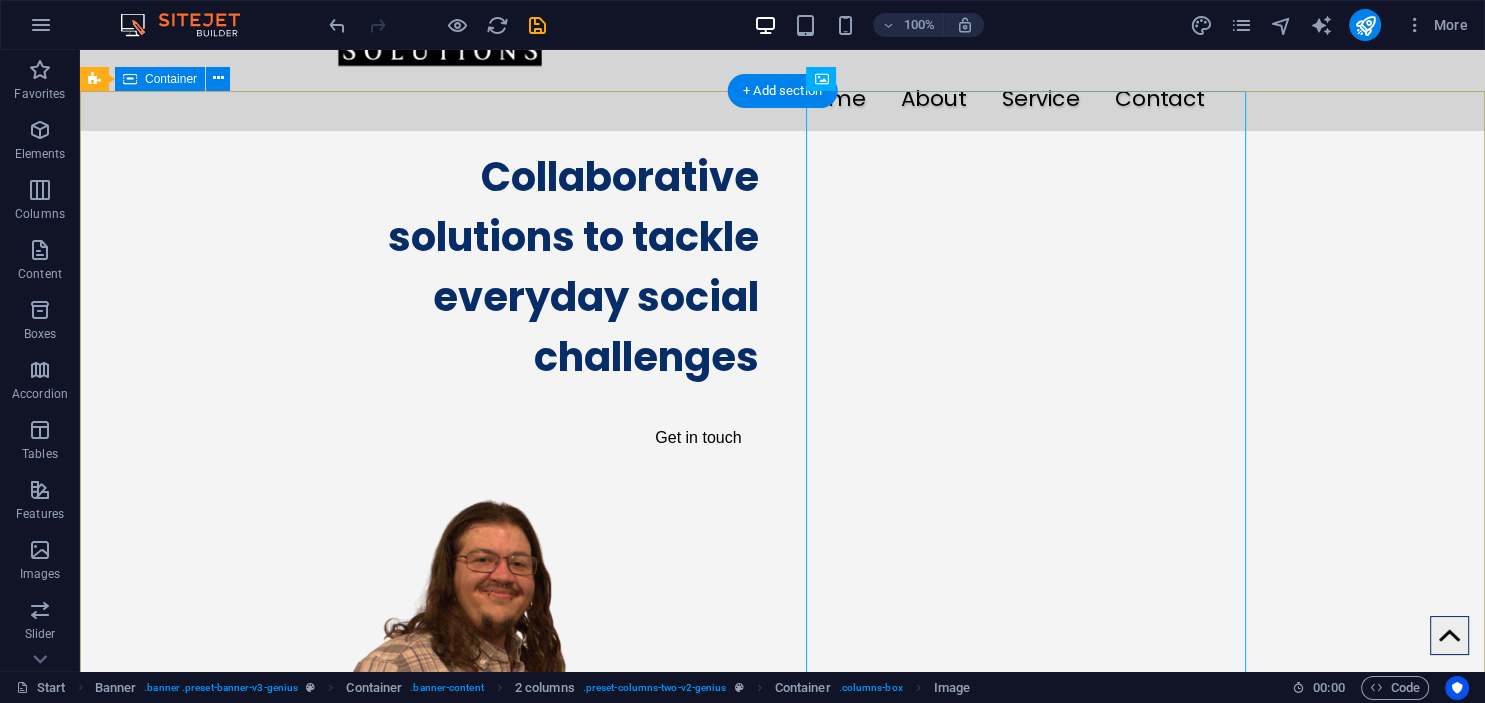 click on "Collaborative solutions to tackle everyday social  challenges Get in touch" at bounding box center (782, 615) 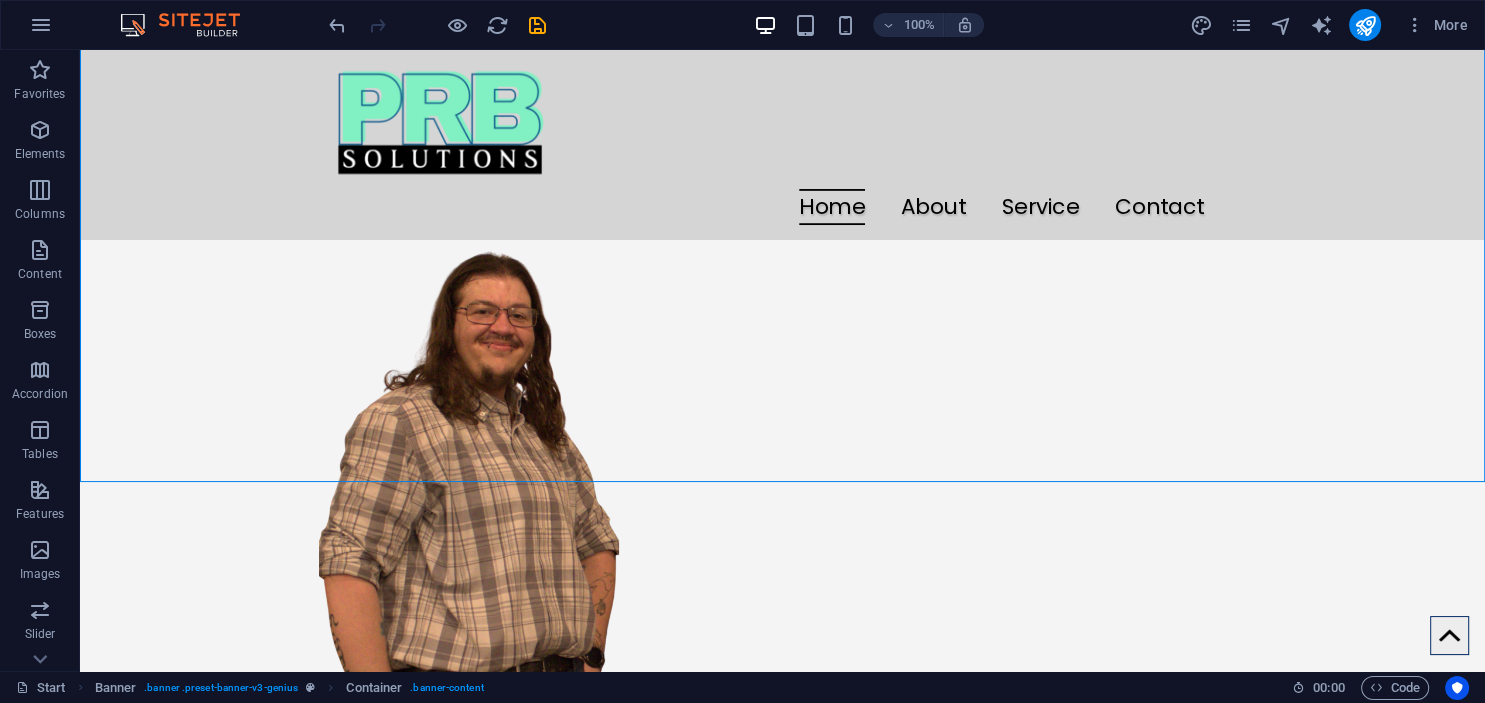 scroll, scrollTop: 320, scrollLeft: 0, axis: vertical 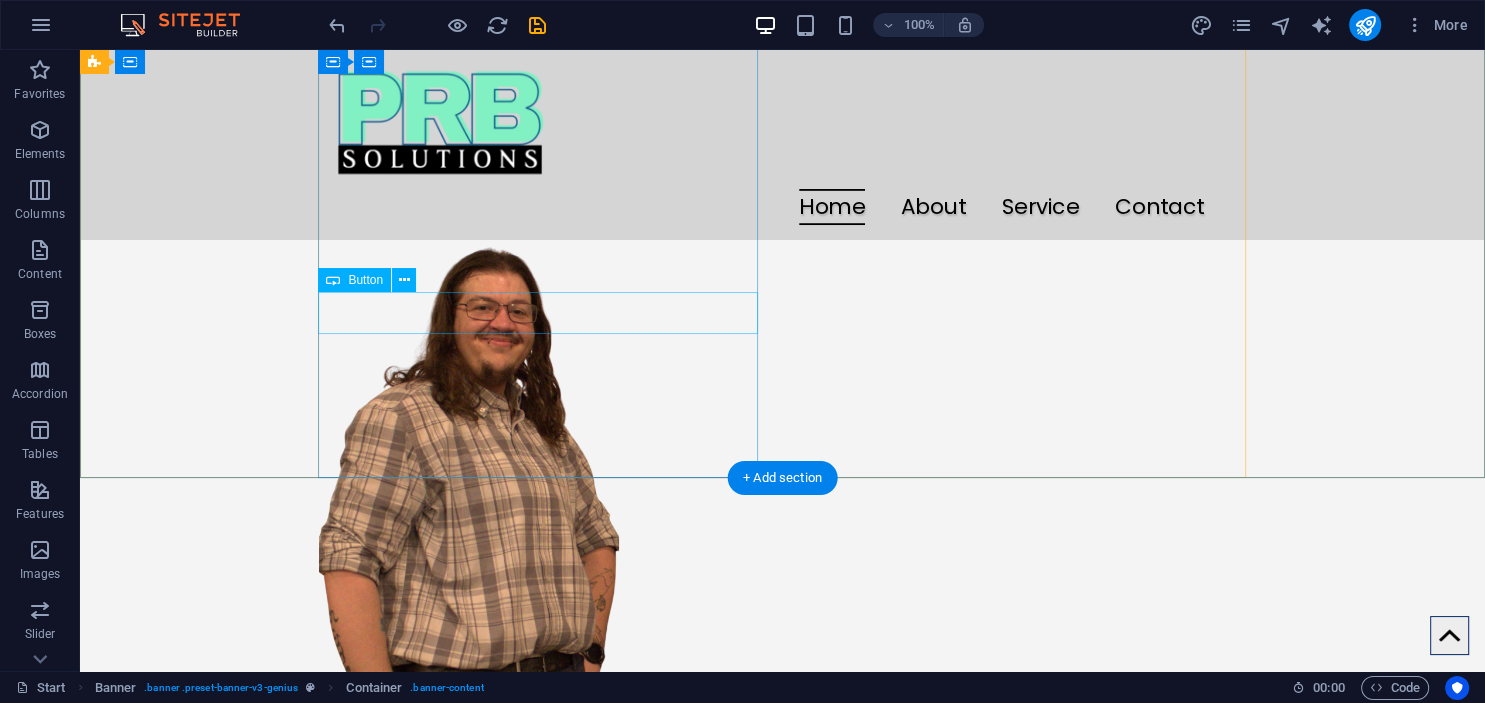 click on "Get in touch" at bounding box center [539, 186] 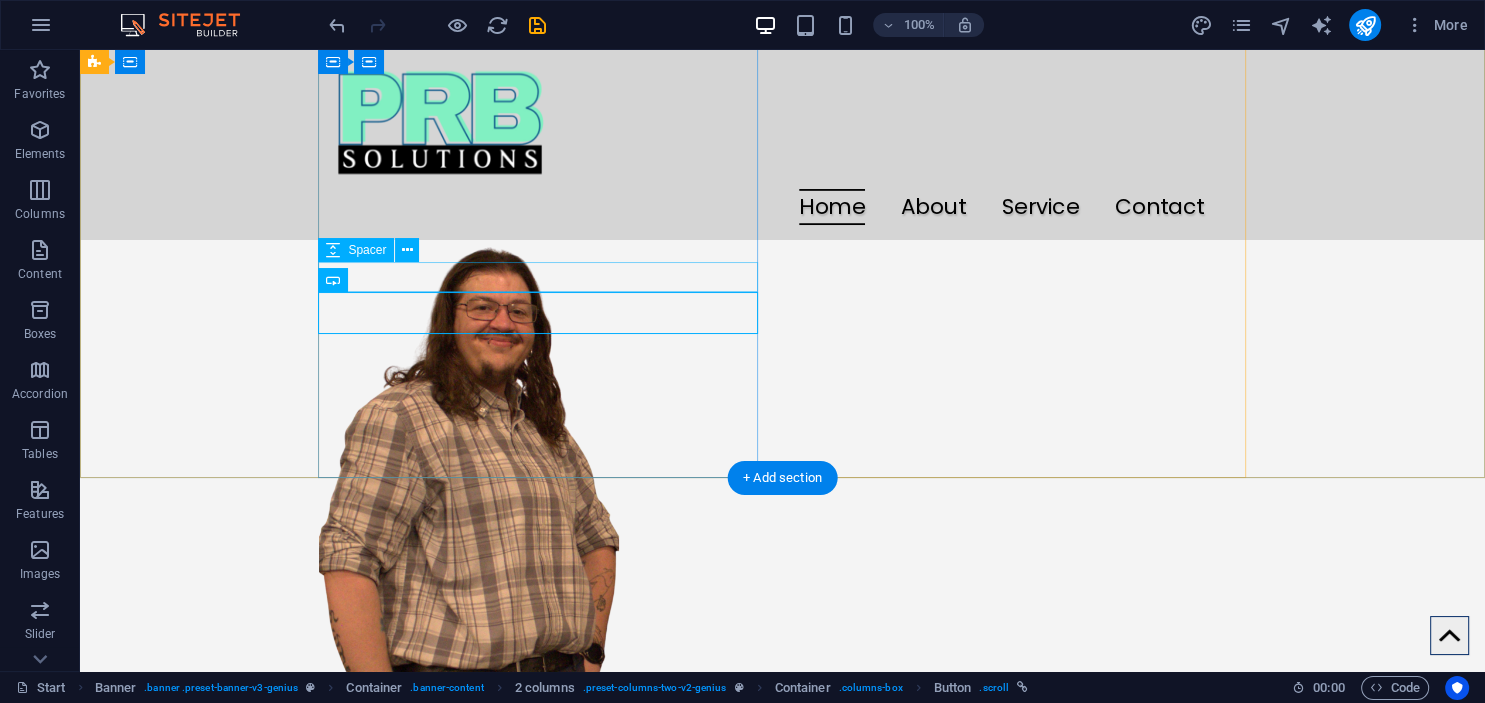 click at bounding box center [539, 150] 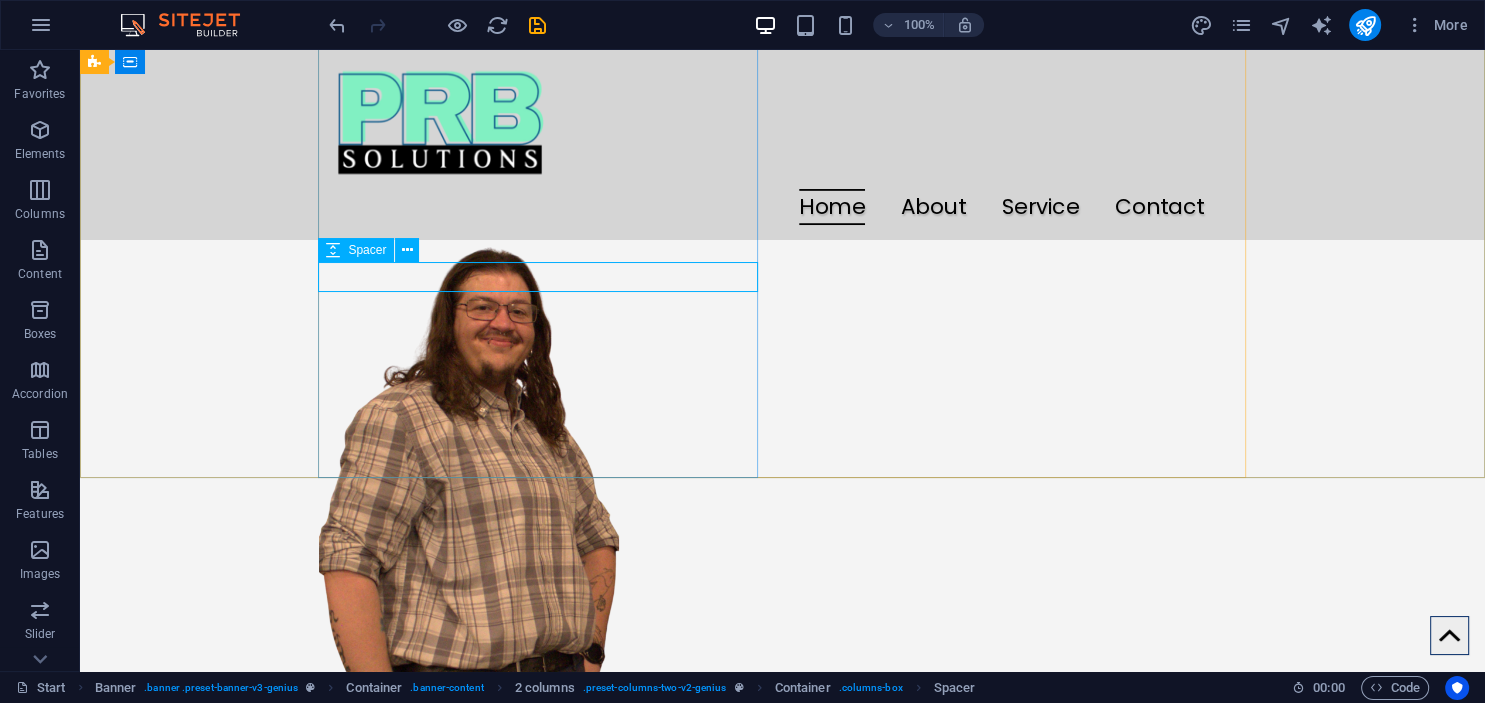 click at bounding box center (333, 250) 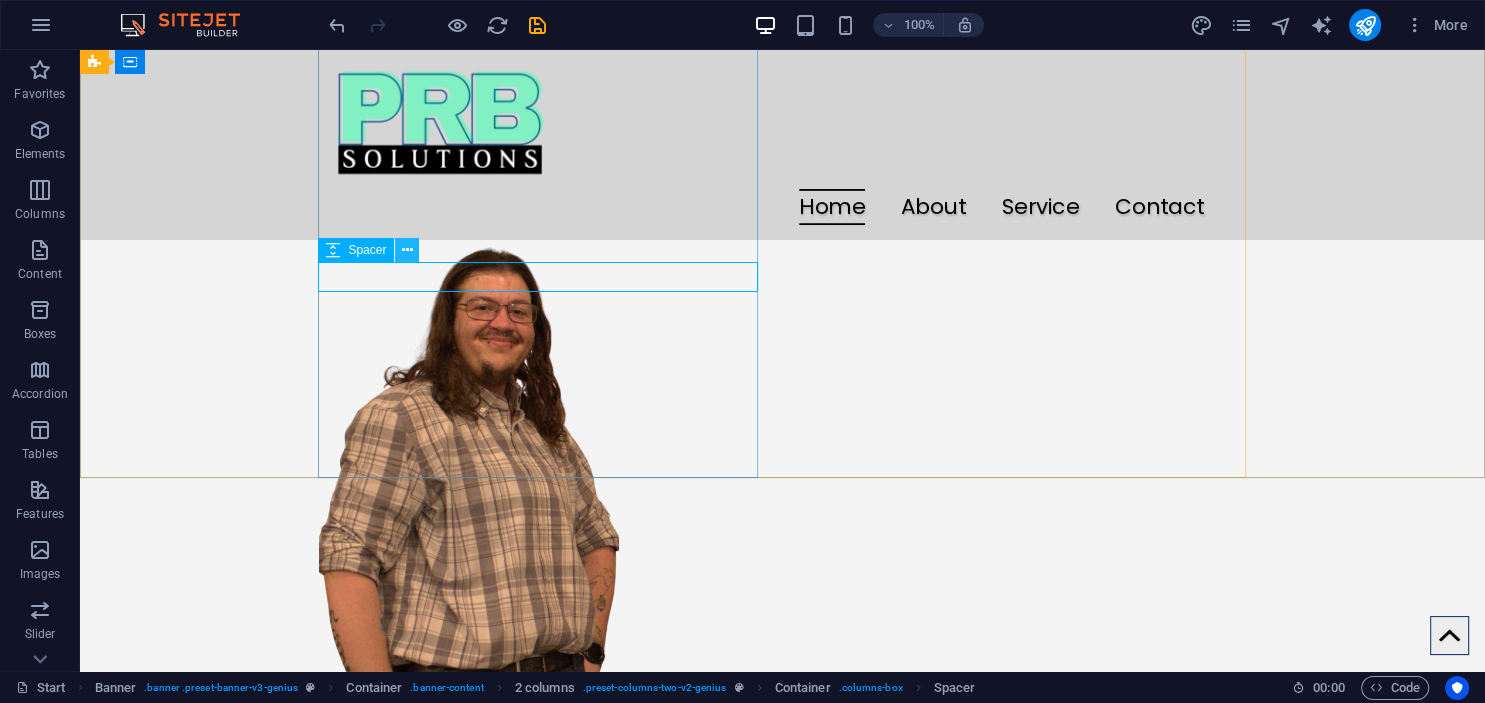 click at bounding box center [407, 250] 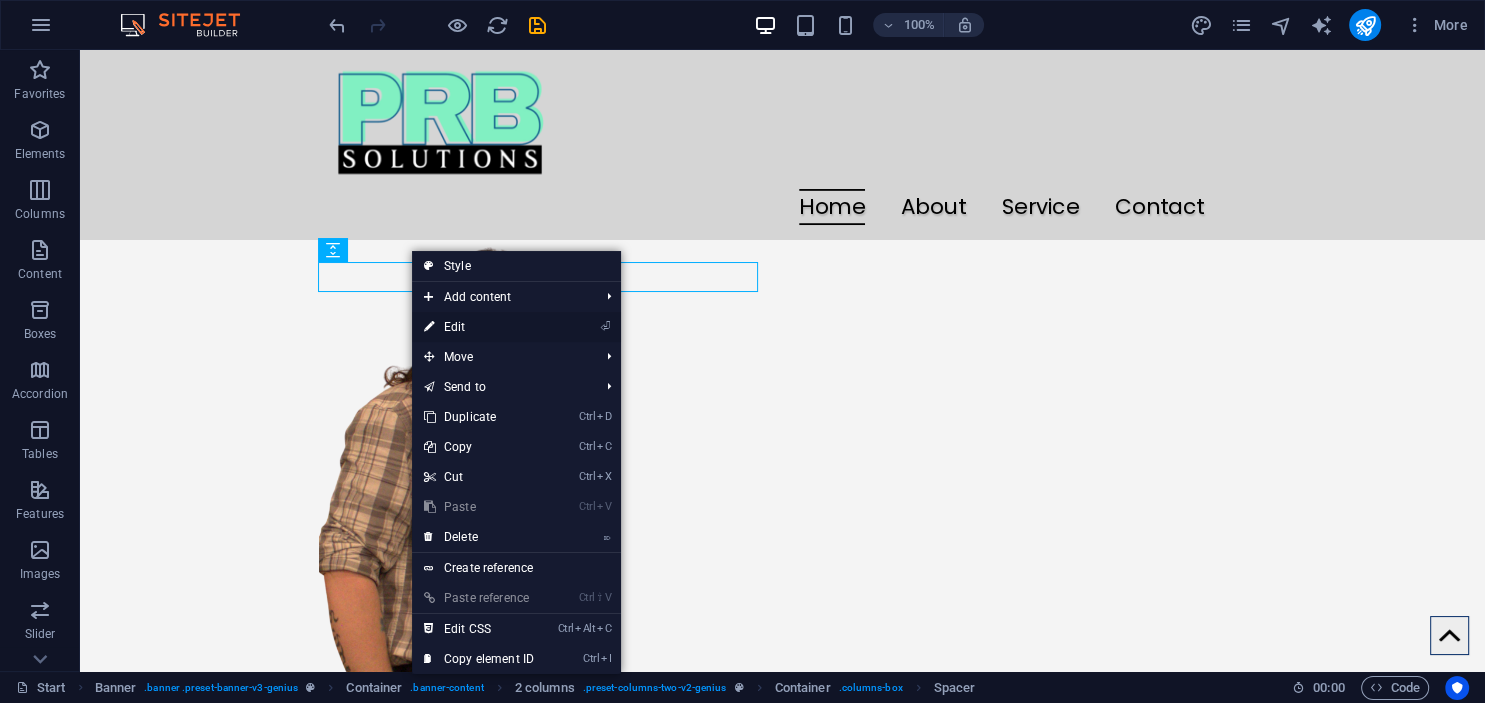 click on "⏎  Edit" at bounding box center [479, 327] 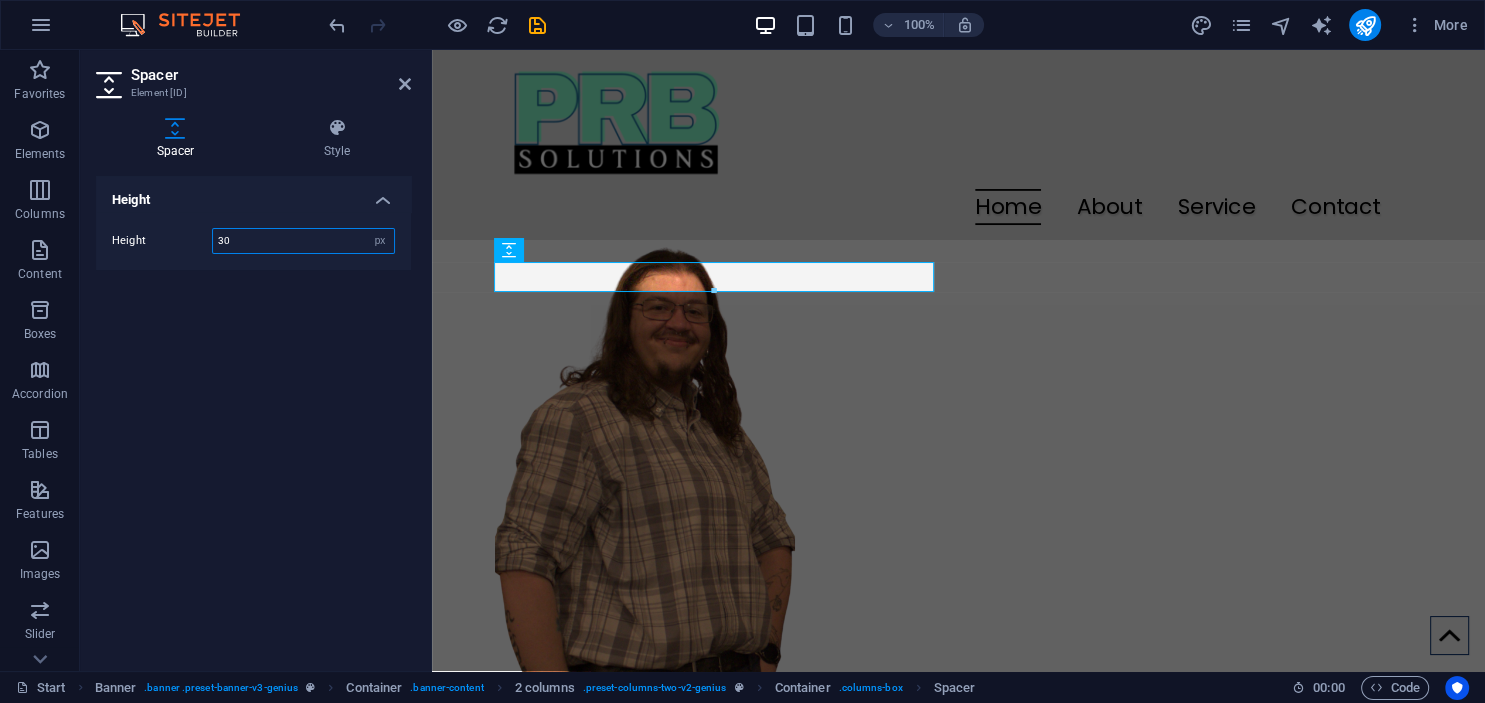 click on "30" at bounding box center [303, 241] 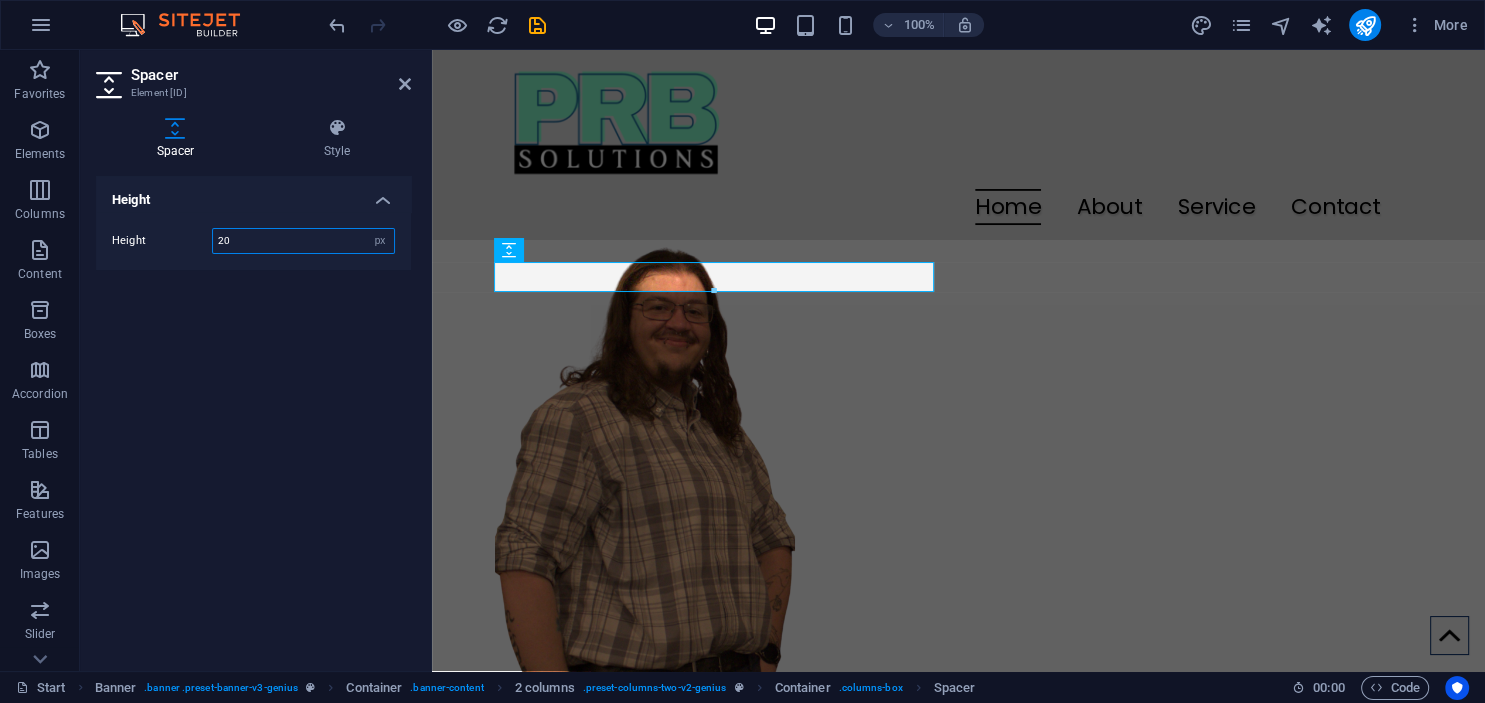type on "20" 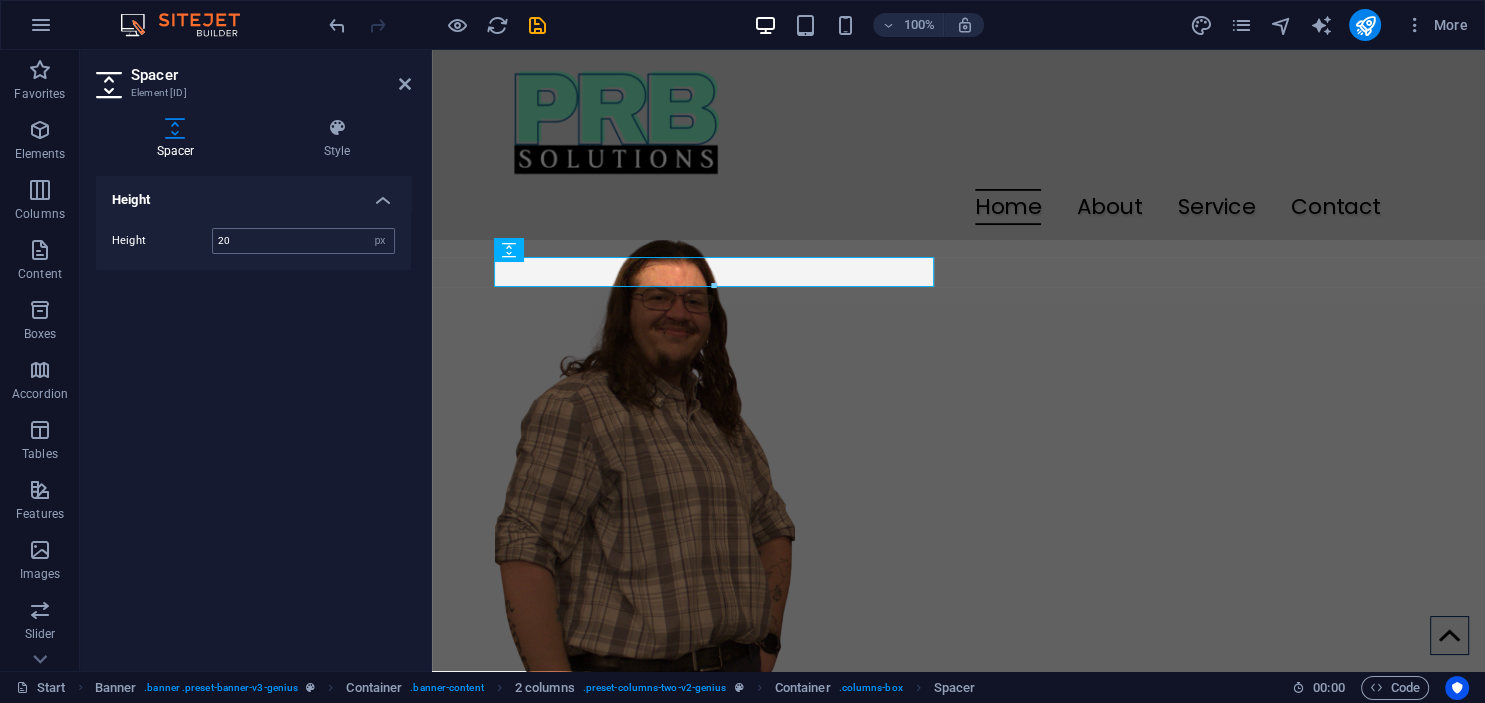 scroll, scrollTop: 325, scrollLeft: 0, axis: vertical 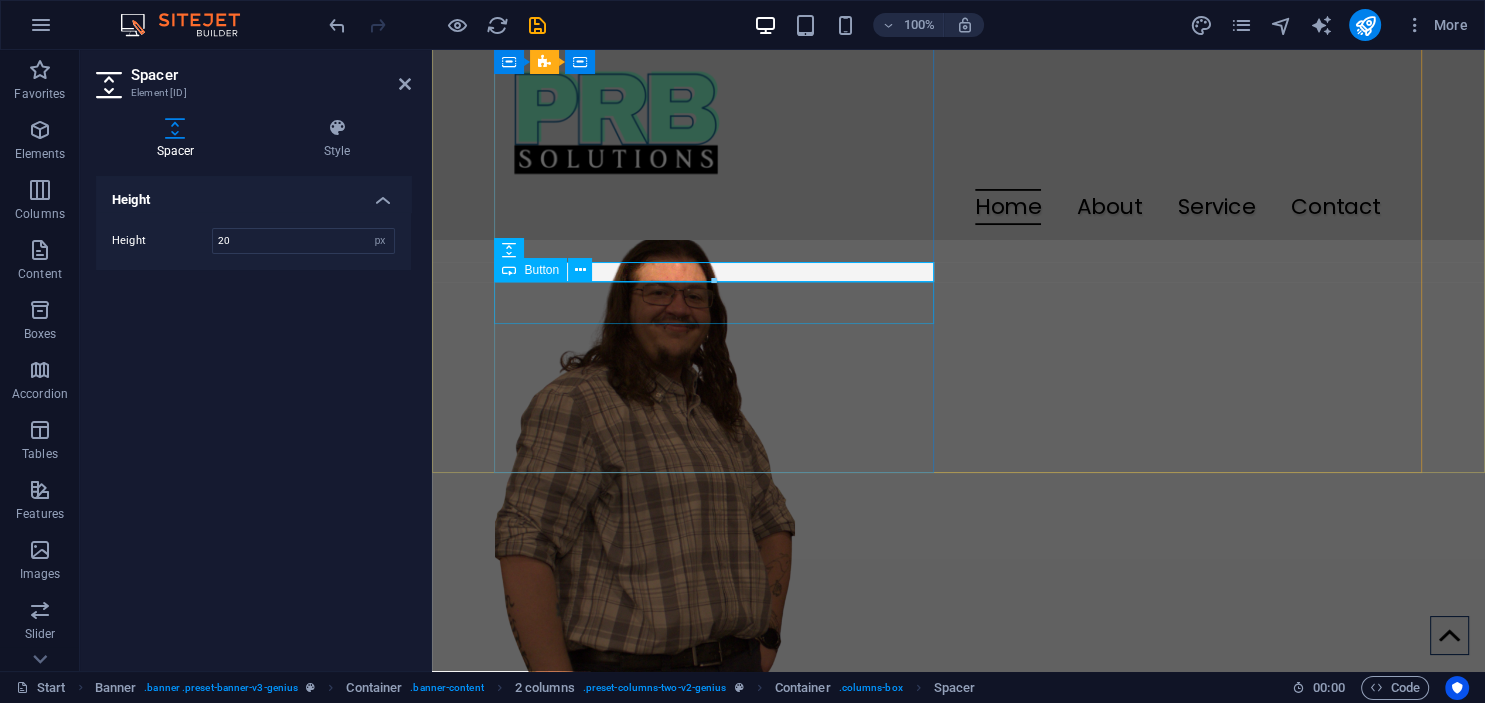click on "Get in touch" at bounding box center [715, 171] 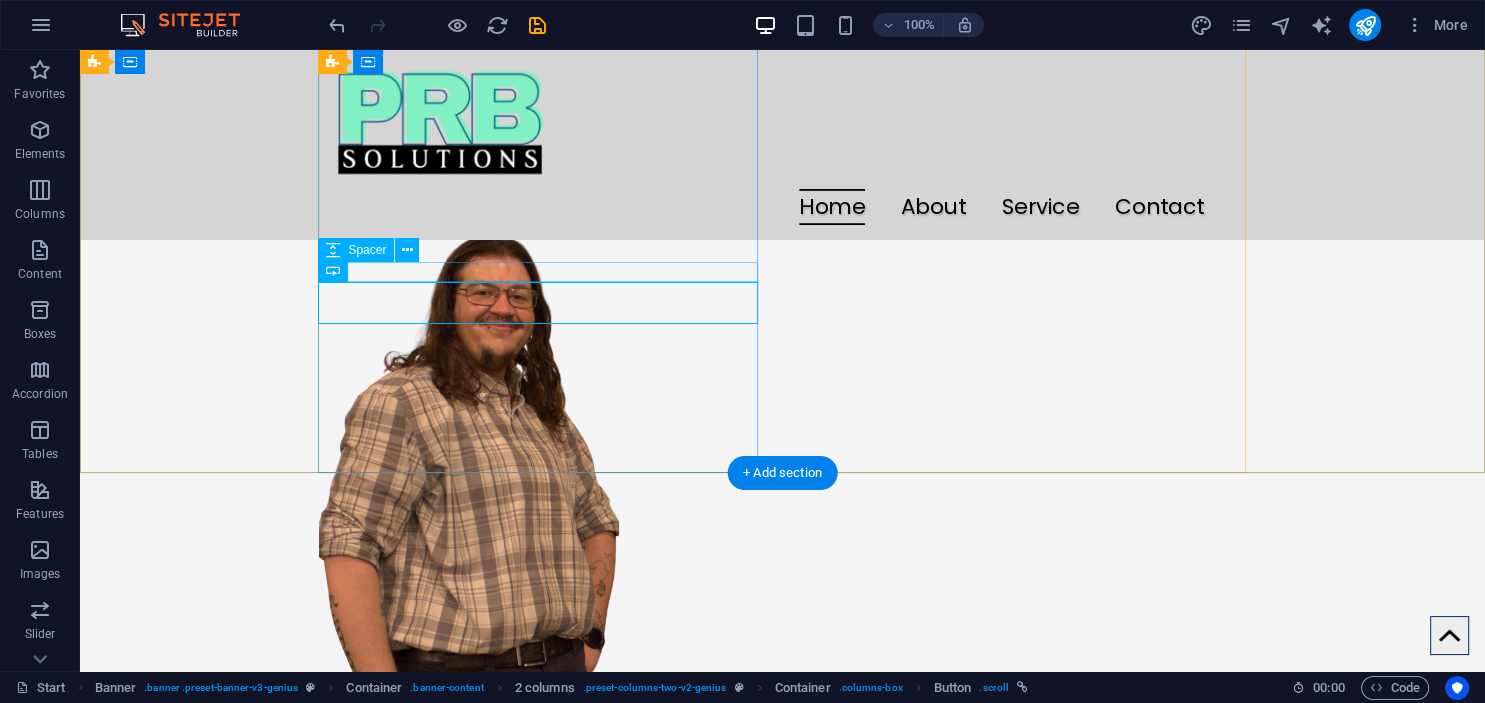 click at bounding box center [539, 140] 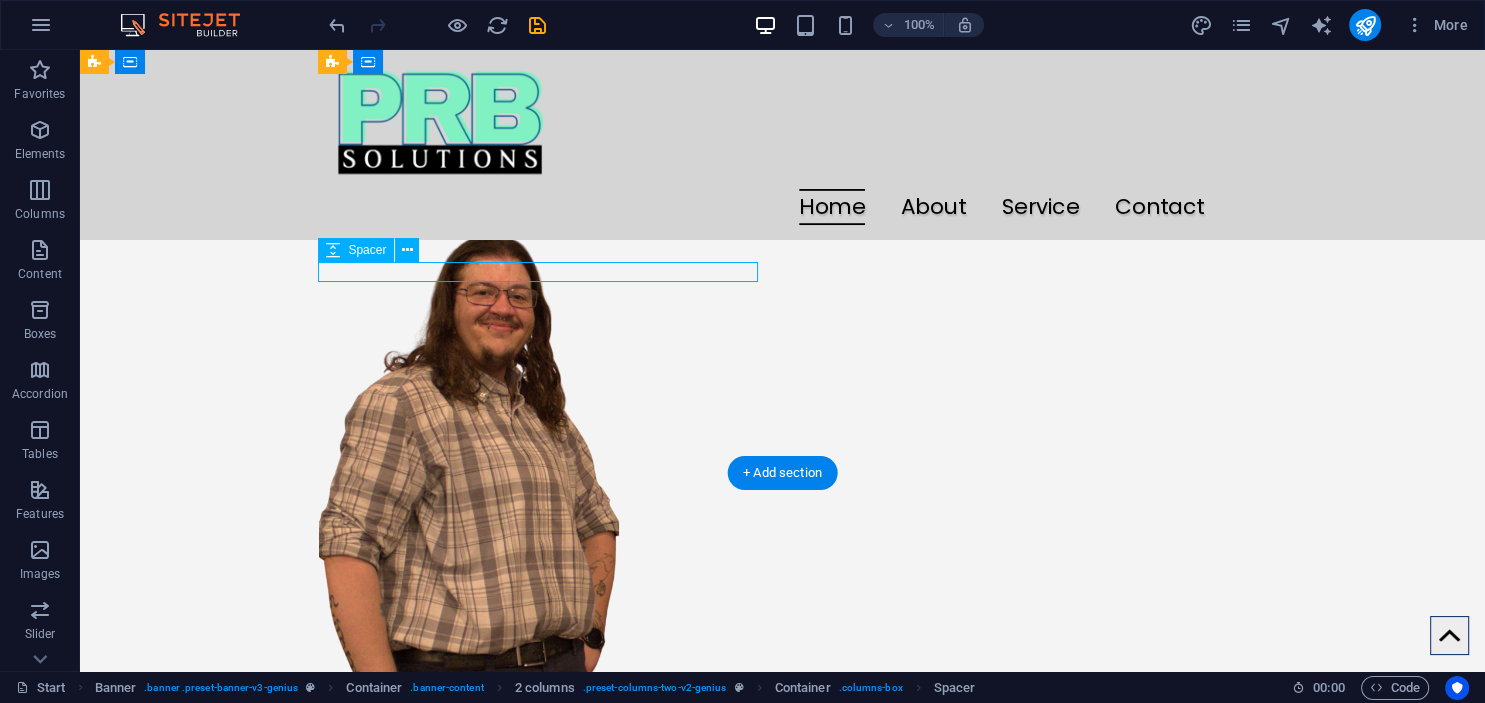 scroll, scrollTop: 315, scrollLeft: 0, axis: vertical 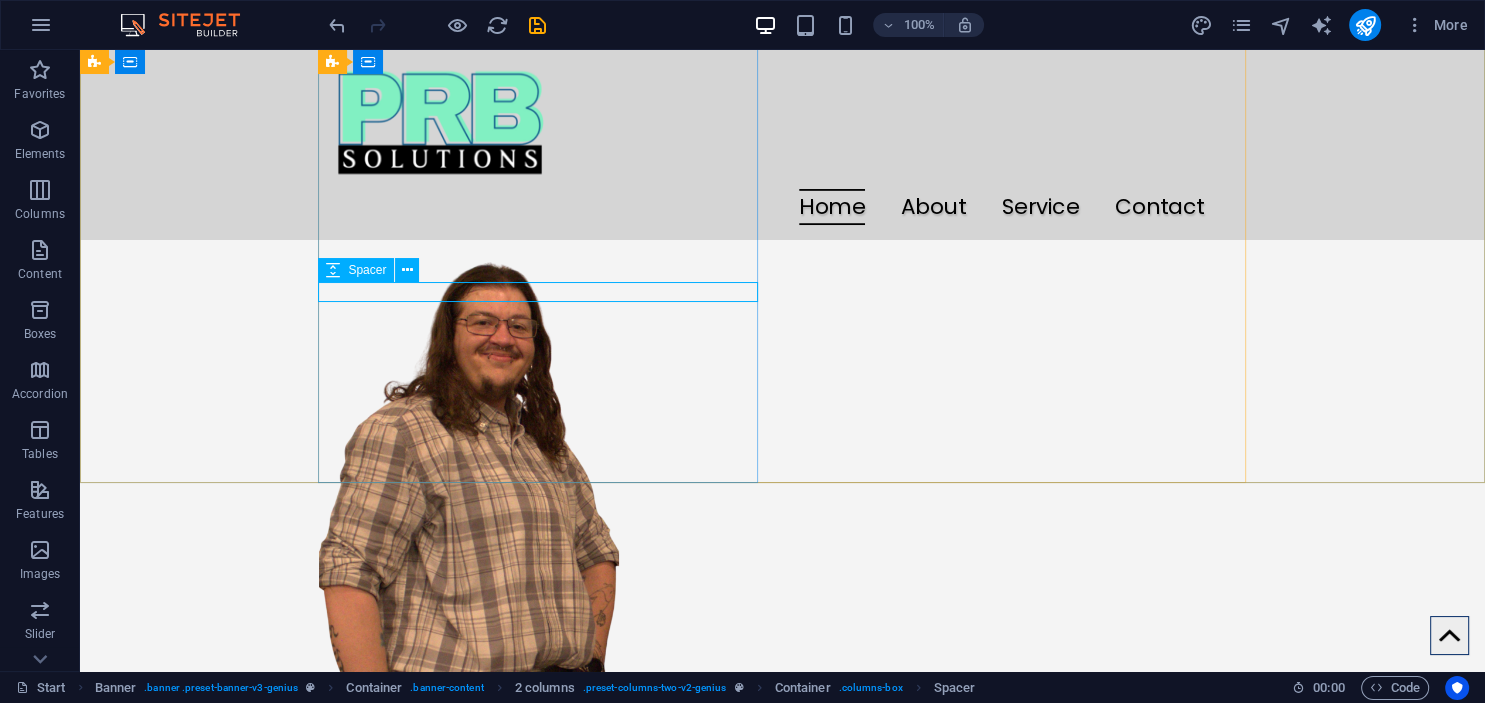 click at bounding box center [333, 270] 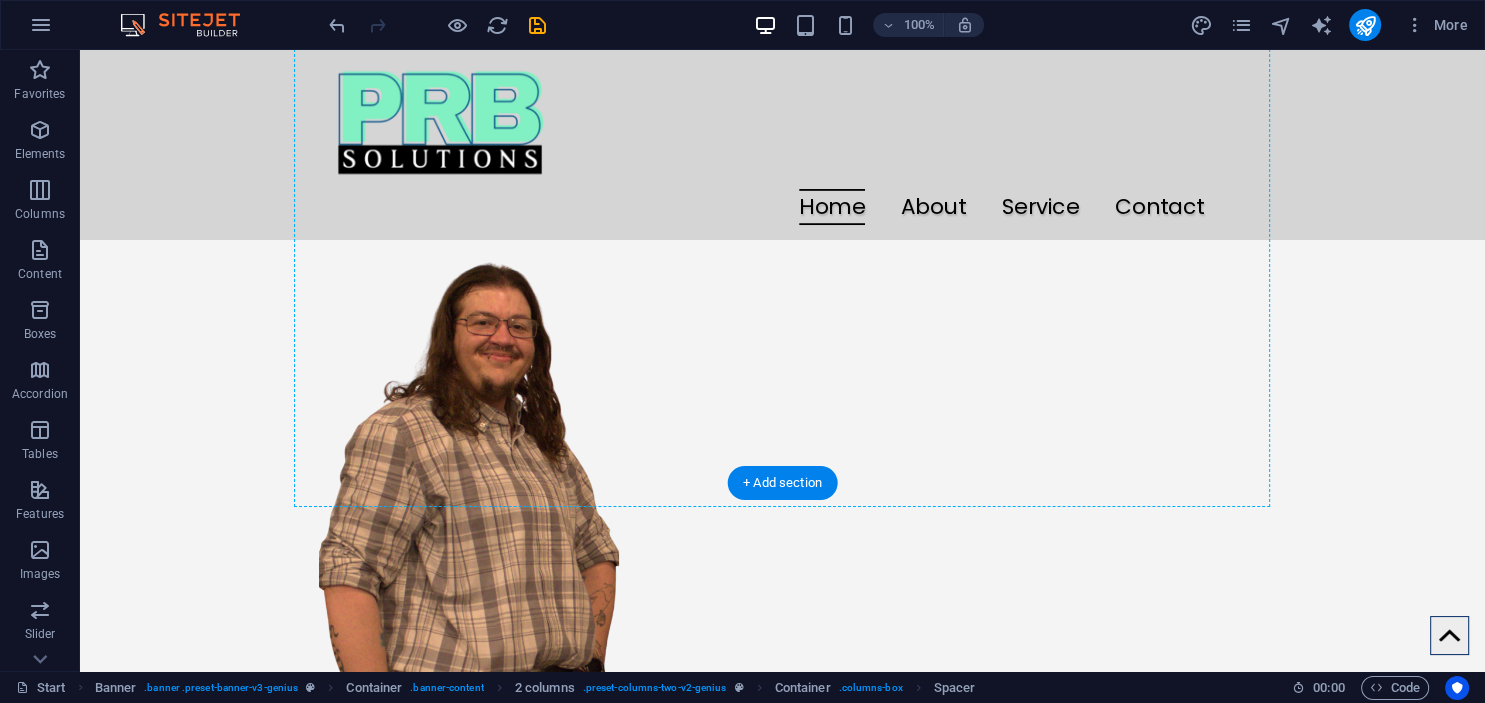 drag, startPoint x: 415, startPoint y: 323, endPoint x: 339, endPoint y: 319, distance: 76.105194 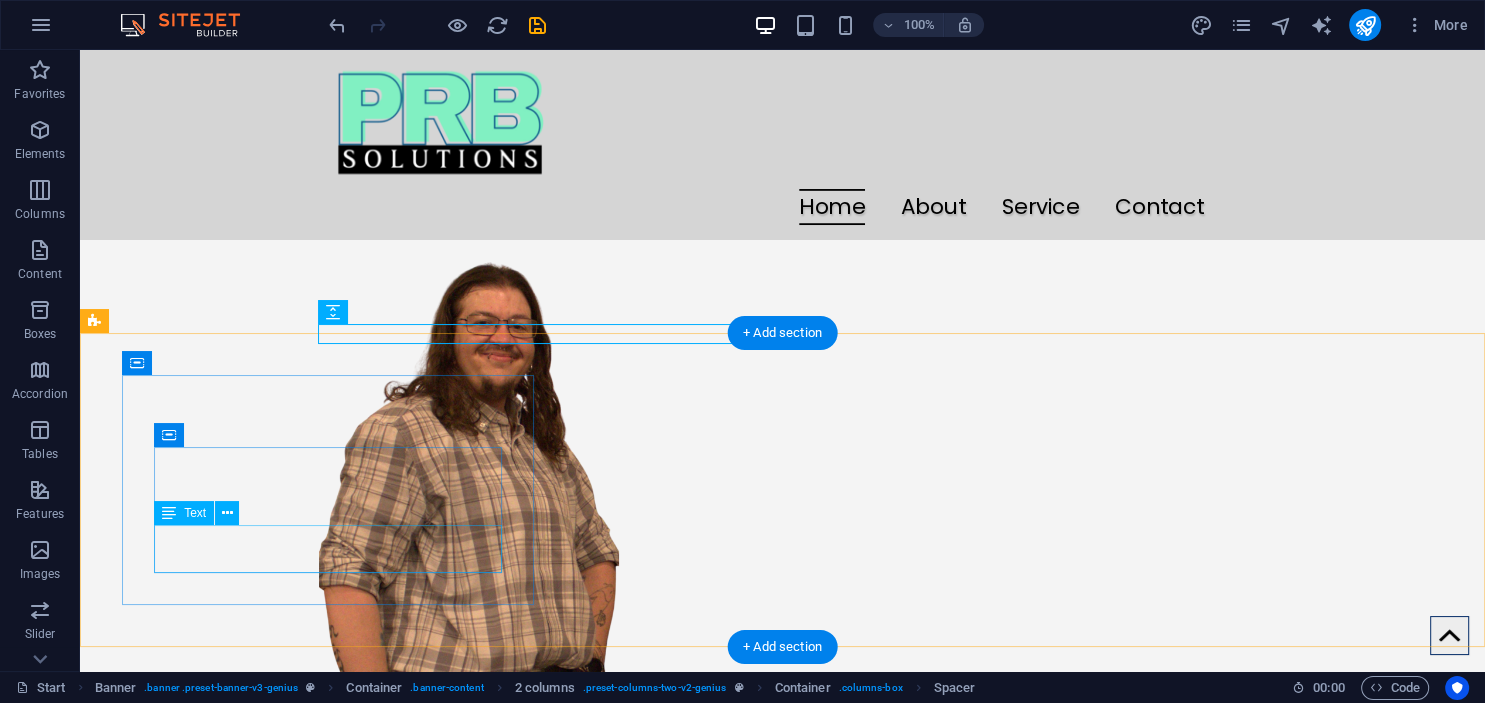 click on "Lorem ipsum dolor sit amet, consectetur adipisicing elit. Veritatis dolorem!" at bounding box center (328, 928) 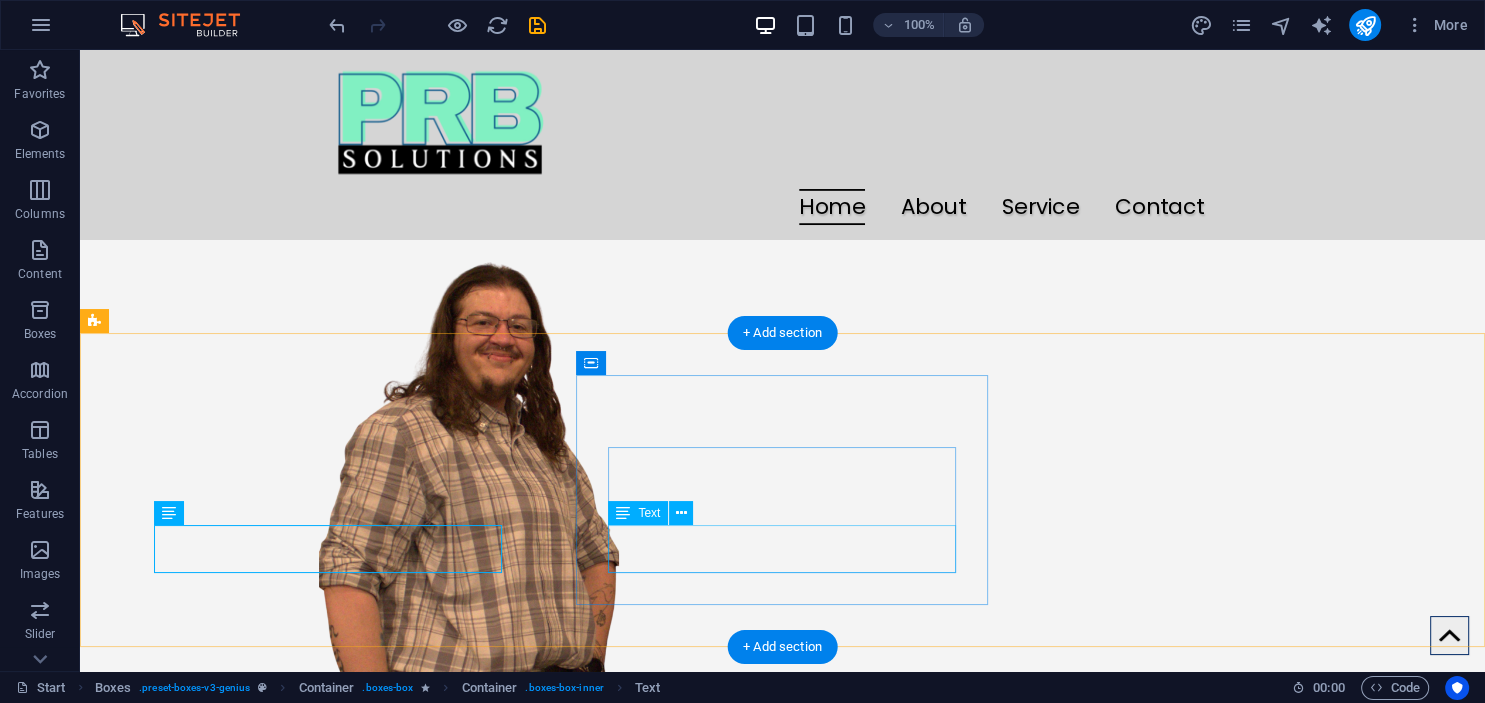 click on "Lorem ipsum dolor sit amet, consectetur adipisicing elit. Veritatis dolorem!" at bounding box center [328, 1179] 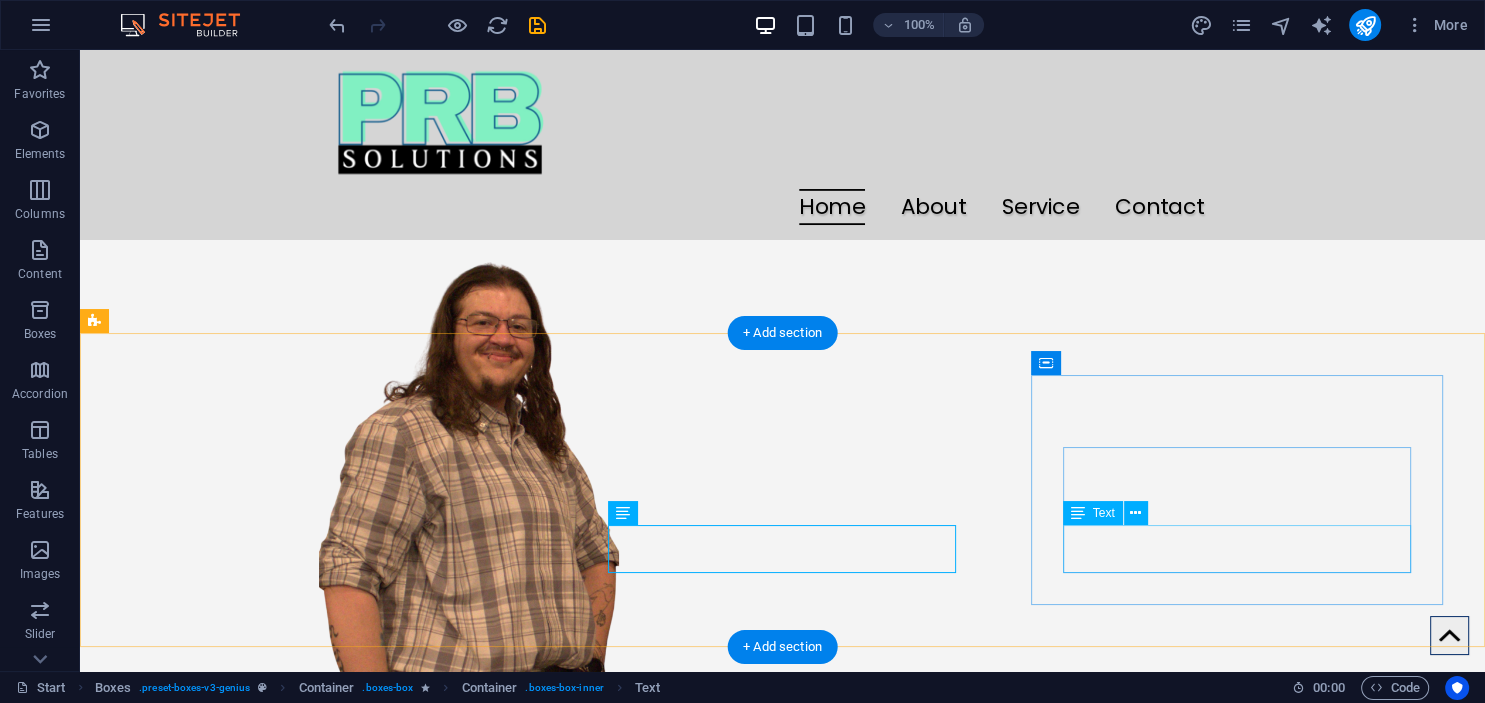 click on "Lorem ipsum dolor sit amet, consectetur adipisicing elit. Veritatis dolorem!" at bounding box center (328, 1430) 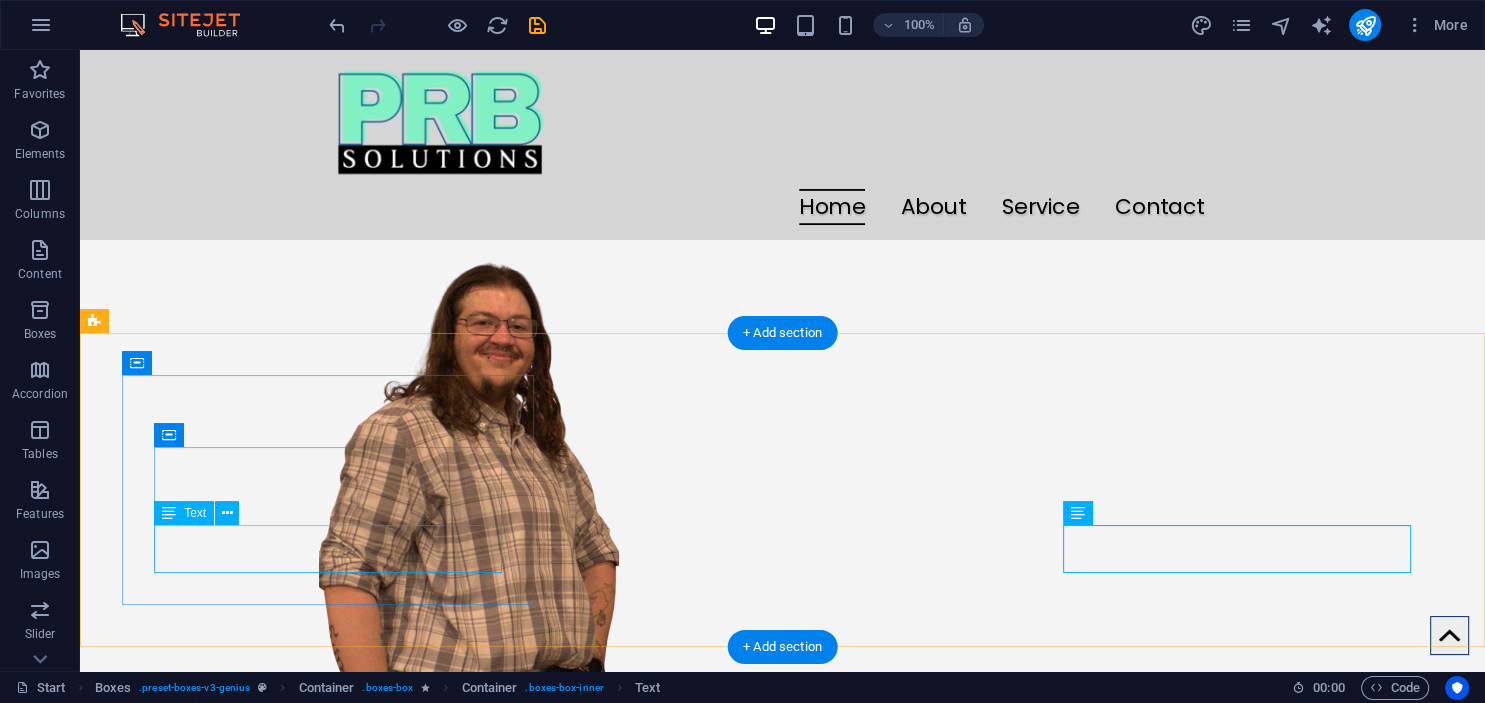 click on "Lorem ipsum dolor sit amet, consectetur adipisicing elit. Veritatis dolorem!" at bounding box center [328, 928] 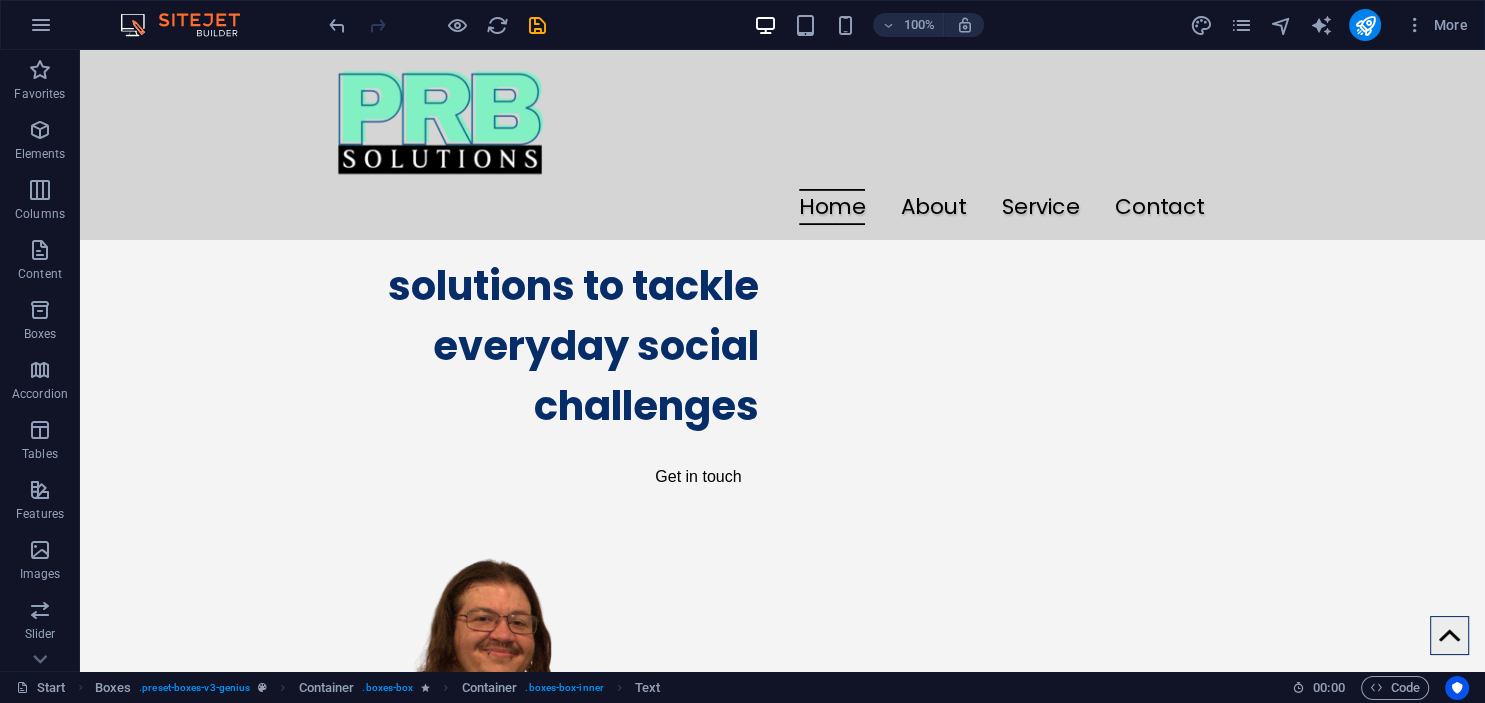 scroll, scrollTop: 0, scrollLeft: 0, axis: both 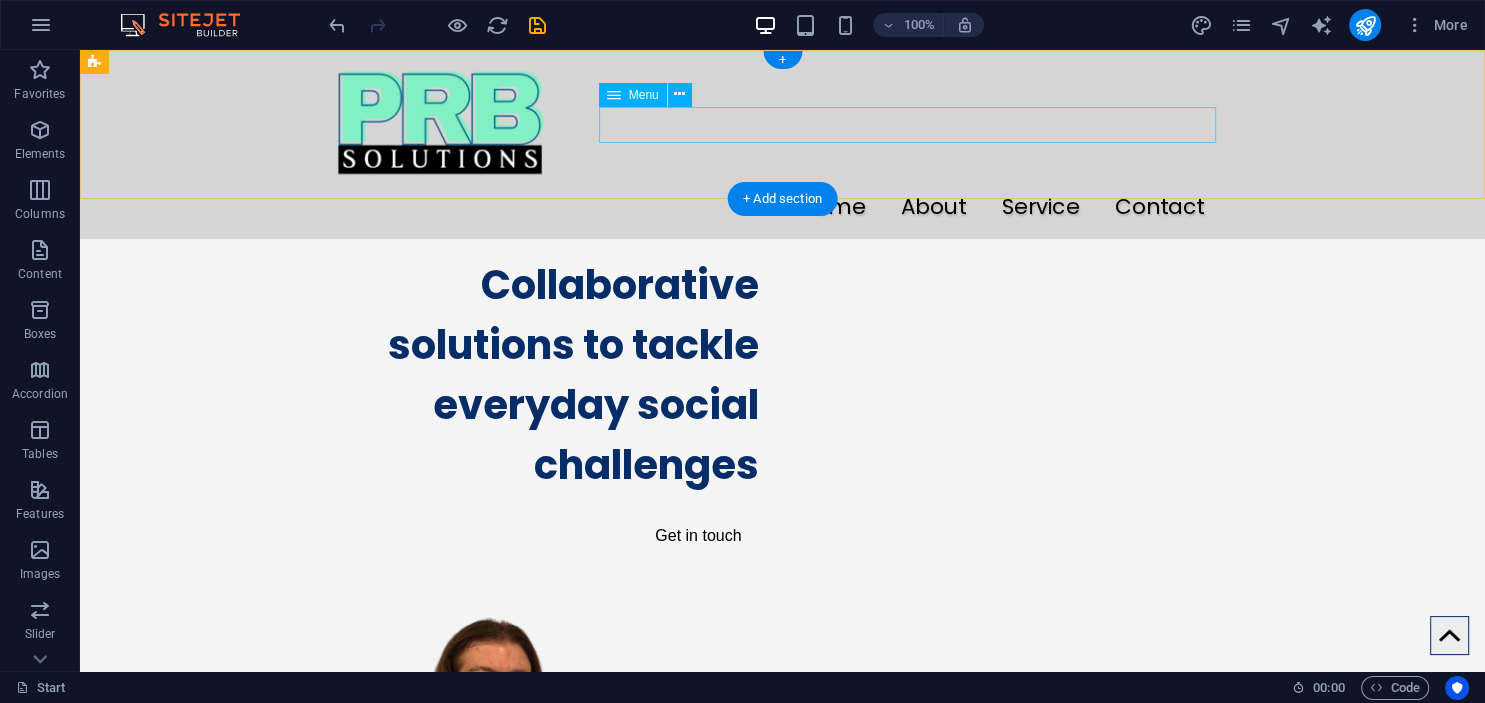 click on "Home About Service Contact" at bounding box center [782, 207] 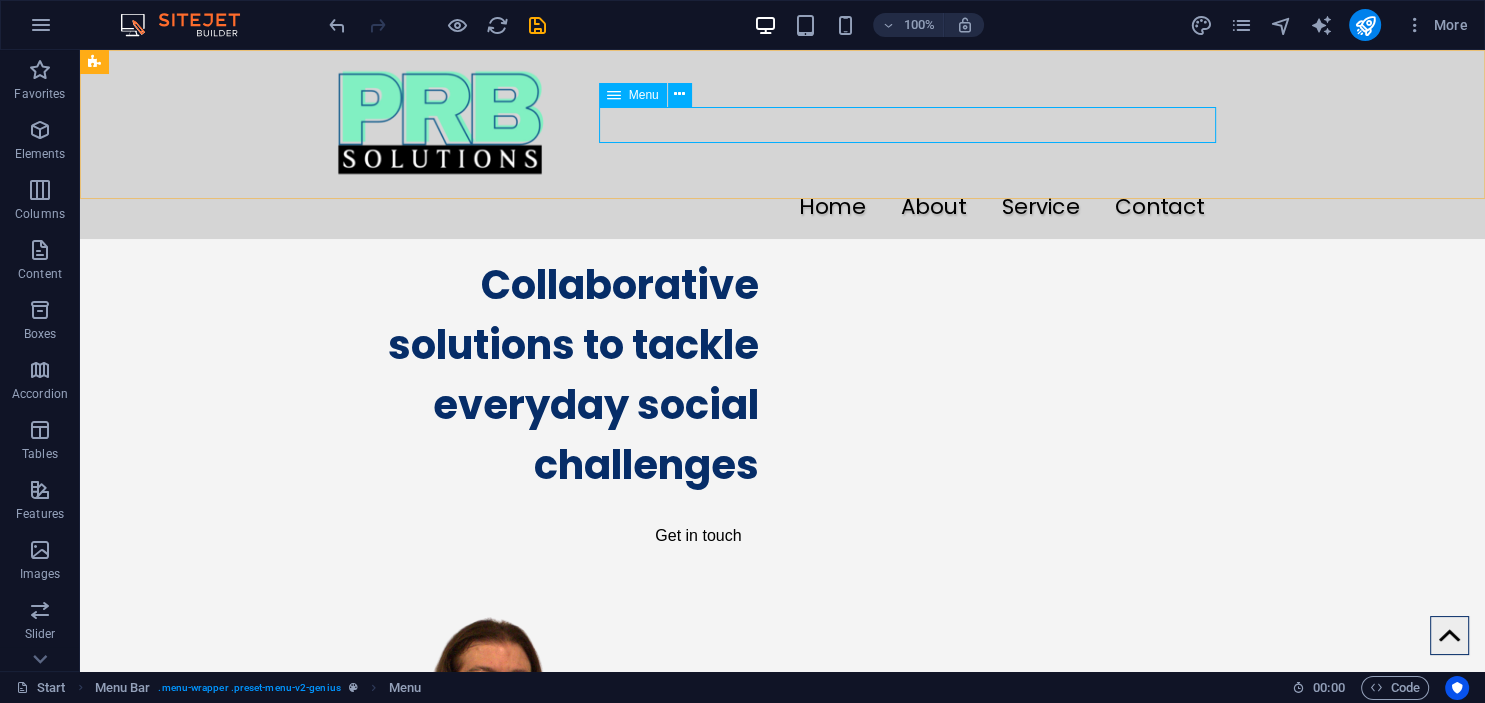 click on "Menu" at bounding box center [633, 95] 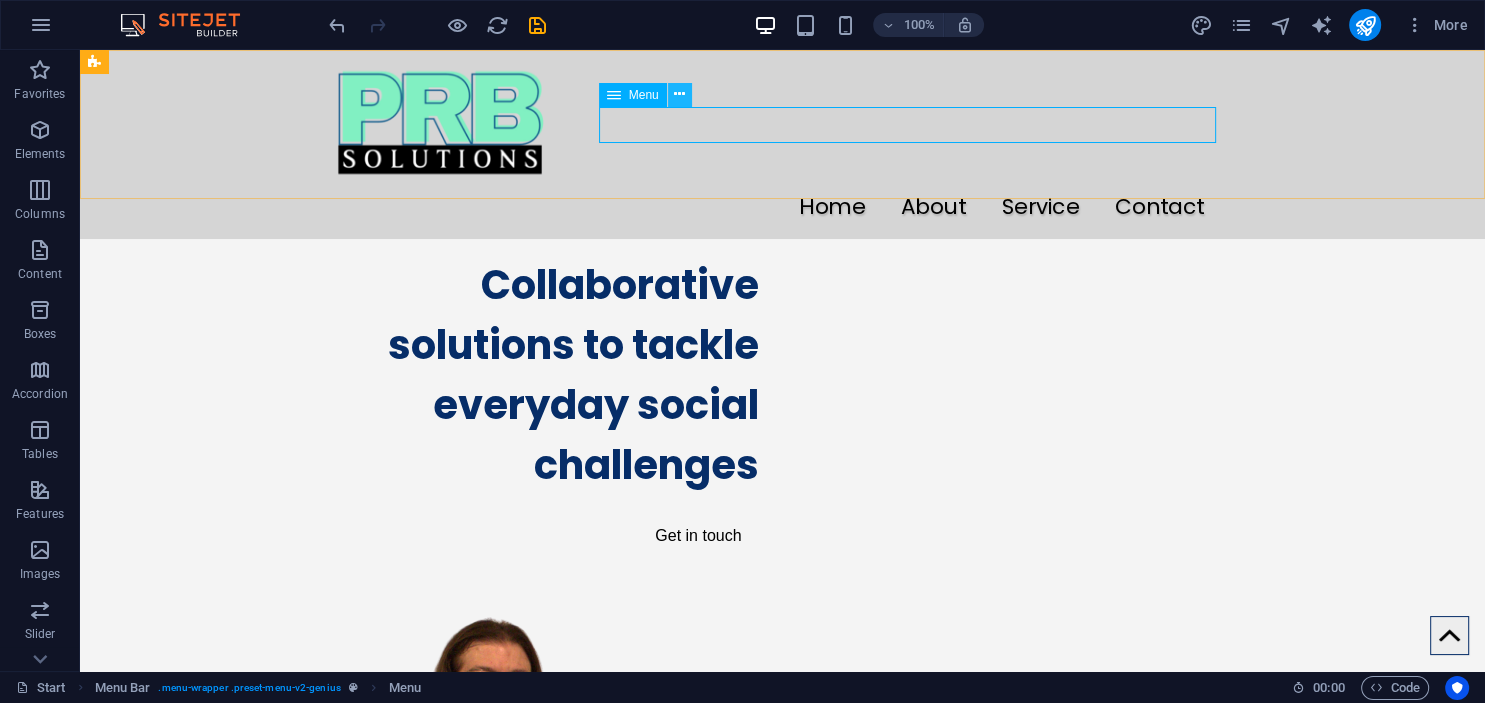 click at bounding box center (679, 94) 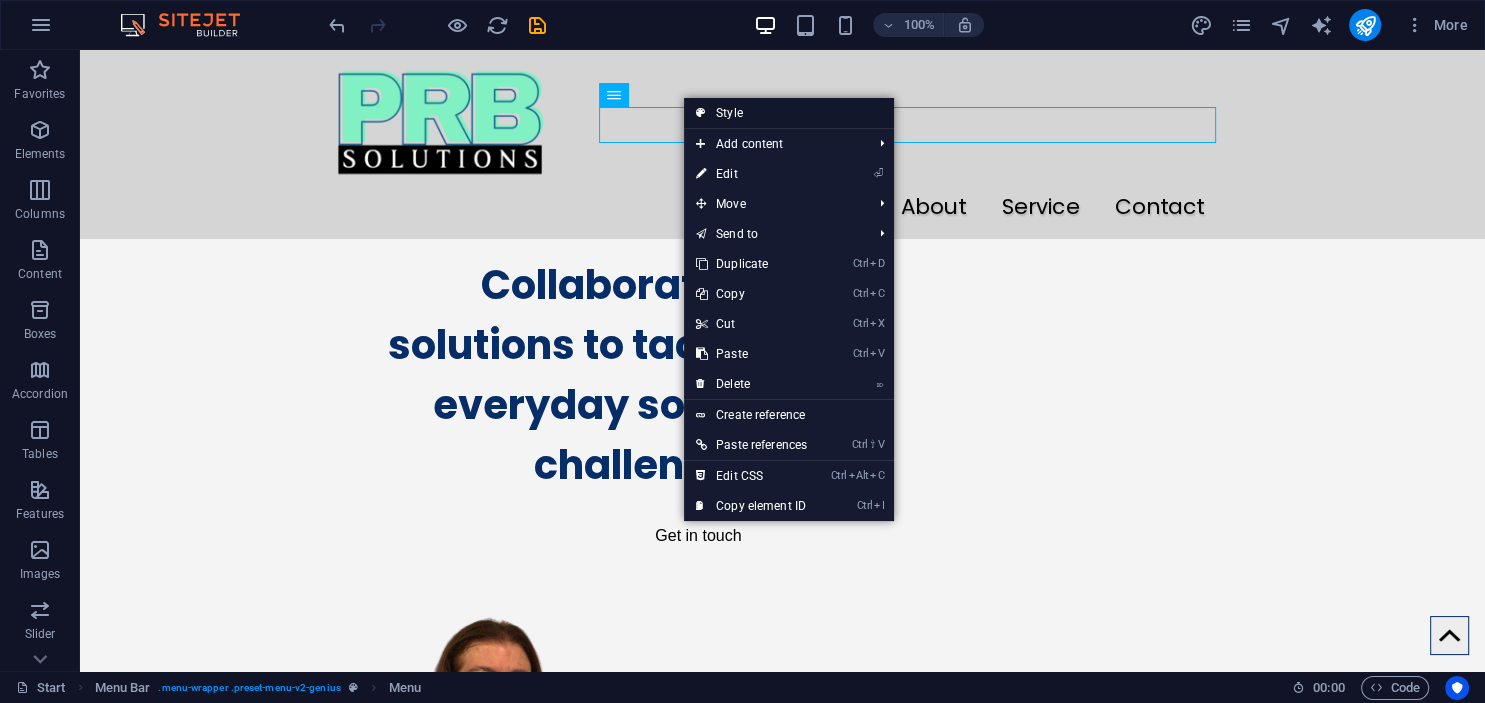 click on "Style" at bounding box center (789, 113) 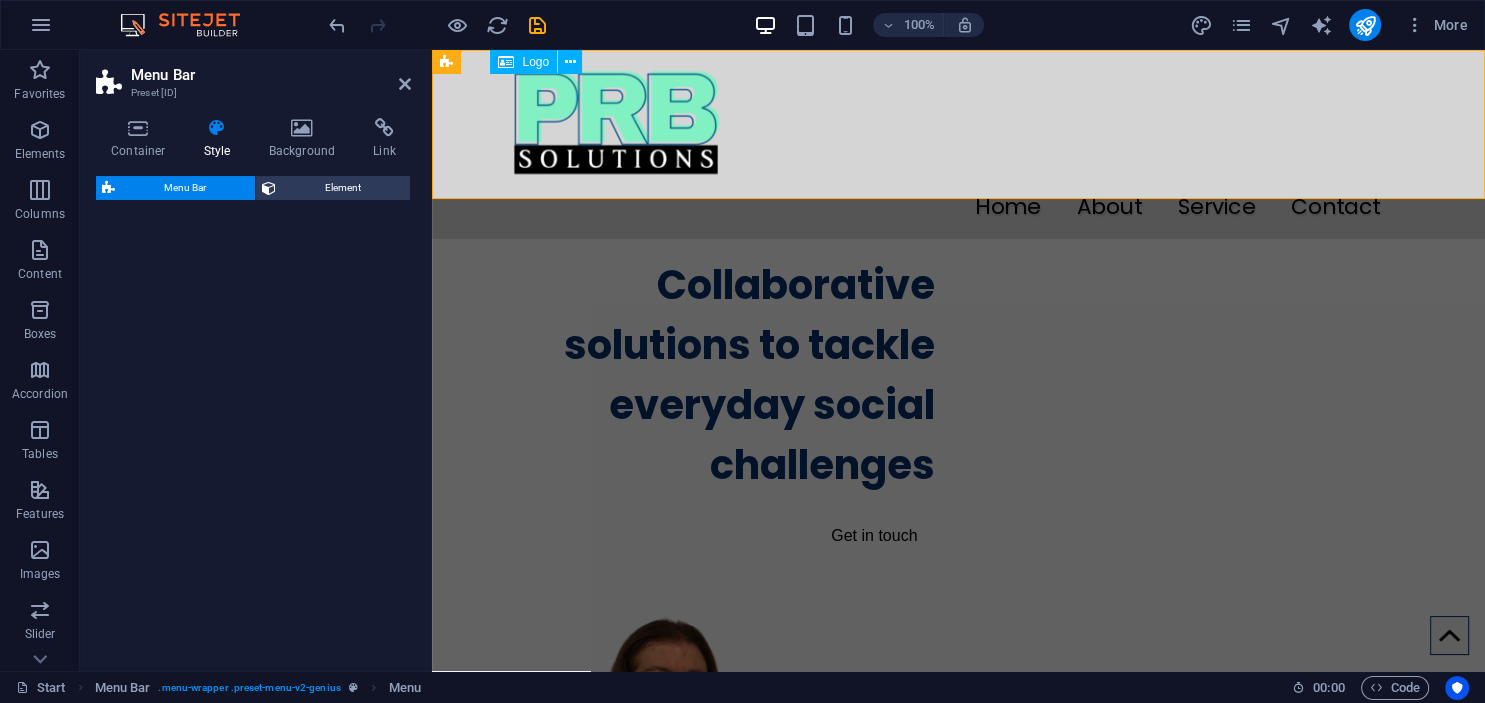 select on "rem" 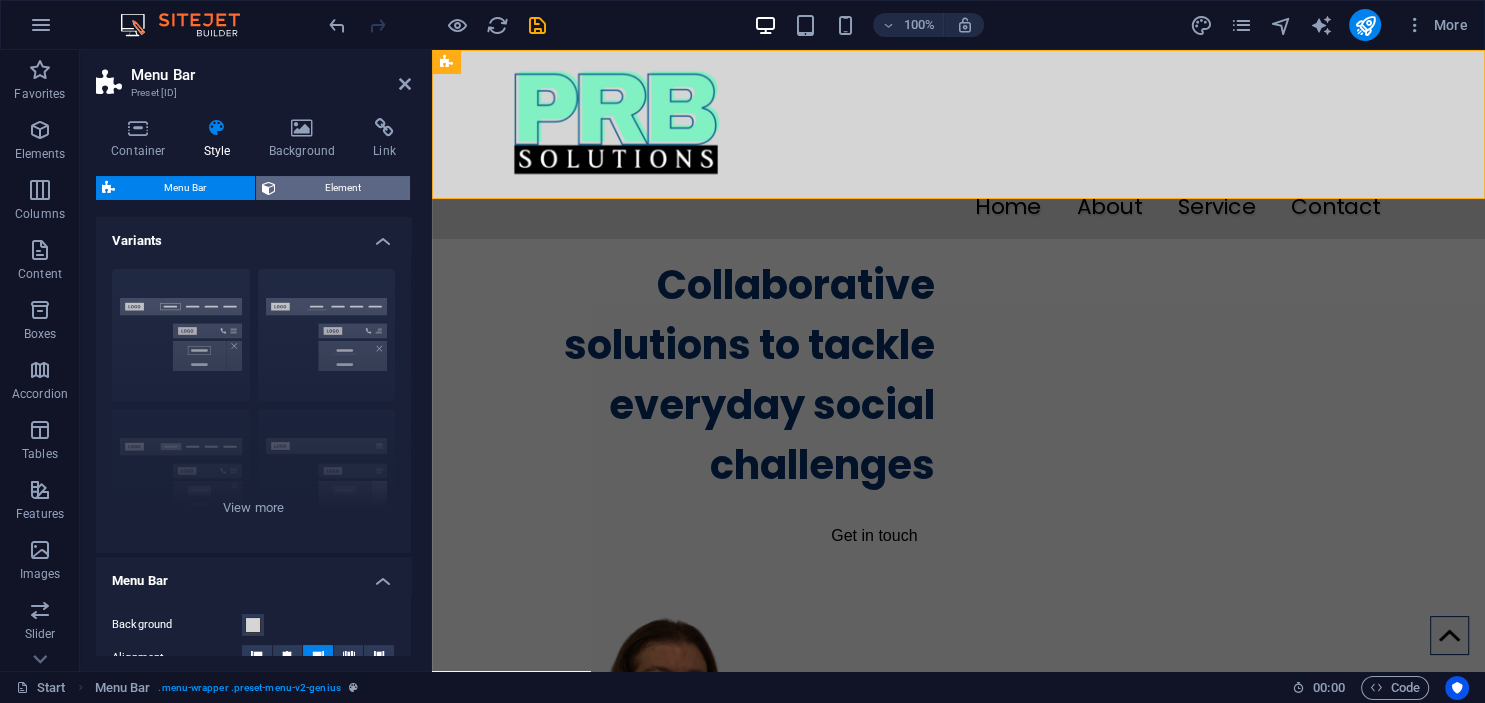 click on "Element" at bounding box center [343, 188] 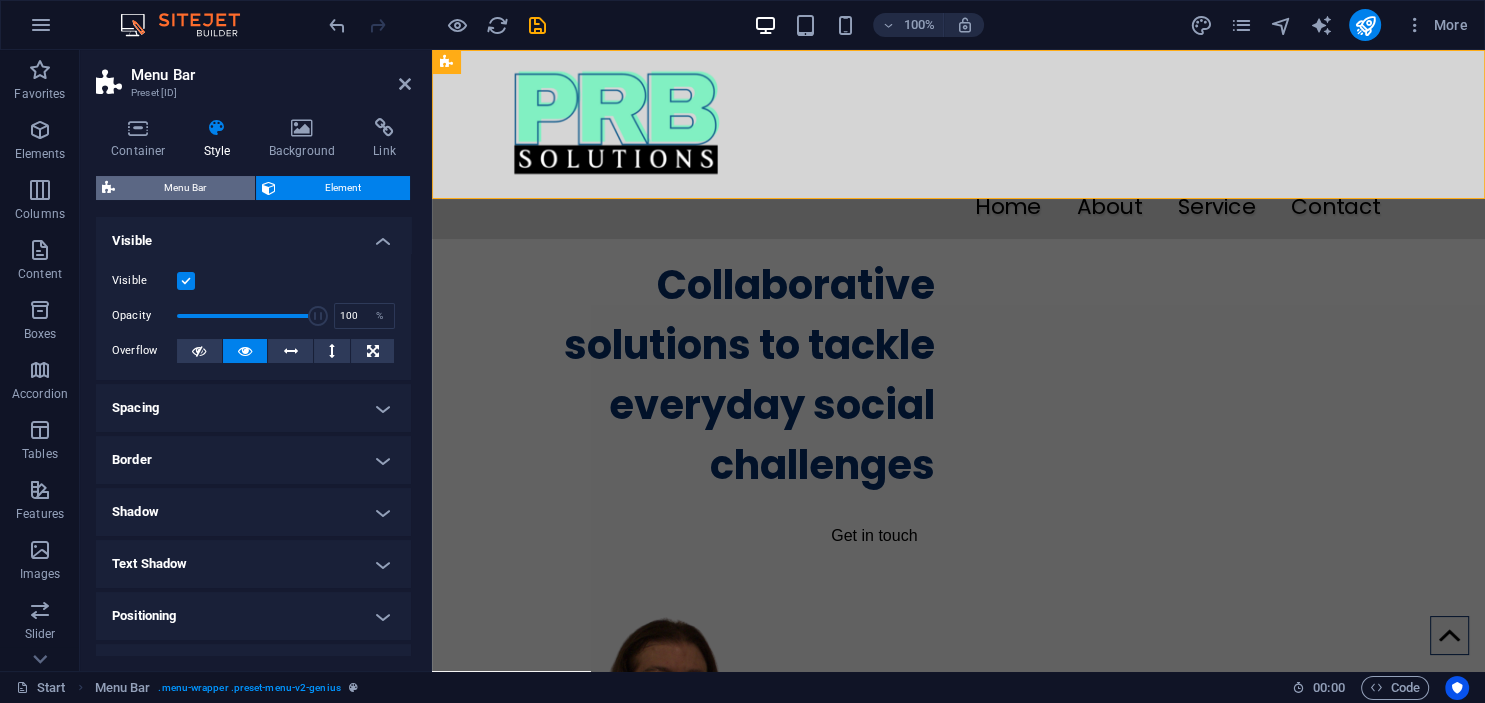 click on "Menu Bar" at bounding box center [185, 188] 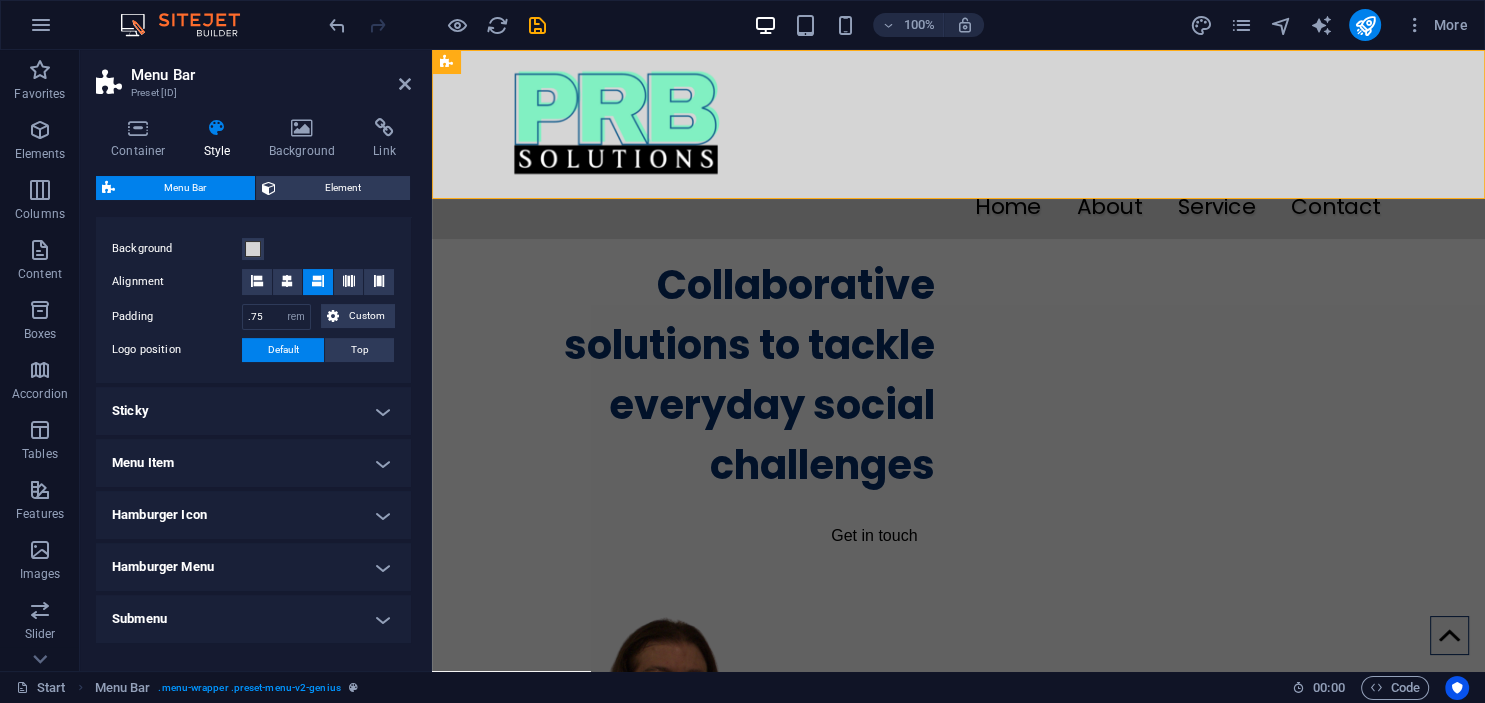 scroll, scrollTop: 442, scrollLeft: 0, axis: vertical 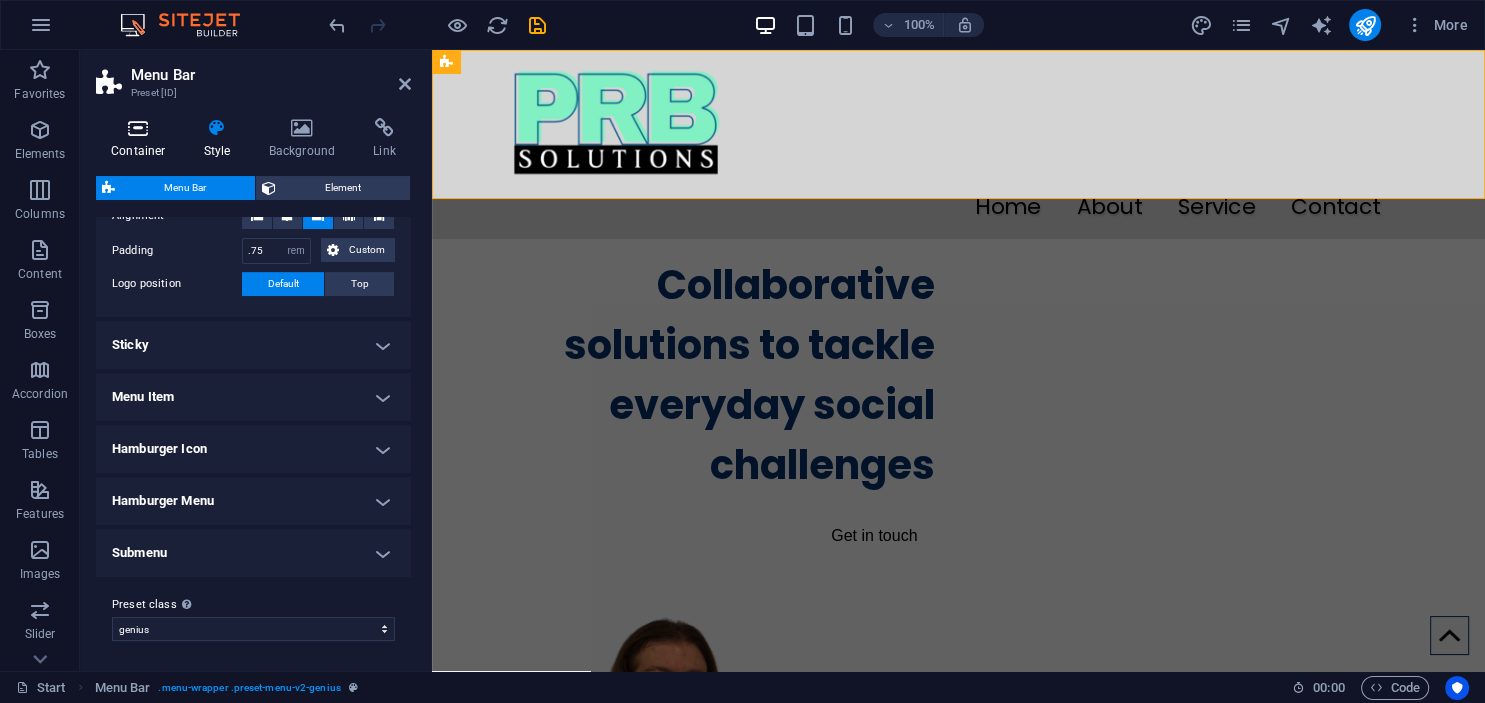 click at bounding box center (138, 128) 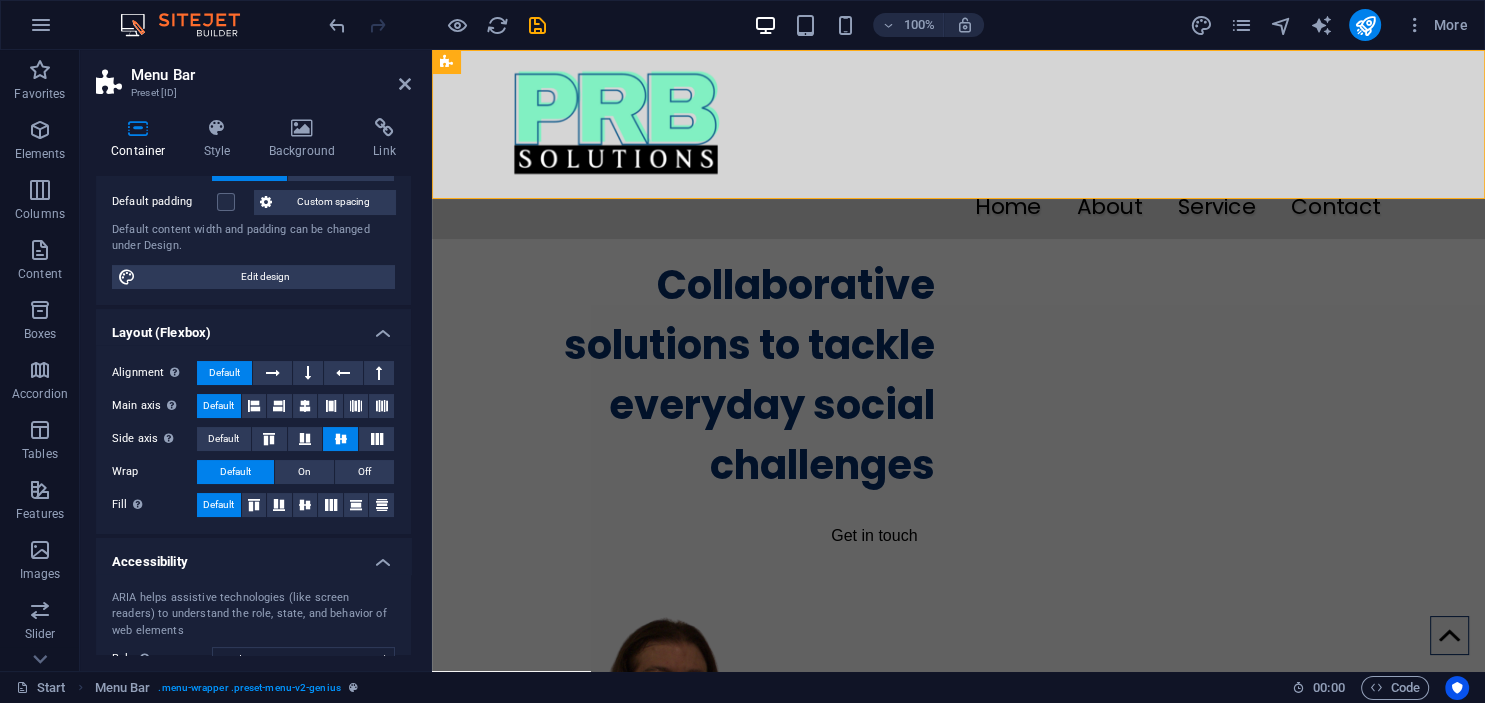 scroll, scrollTop: 0, scrollLeft: 0, axis: both 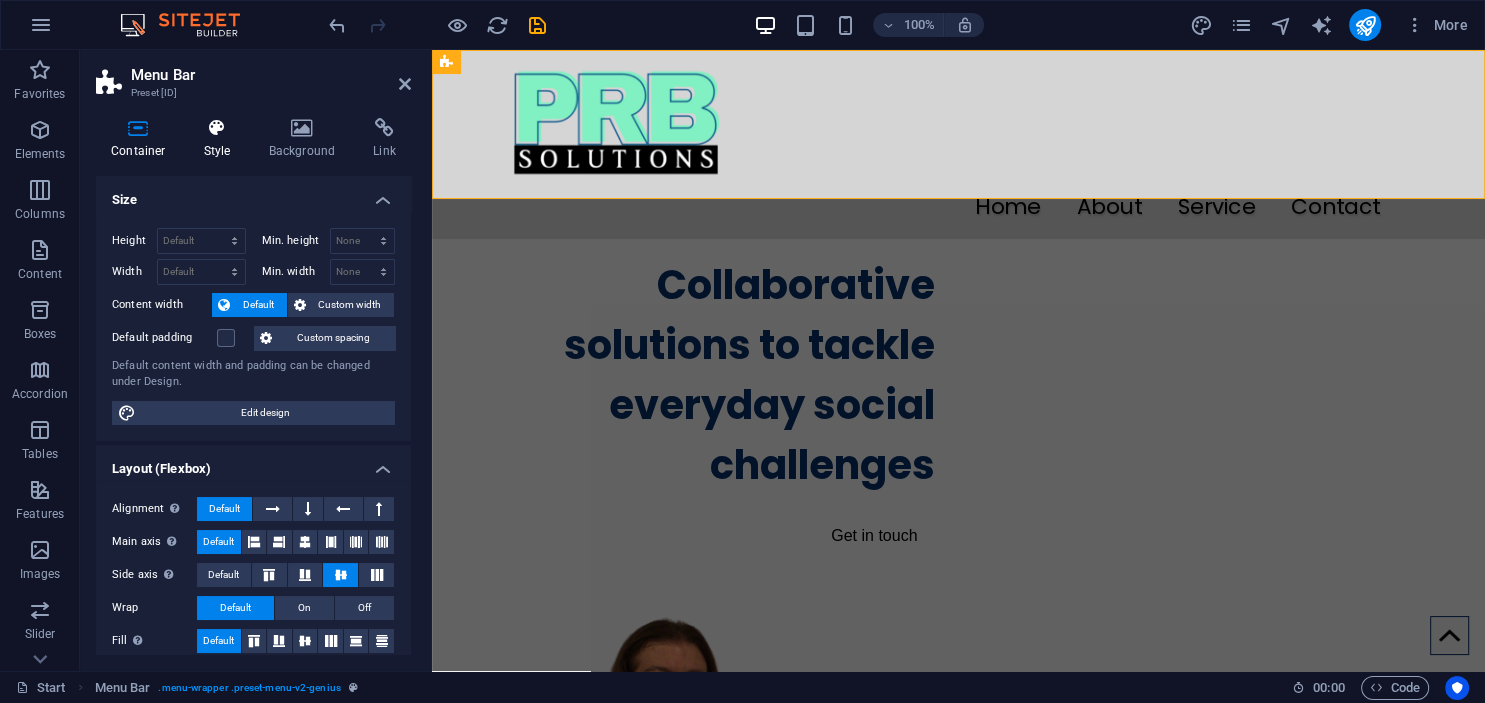 click on "Style" at bounding box center [221, 139] 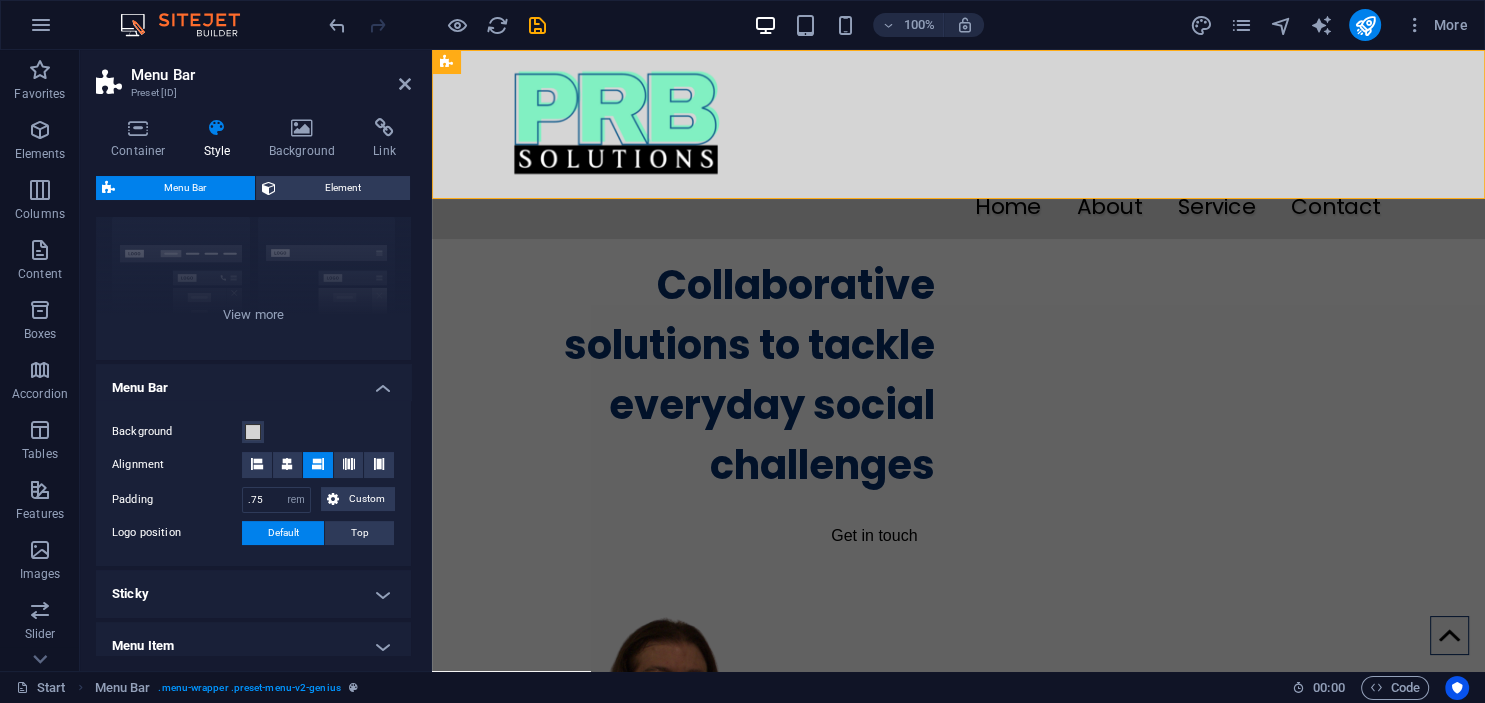 scroll, scrollTop: 196, scrollLeft: 0, axis: vertical 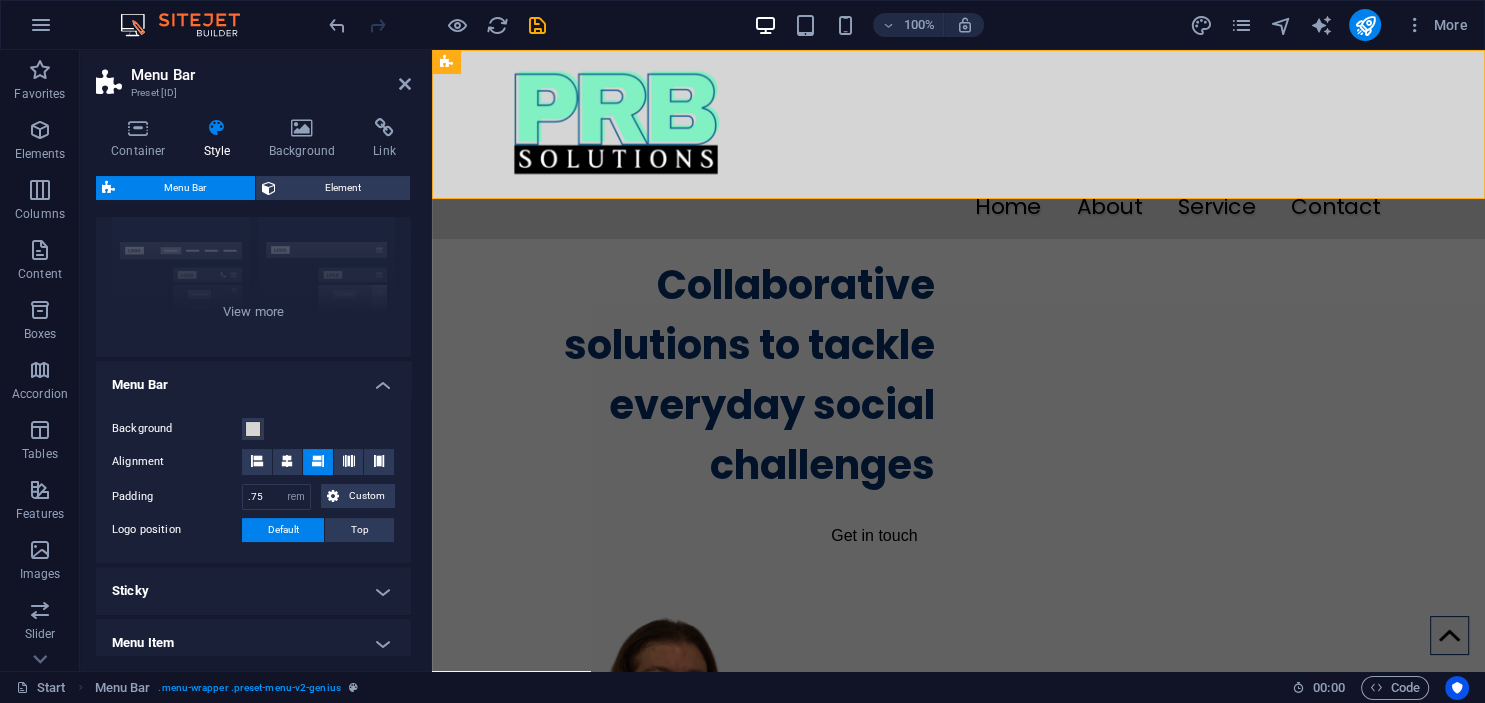 click on "Container Style Background Link Size Height Default px rem % vh vw Min. height None px rem % vh vw Width Default px rem % em vh vw Min. width None px rem % vh vw Content width Default Custom width Width Default px rem % em vh vw Min. width None px rem % vh vw Default padding Custom spacing Default content width and padding can be changed under Design. Edit design Layout (Flexbox) Alignment Determines the flex direction. Default Main axis Determine how elements should behave along the main axis inside this container (justify content). Default Side axis Control the vertical direction of the element inside of the container (align items). Default Wrap Default On Off Fill Controls the distances and direction of elements on the y-axis across several lines (align content). Default Accessibility ARIA helps assistive technologies (like screen readers) to understand the role, state, and behavior of web elements Role The ARIA role defines the purpose of an element.  None Alert Article Banner Comment Fan" at bounding box center (253, 386) 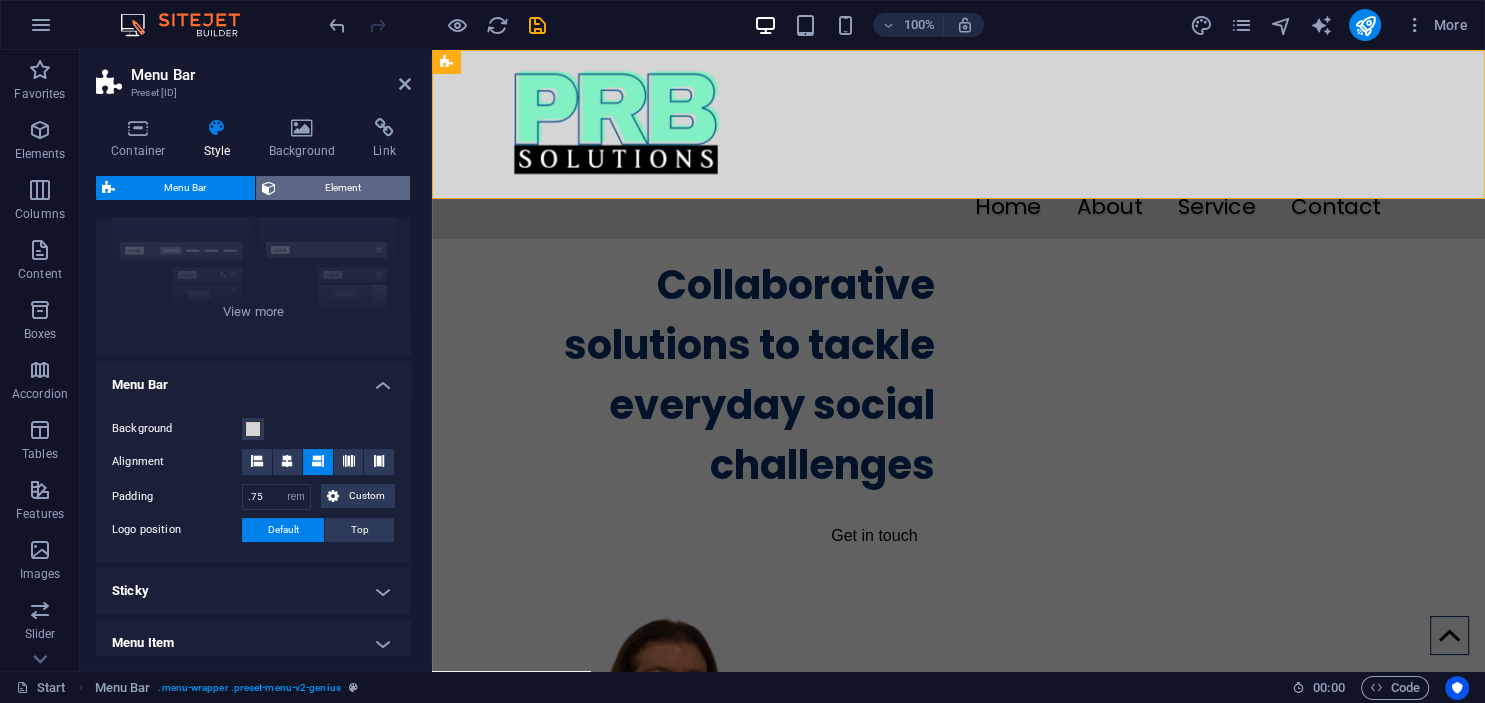 click on "Element" at bounding box center [343, 188] 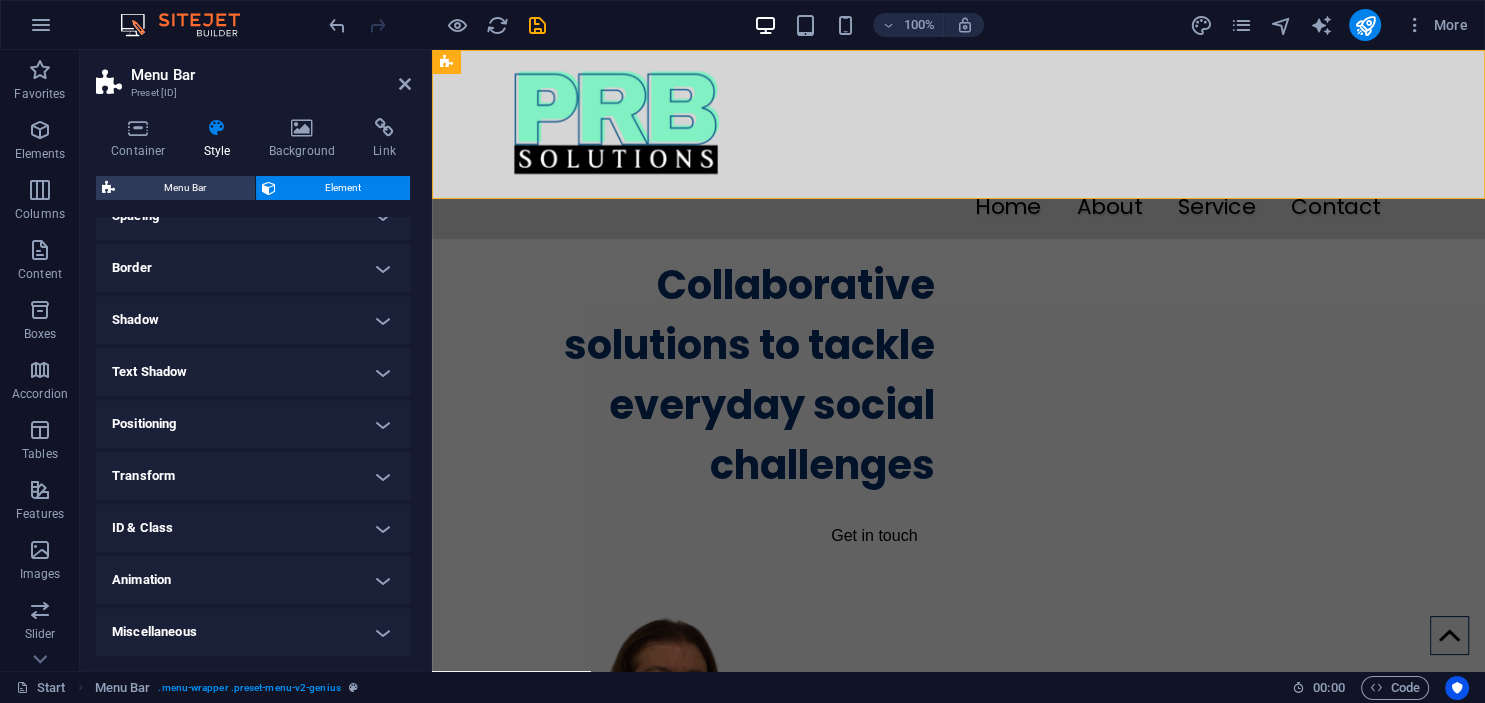 scroll, scrollTop: 0, scrollLeft: 0, axis: both 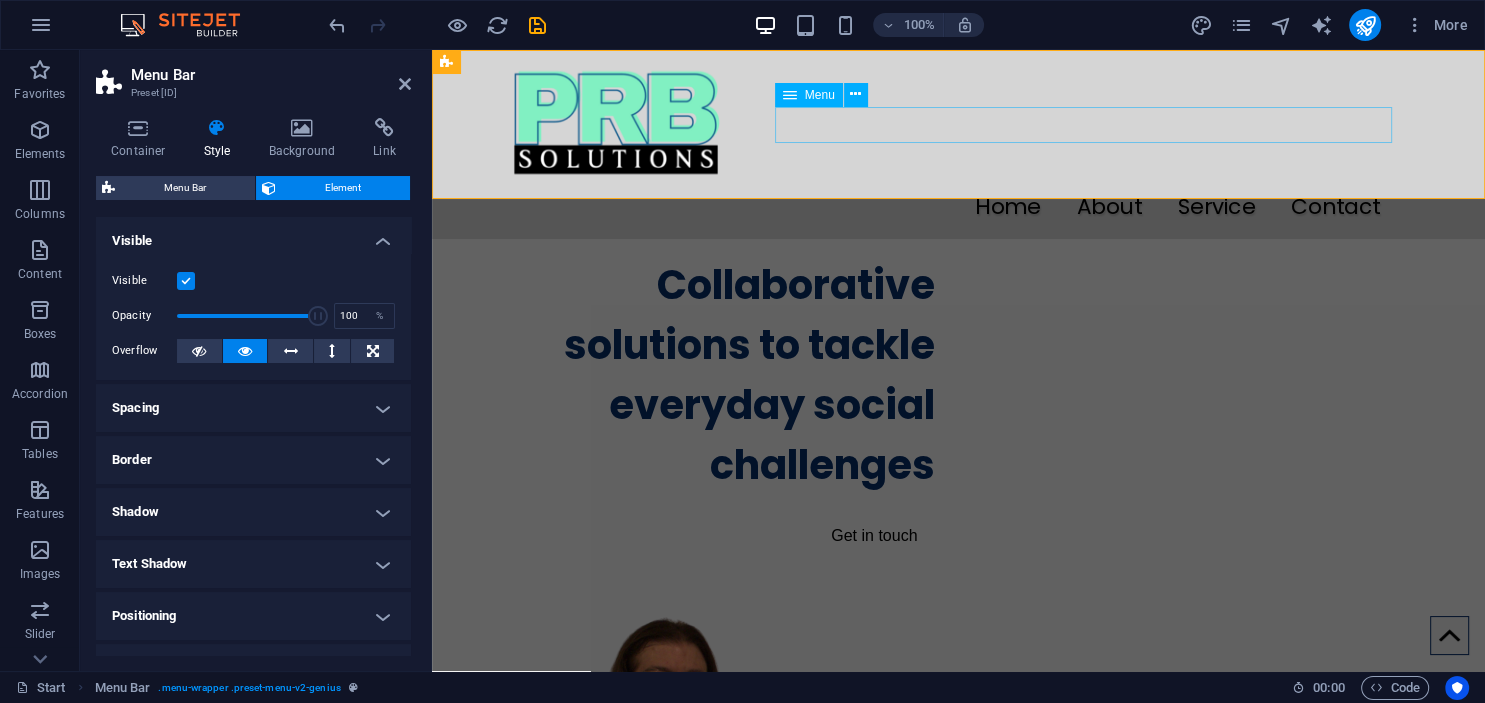 click on "Home About Service Contact" at bounding box center (958, 207) 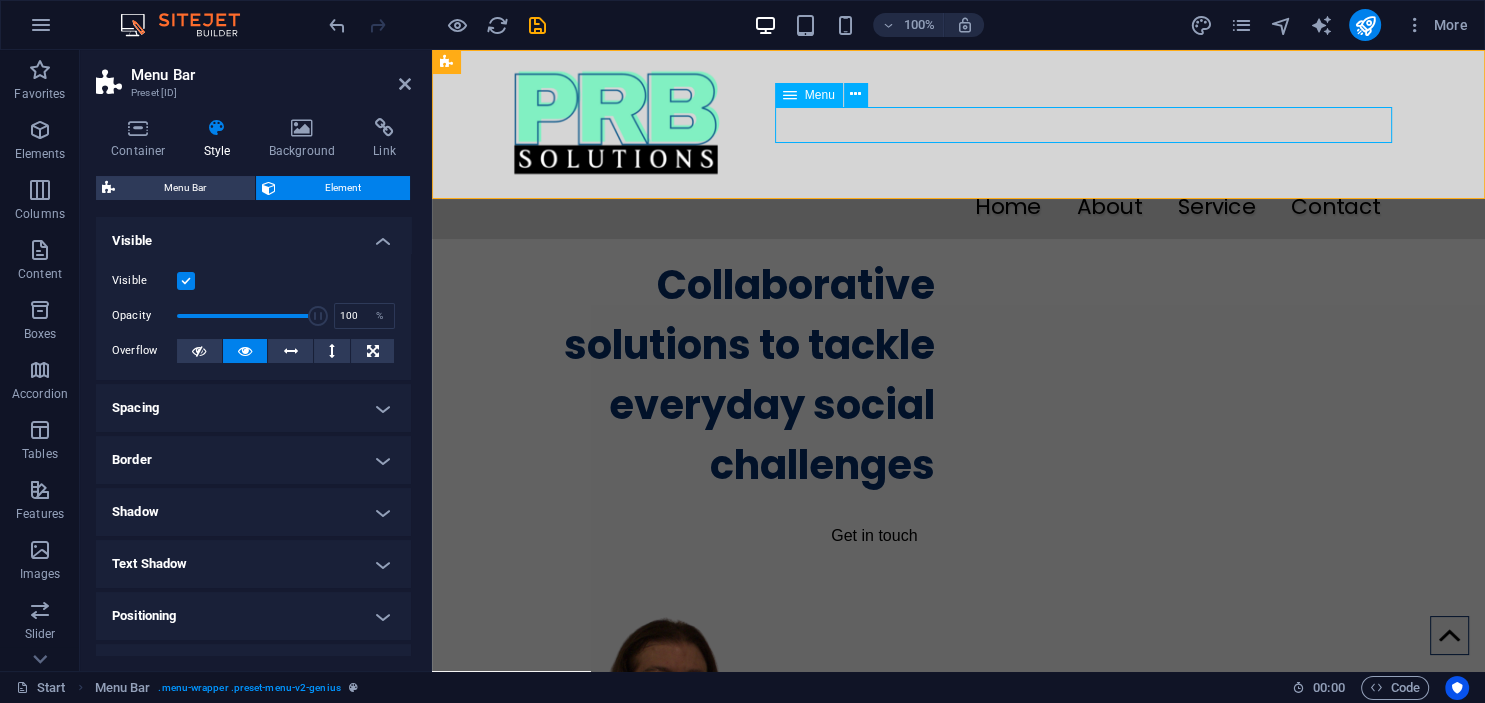 click on "Home About Service Contact" at bounding box center (958, 207) 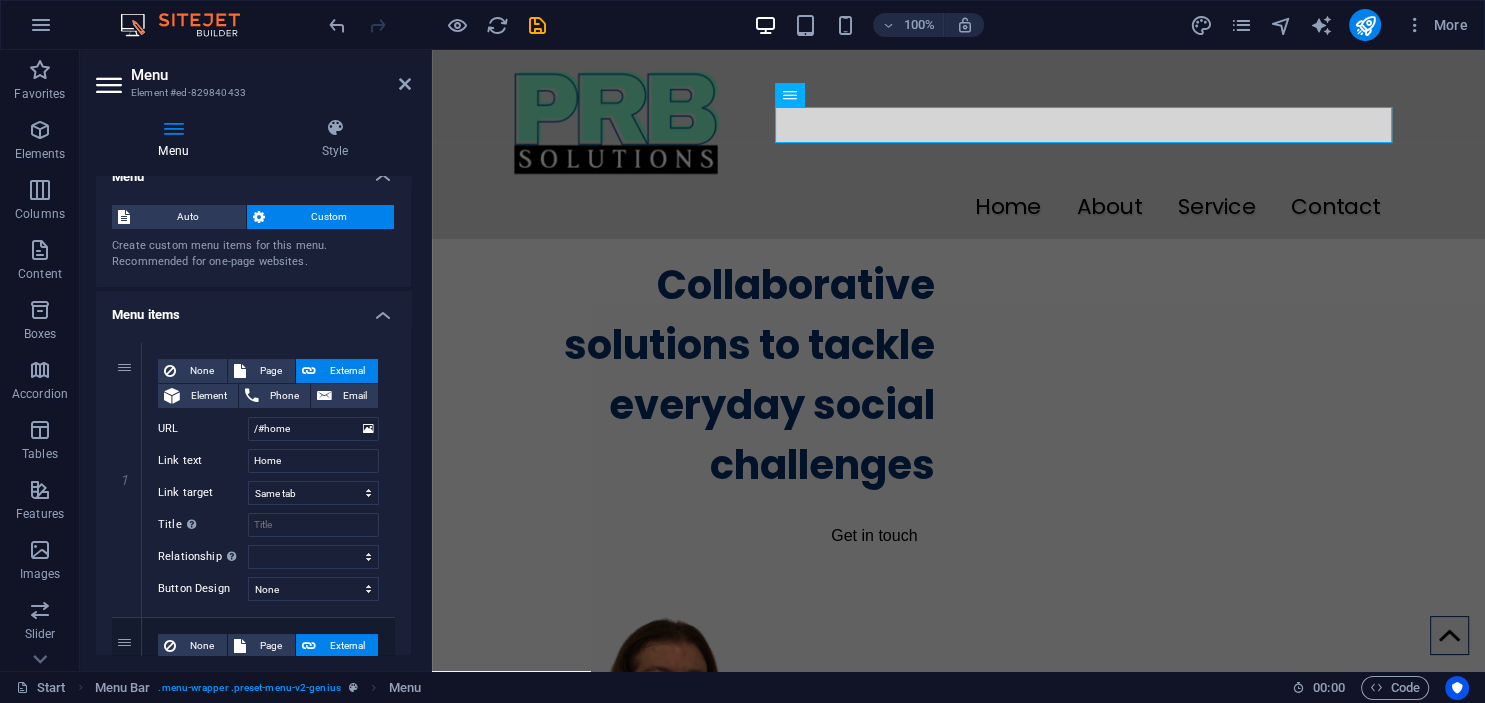 scroll, scrollTop: 0, scrollLeft: 0, axis: both 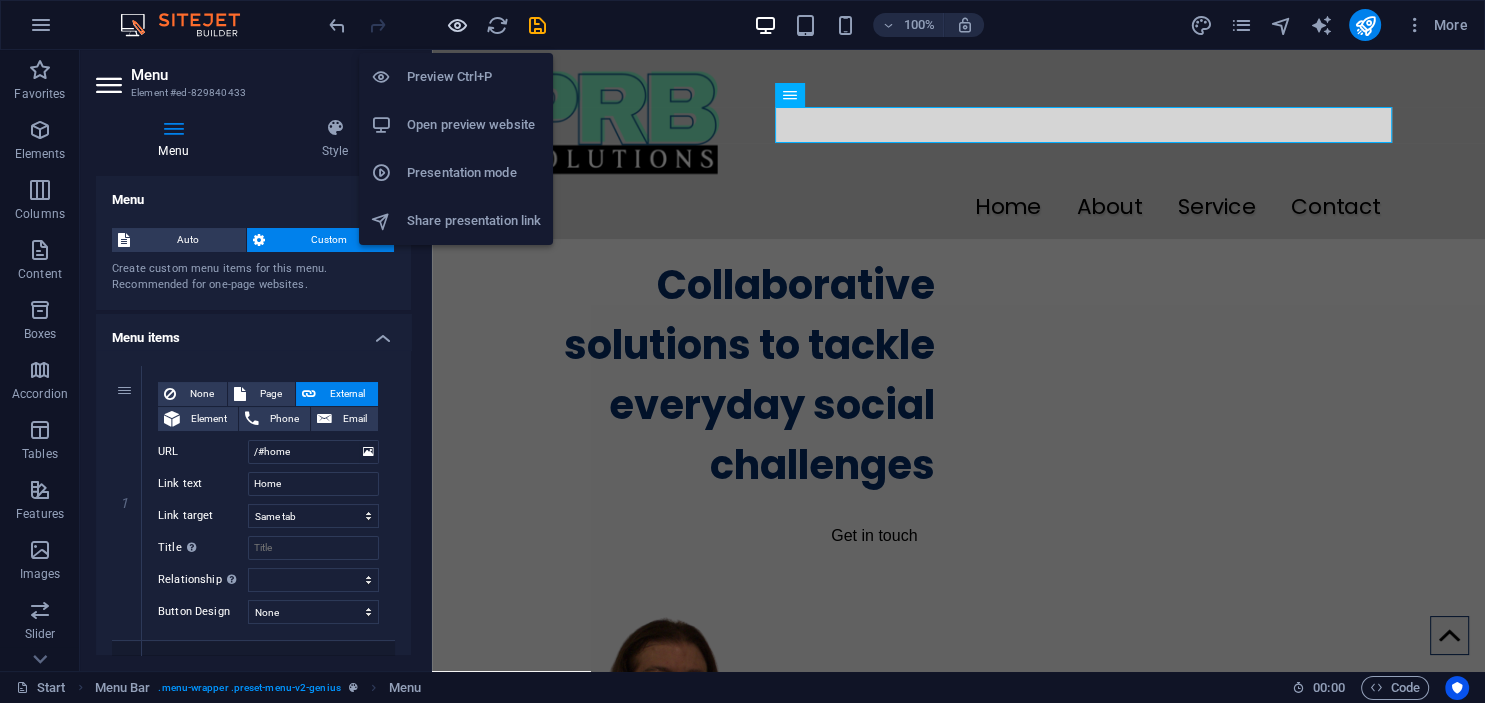 click at bounding box center [457, 25] 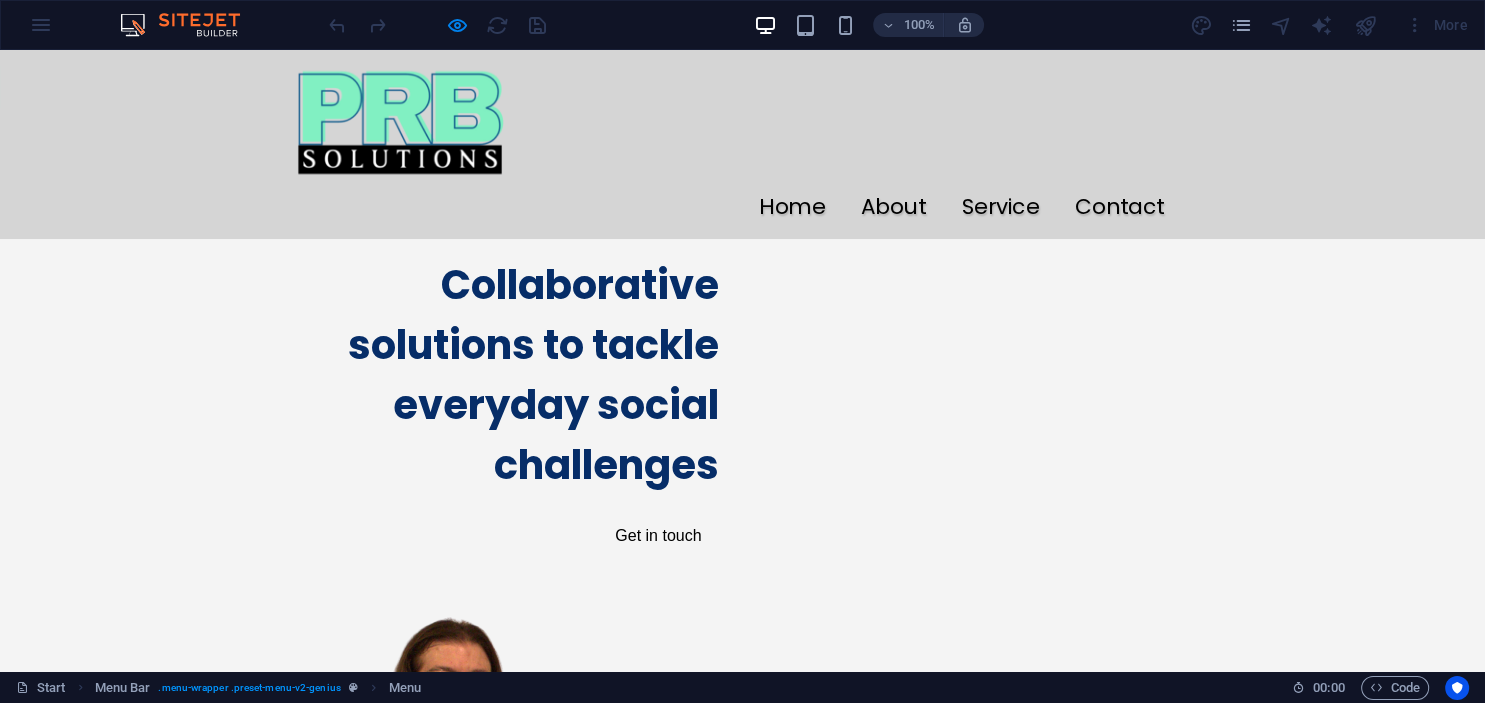 click on "Contact" at bounding box center (1119, 207) 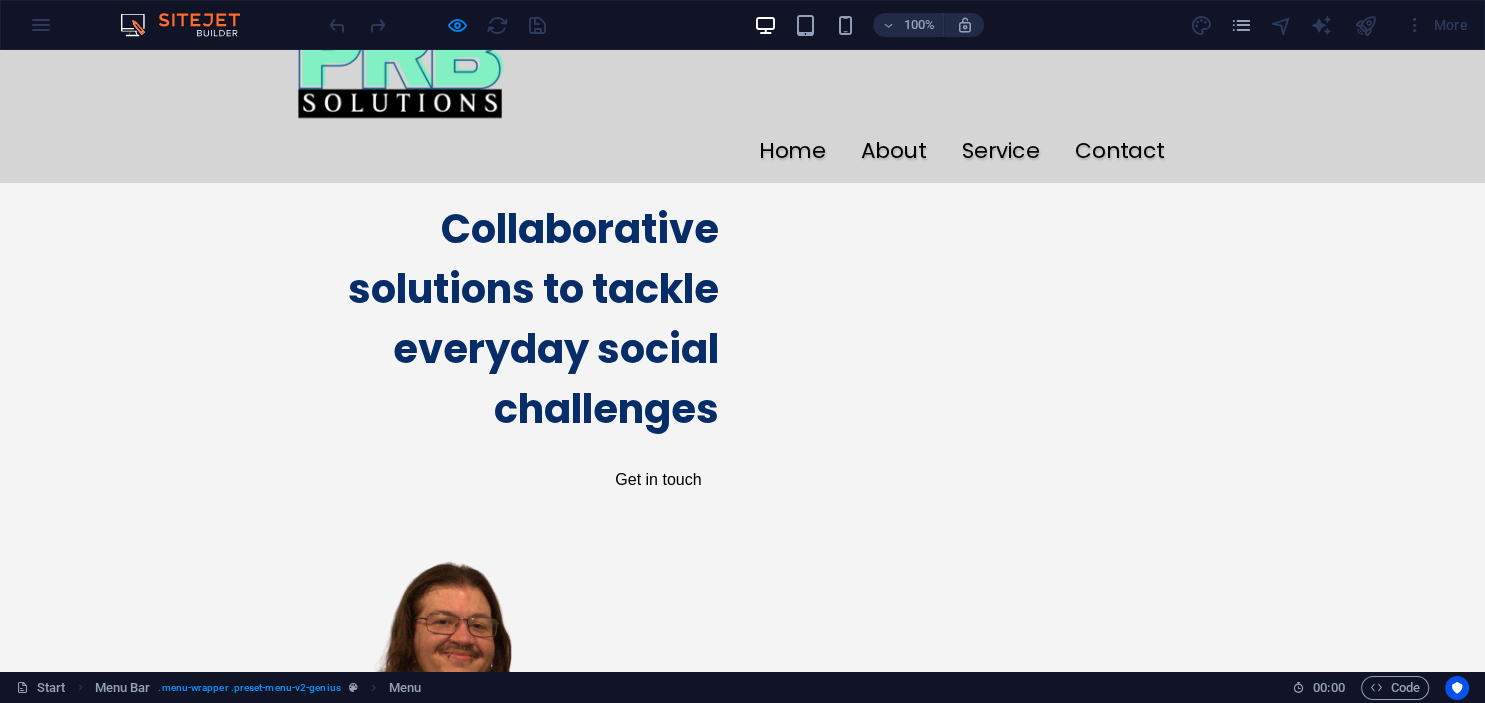 scroll, scrollTop: 0, scrollLeft: 0, axis: both 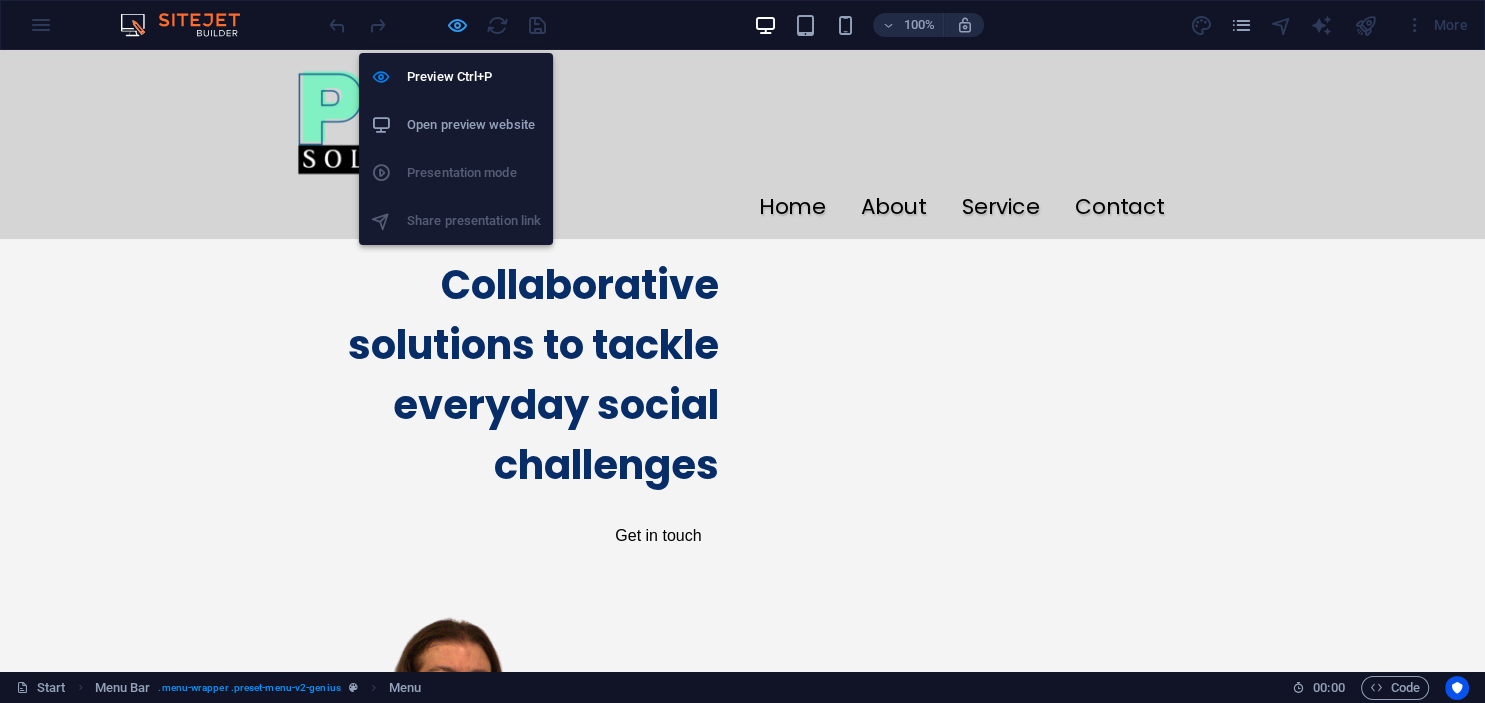 click at bounding box center [457, 25] 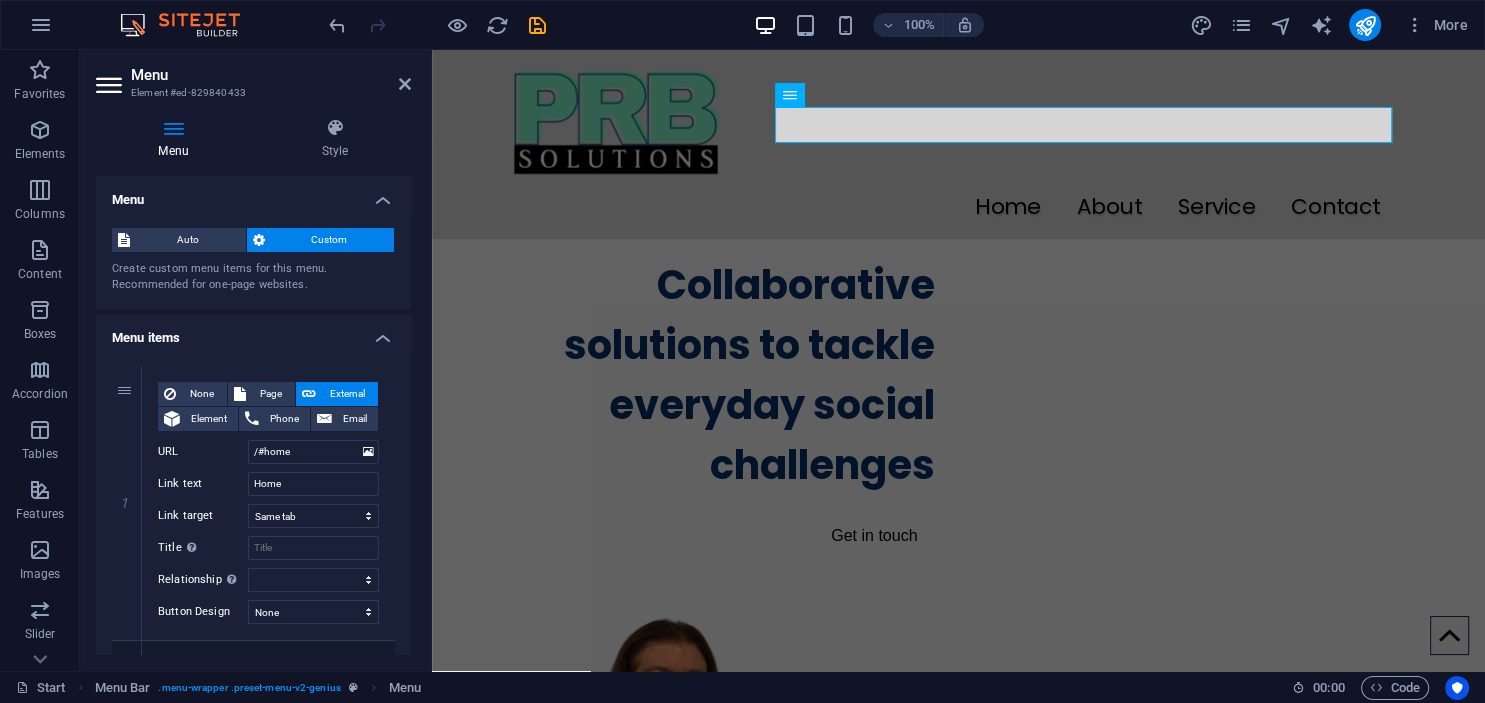 click on "100% More" at bounding box center [900, 25] 